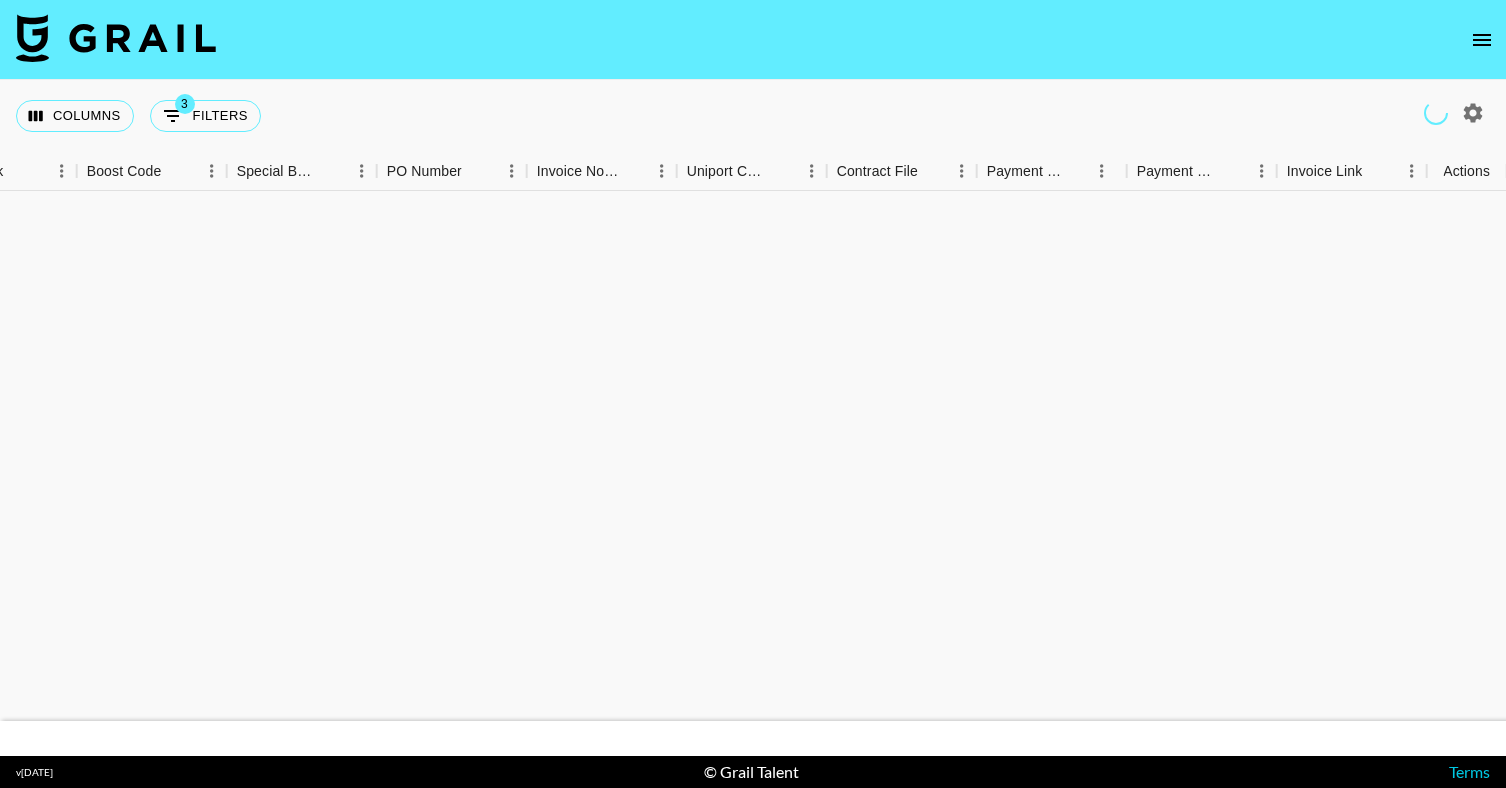 scroll, scrollTop: 0, scrollLeft: 0, axis: both 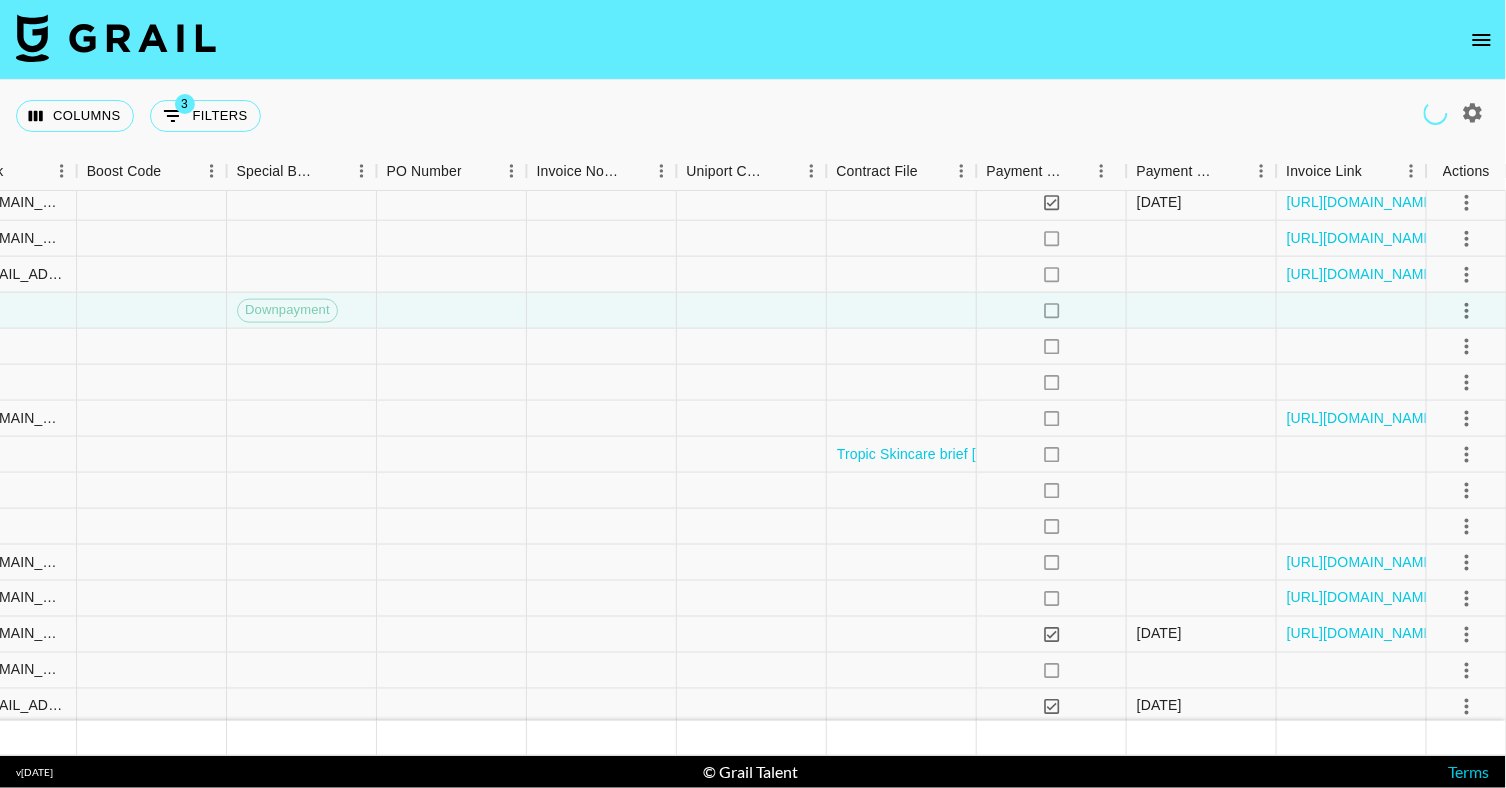 click 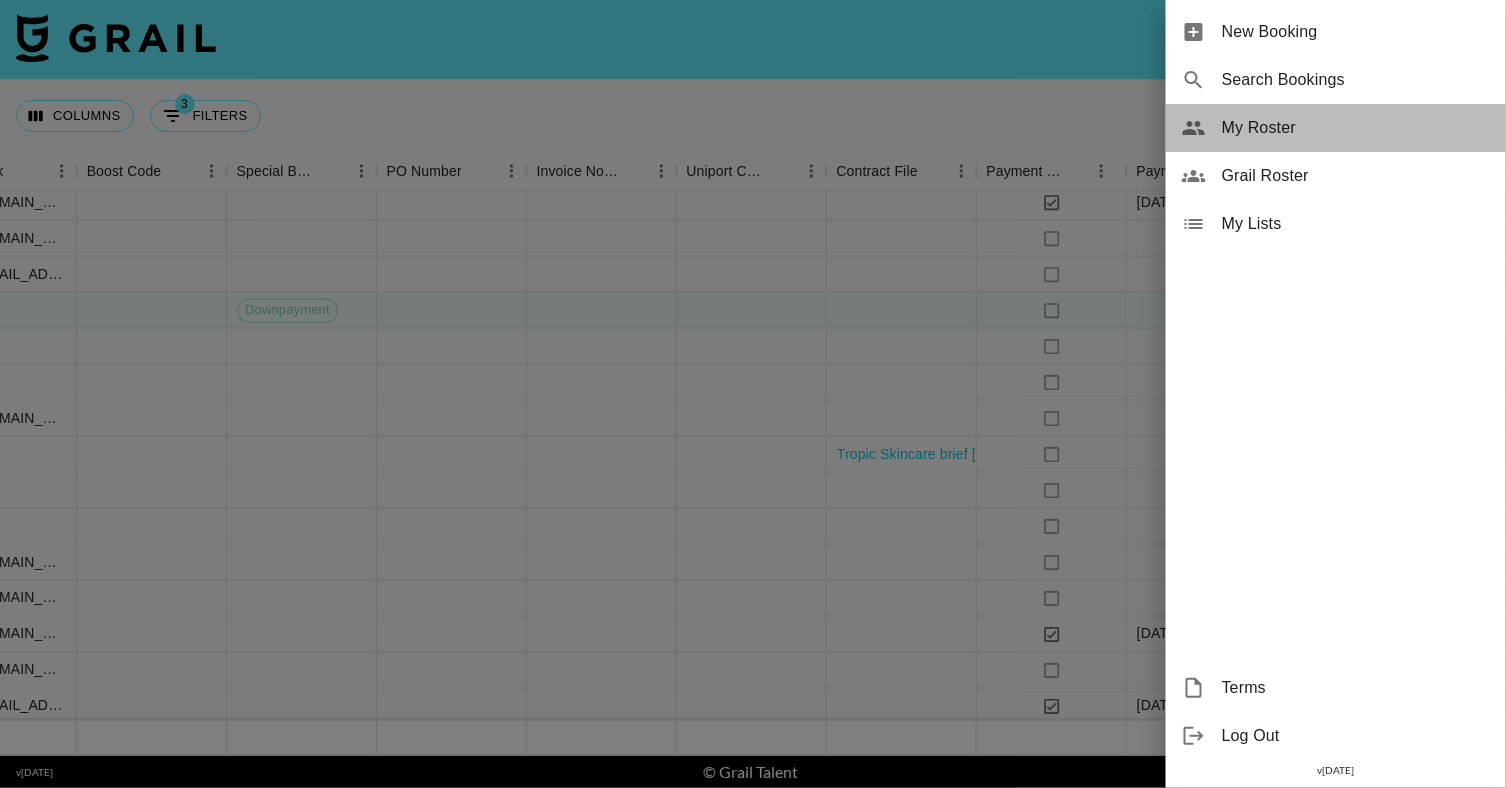 click on "My Roster" at bounding box center [1356, 128] 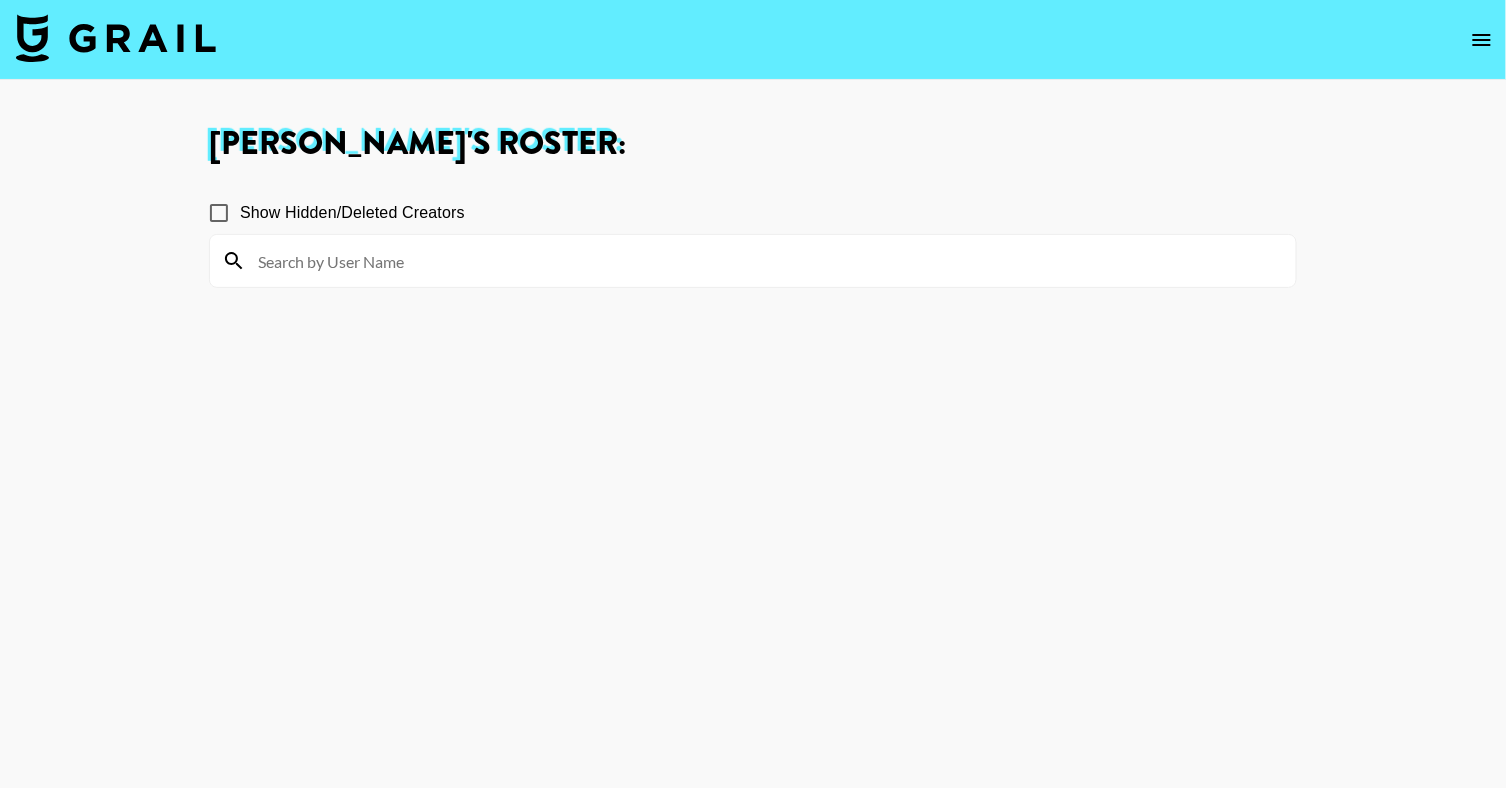 click at bounding box center [753, 261] 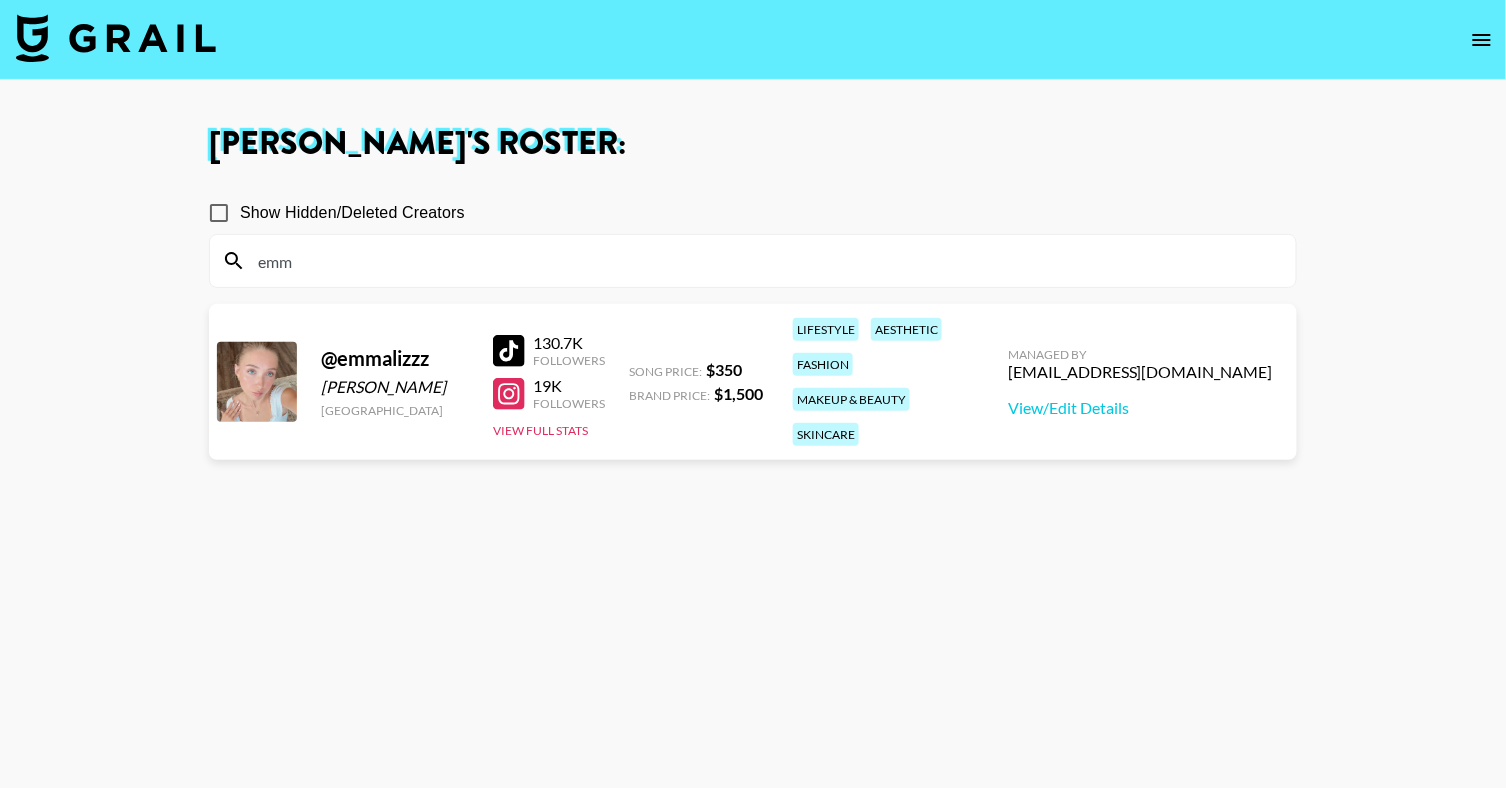 type on "emm" 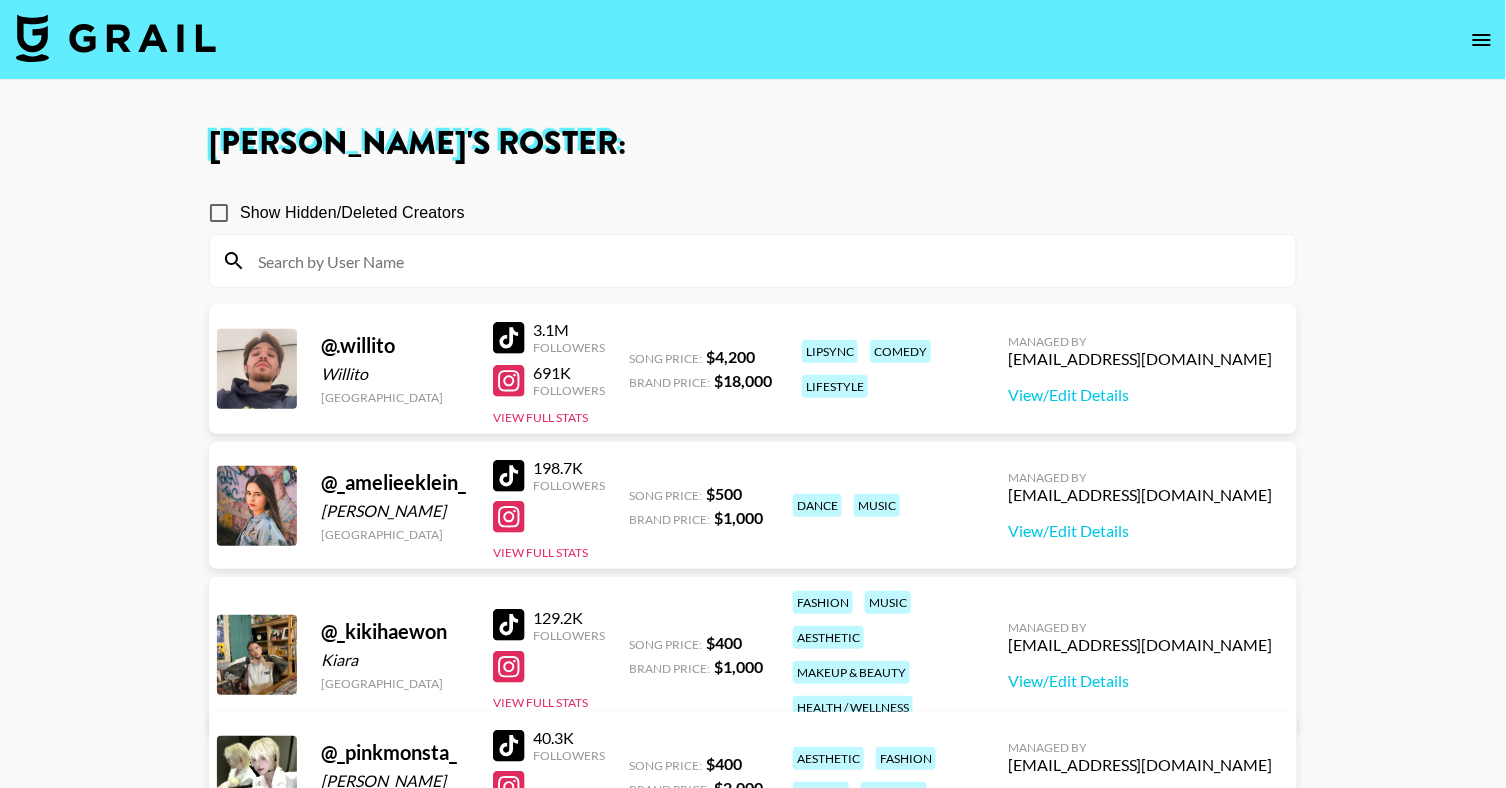 type 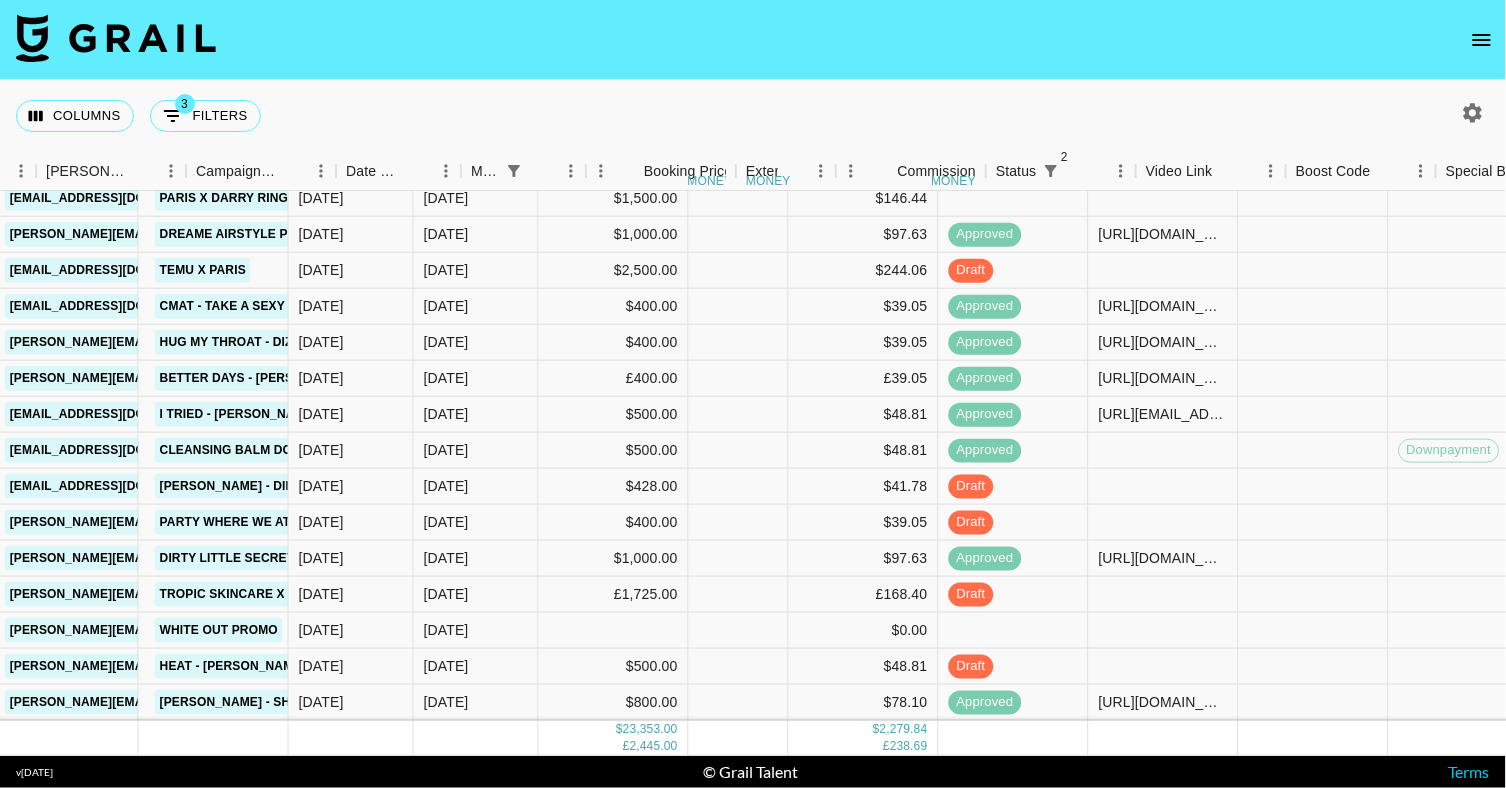 scroll, scrollTop: 261, scrollLeft: 911, axis: both 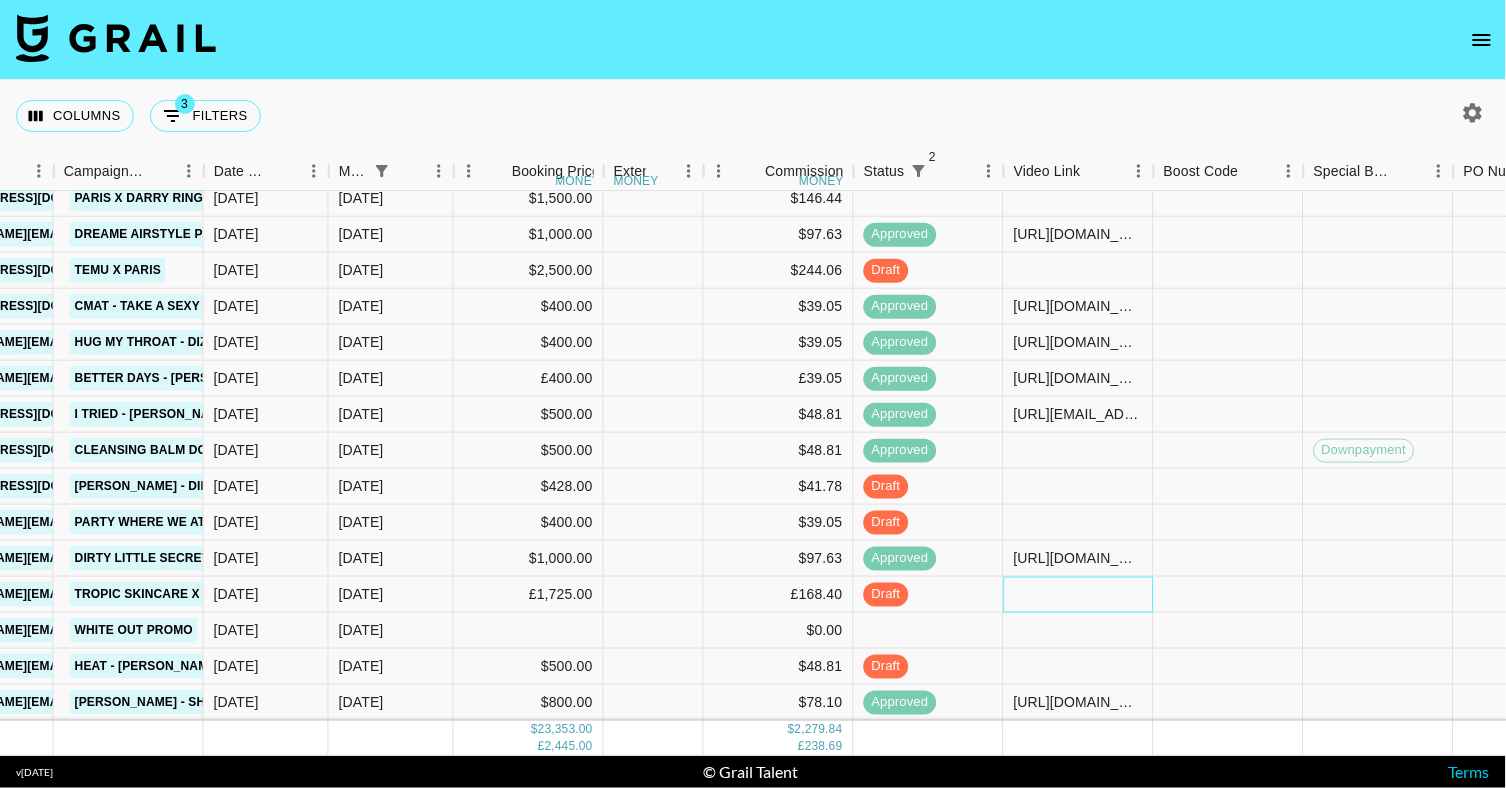 click at bounding box center (1079, 595) 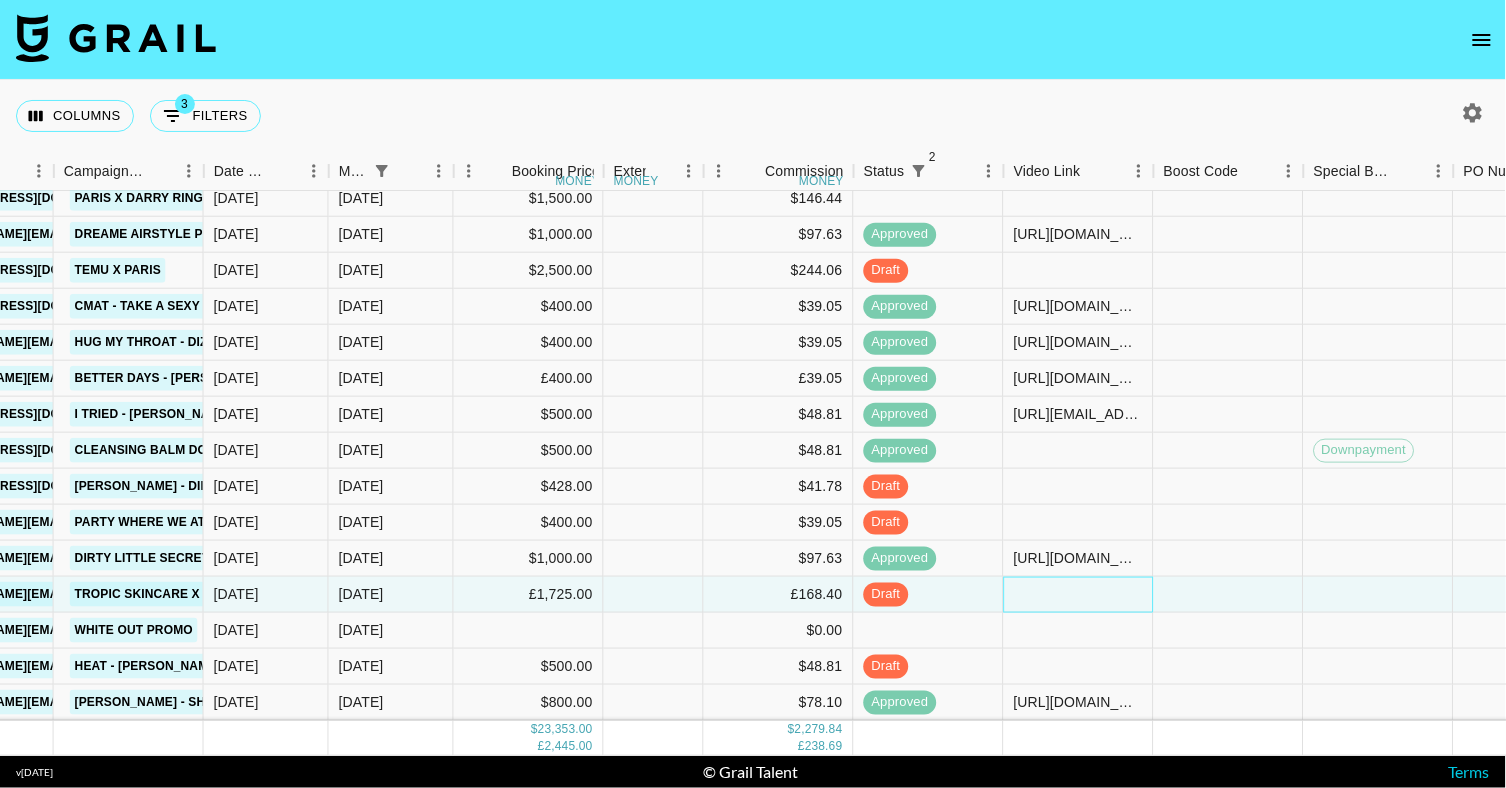 click at bounding box center (1079, 595) 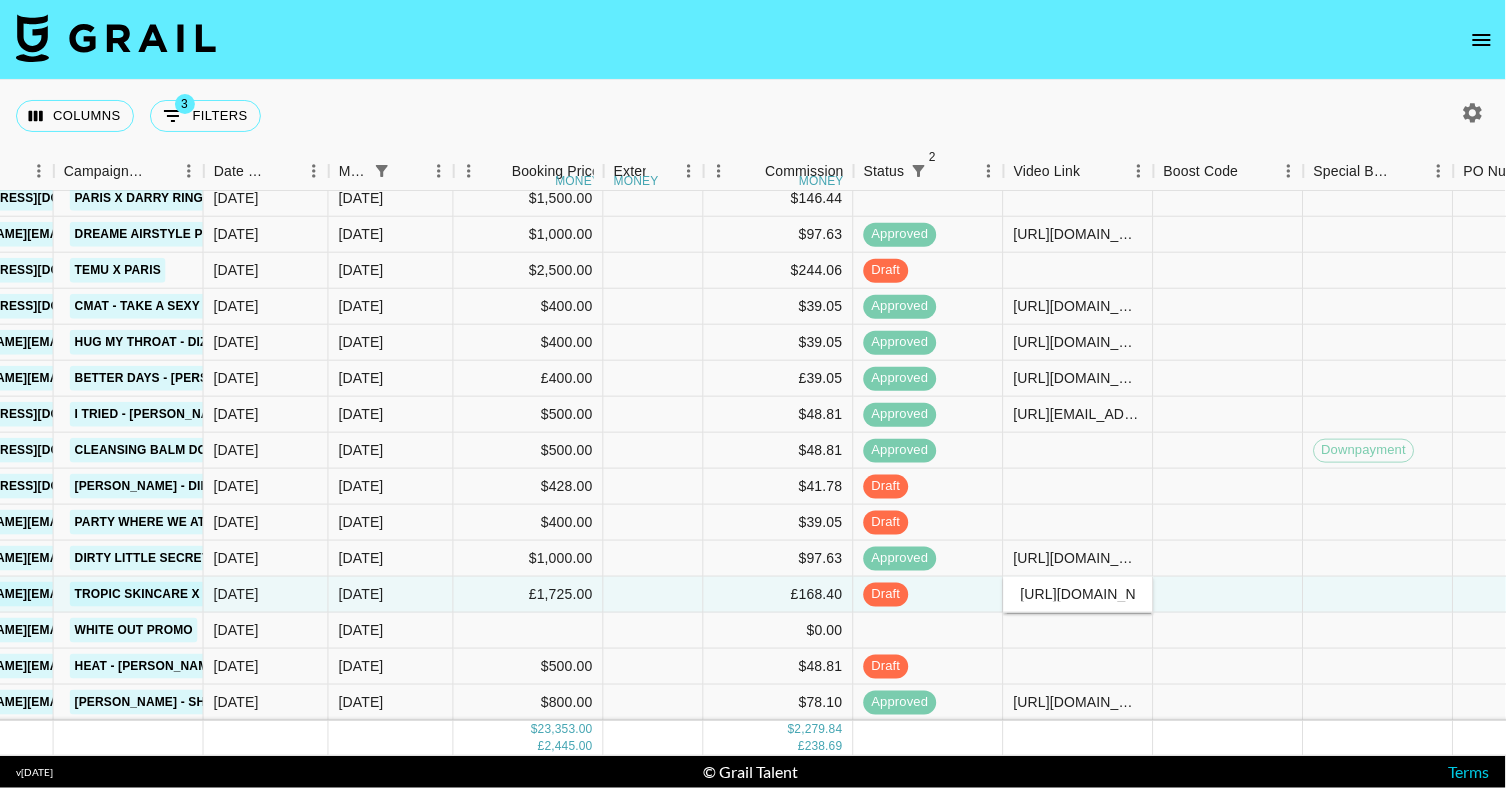 scroll, scrollTop: 0, scrollLeft: 302, axis: horizontal 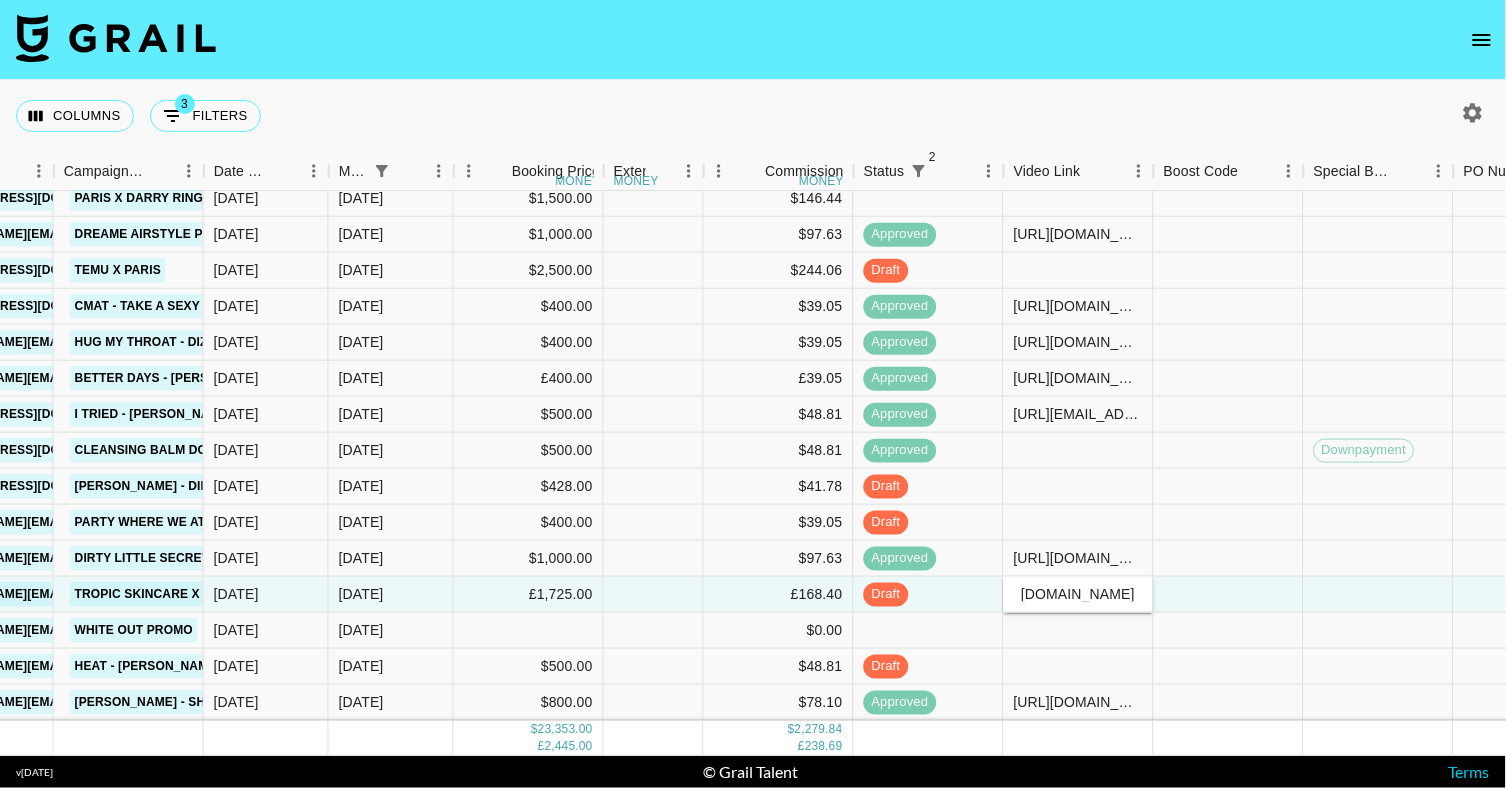 type on "https://www.tiktok.com/@miiabloom/video/7528391761568271618" 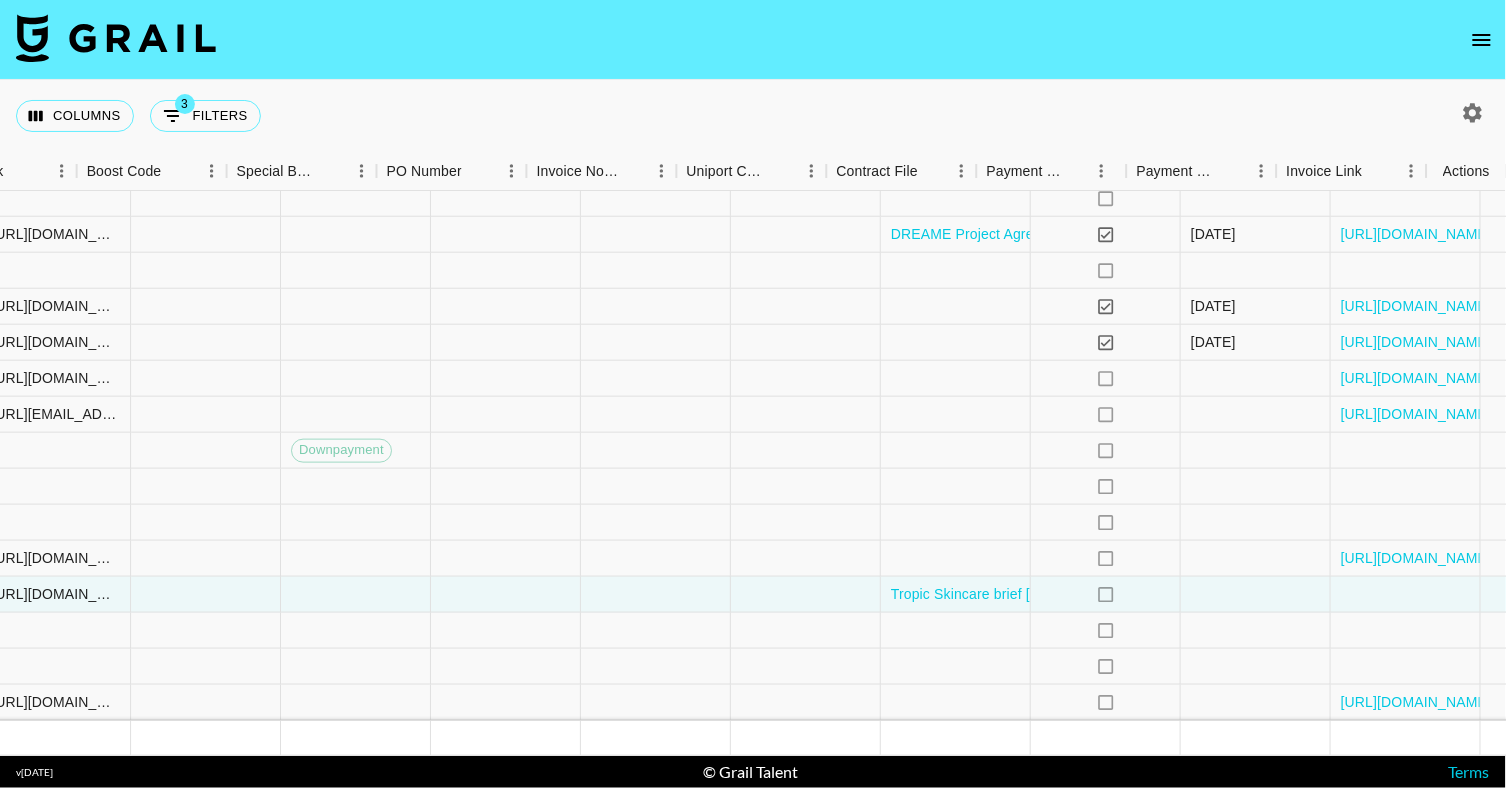 scroll, scrollTop: 261, scrollLeft: 1988, axis: both 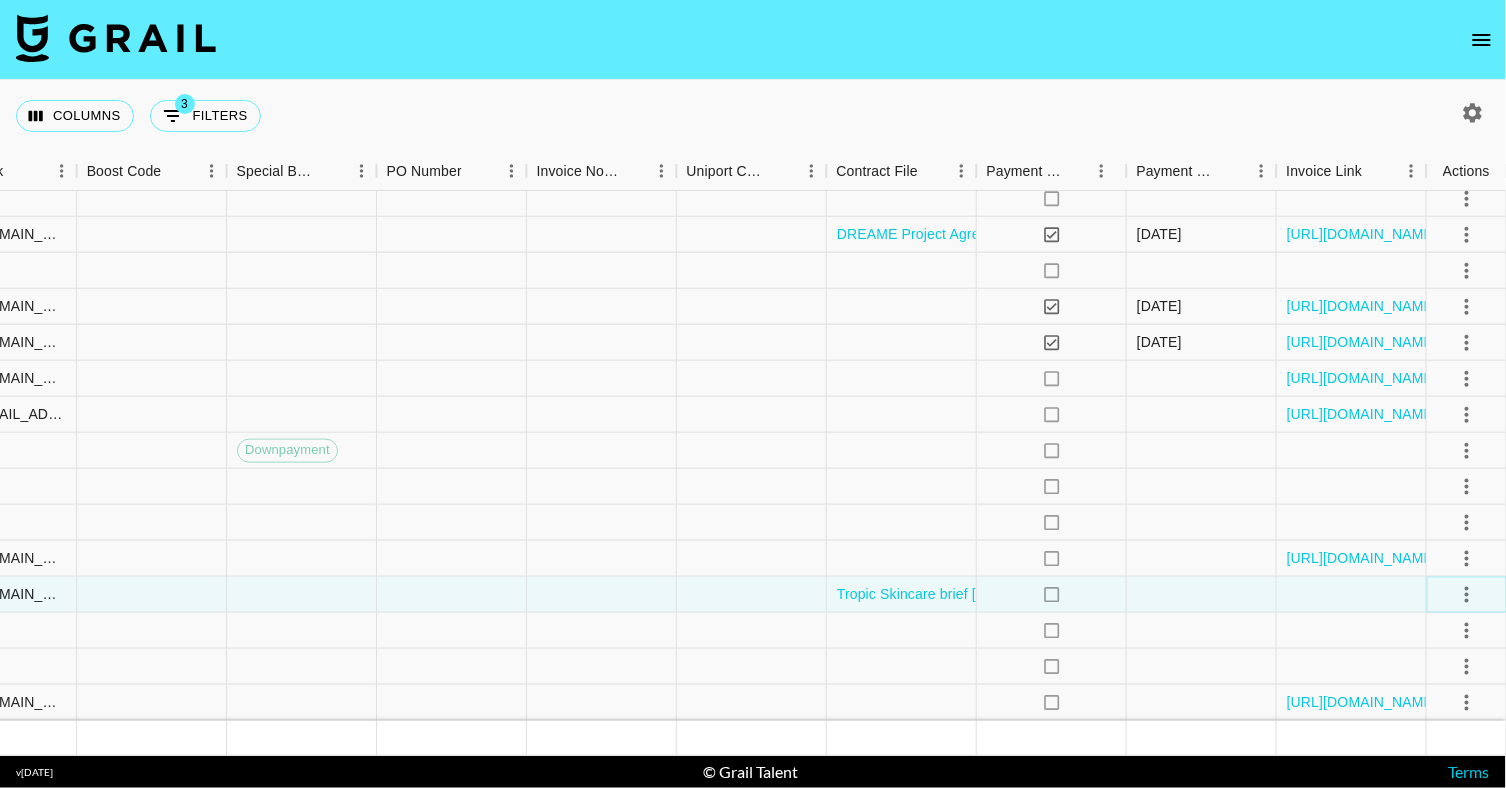 click 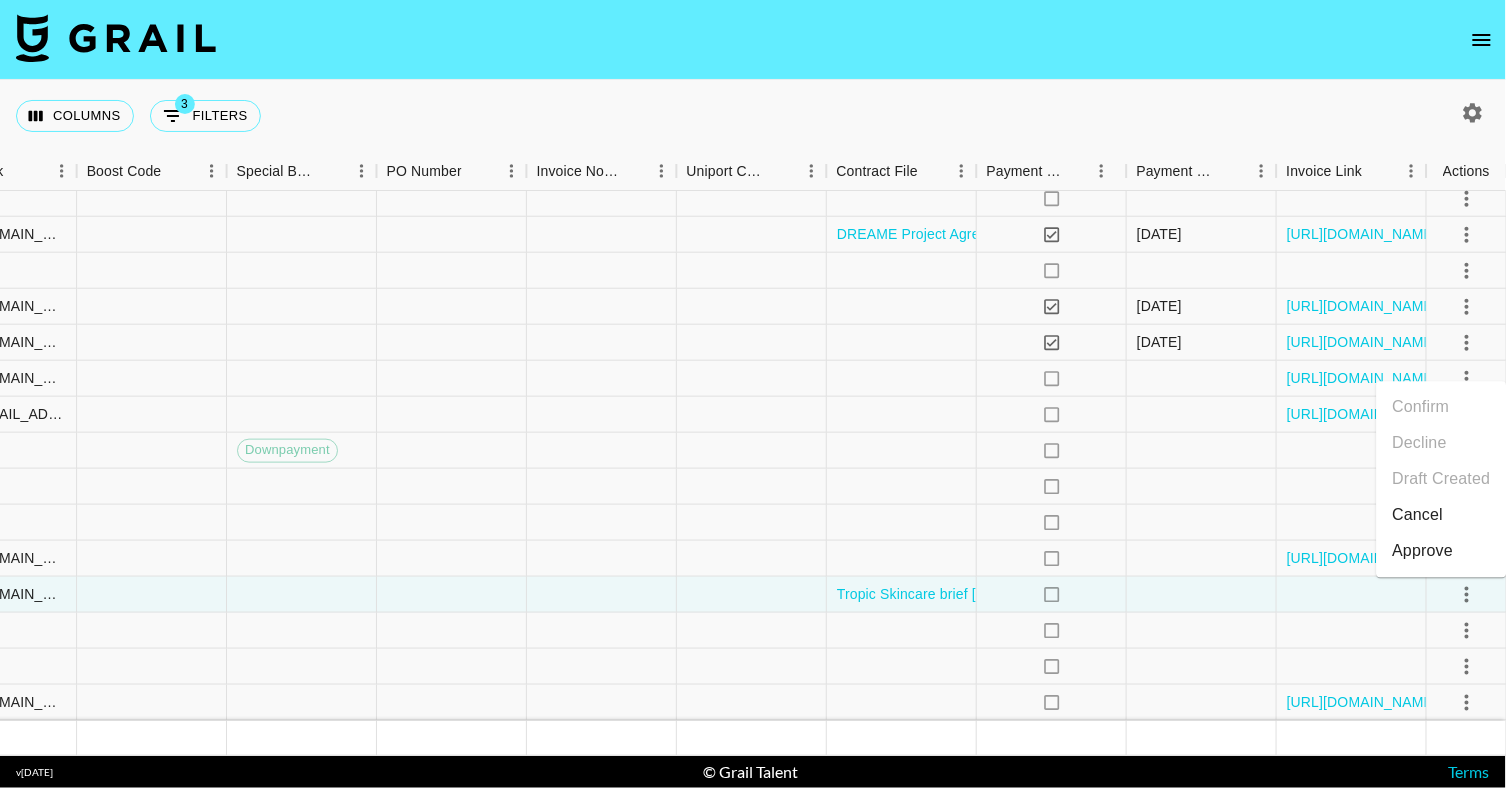 click on "Approve" at bounding box center [1423, 551] 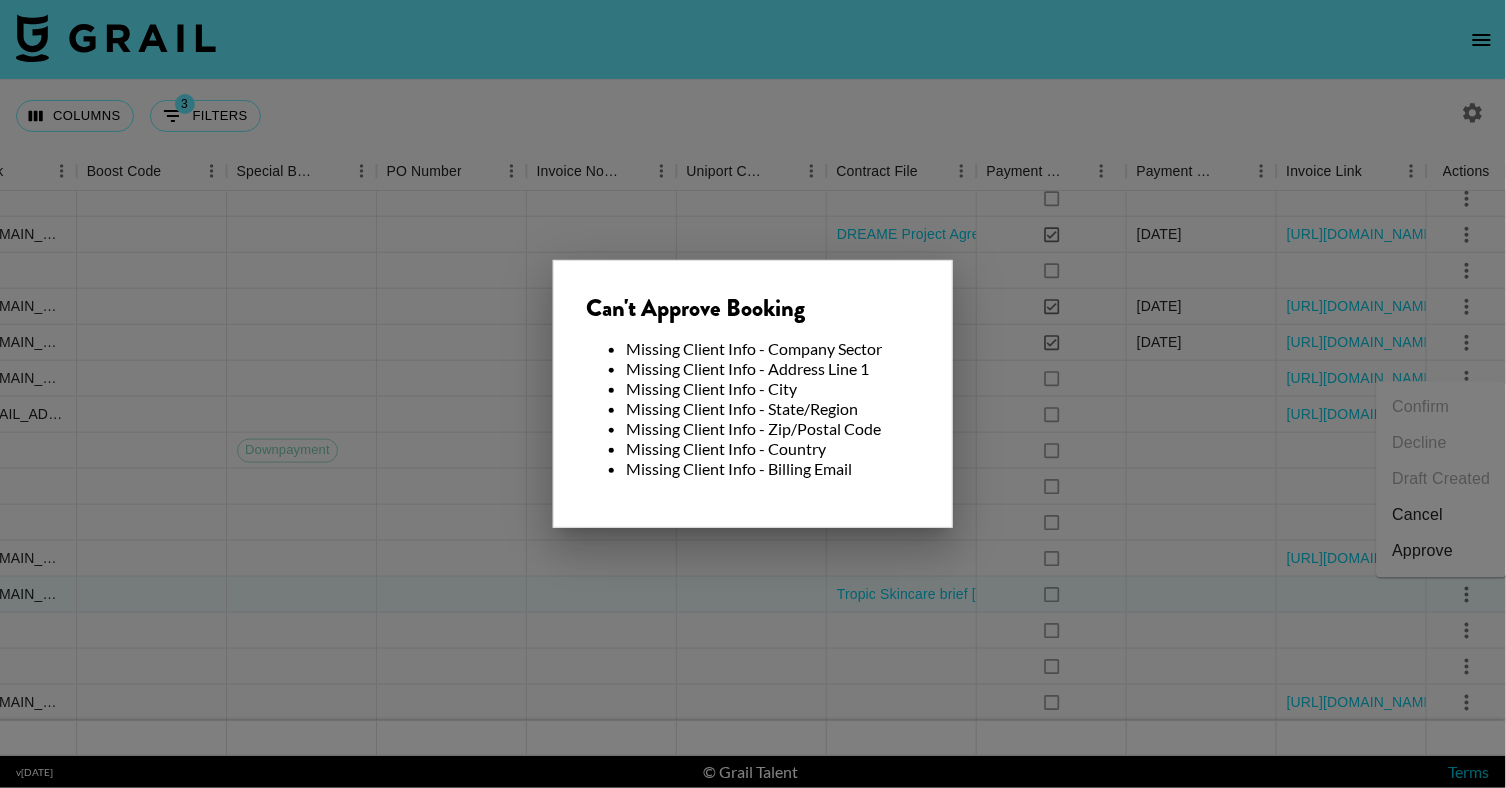 click at bounding box center (753, 394) 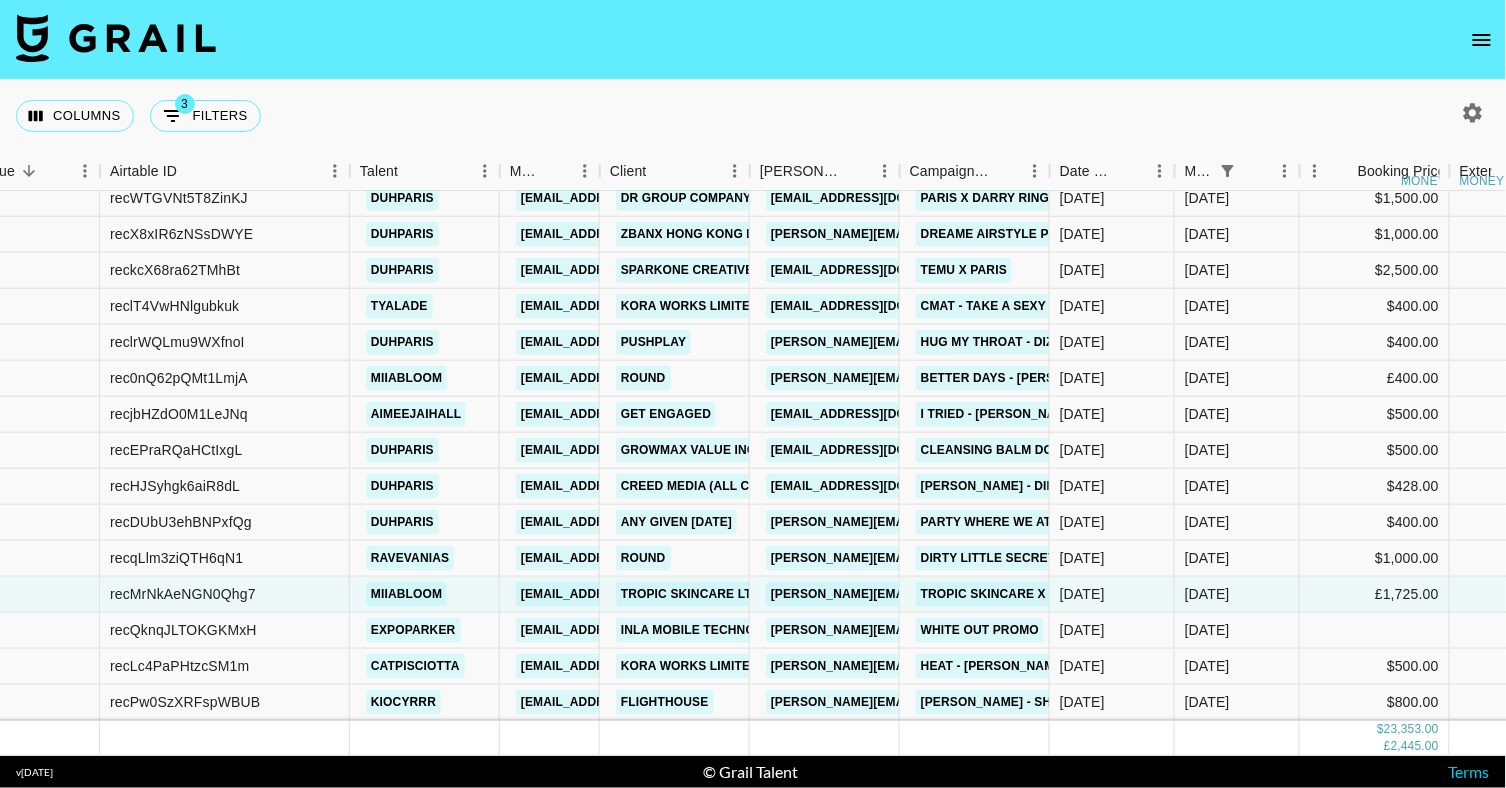 scroll, scrollTop: 261, scrollLeft: 0, axis: vertical 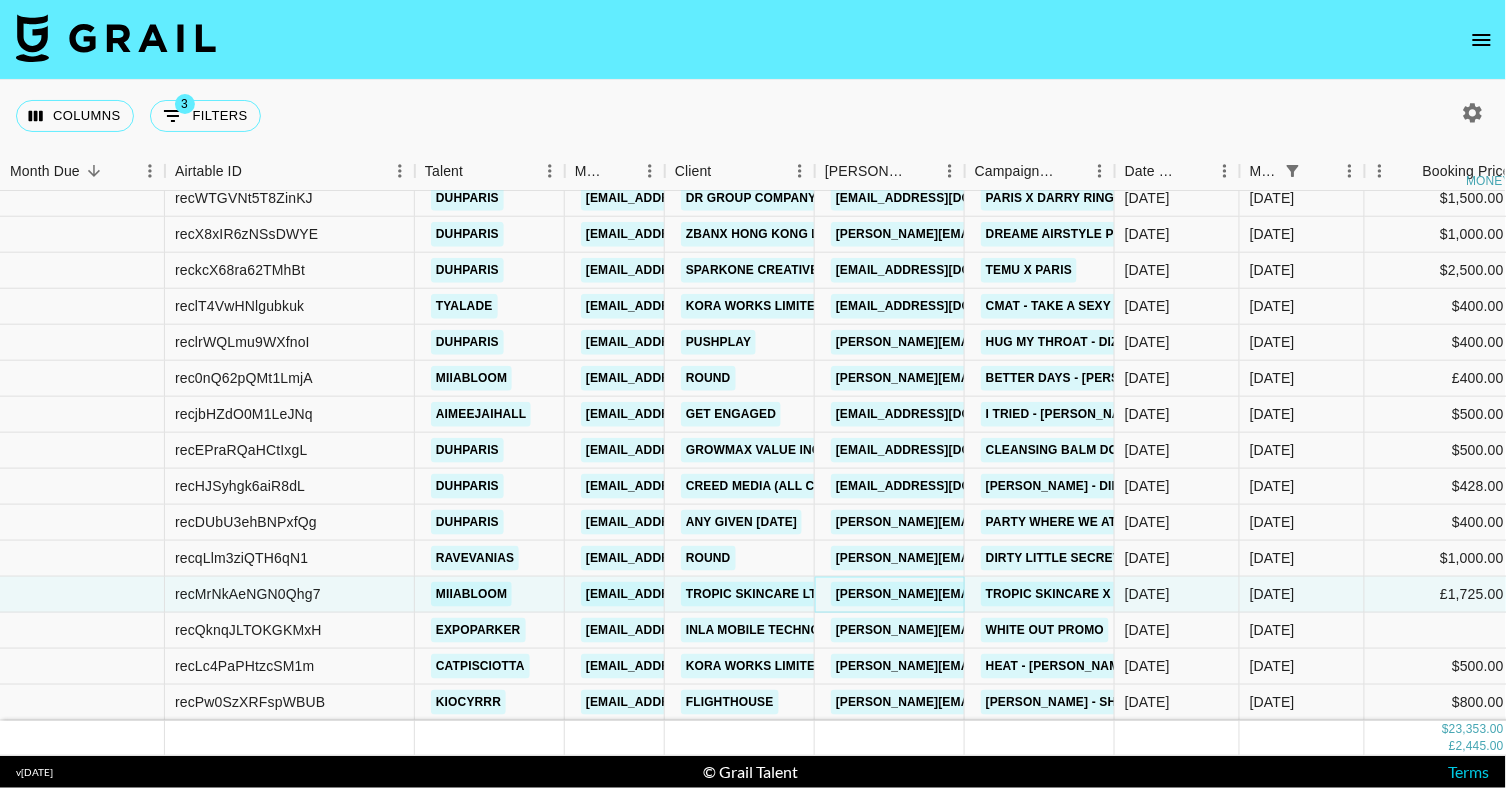 click on "siobhan@tropicskincare.com" at bounding box center (994, 594) 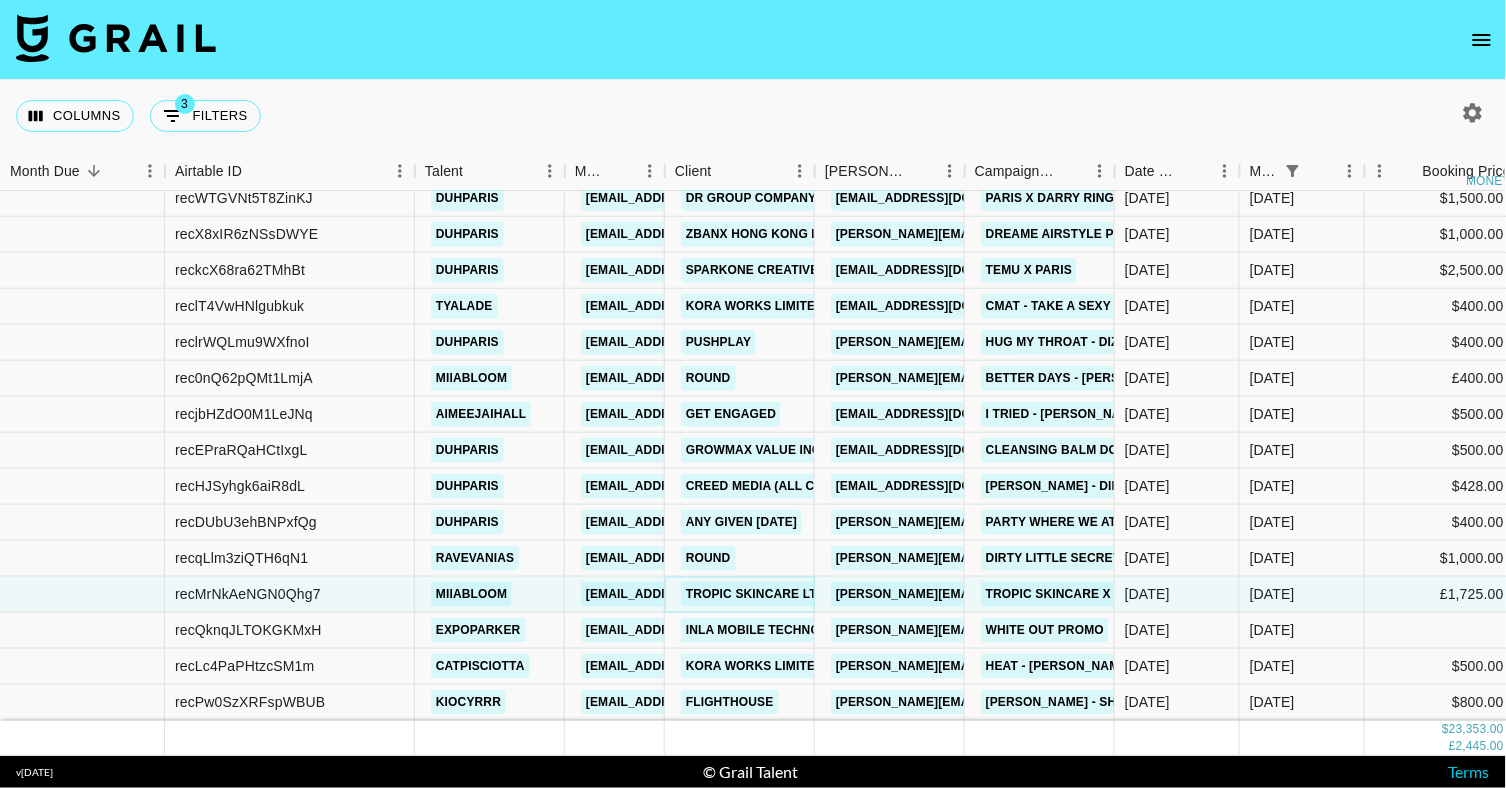 click on "Tropic Skincare LTD" at bounding box center [756, 594] 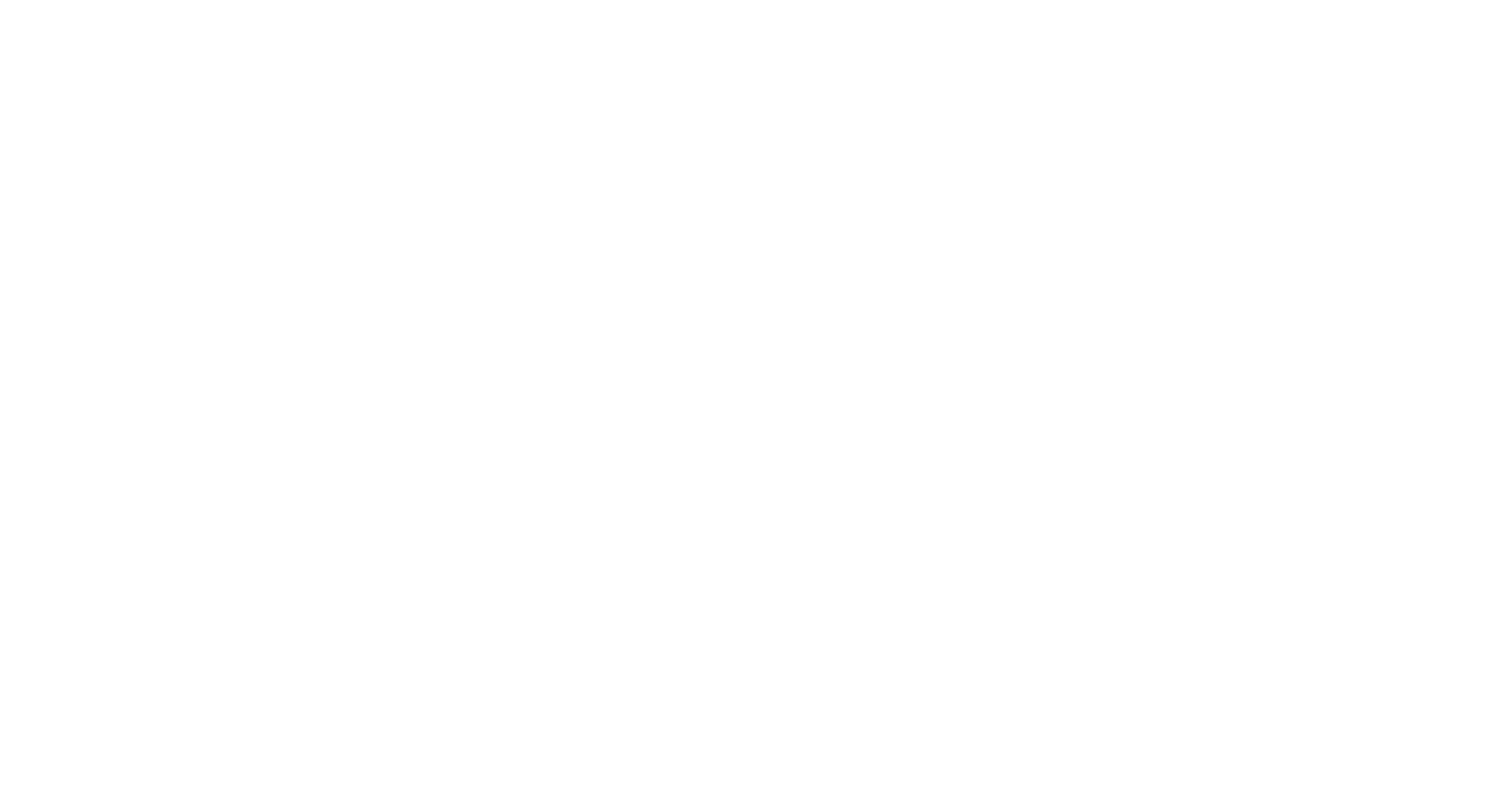 scroll, scrollTop: 0, scrollLeft: 0, axis: both 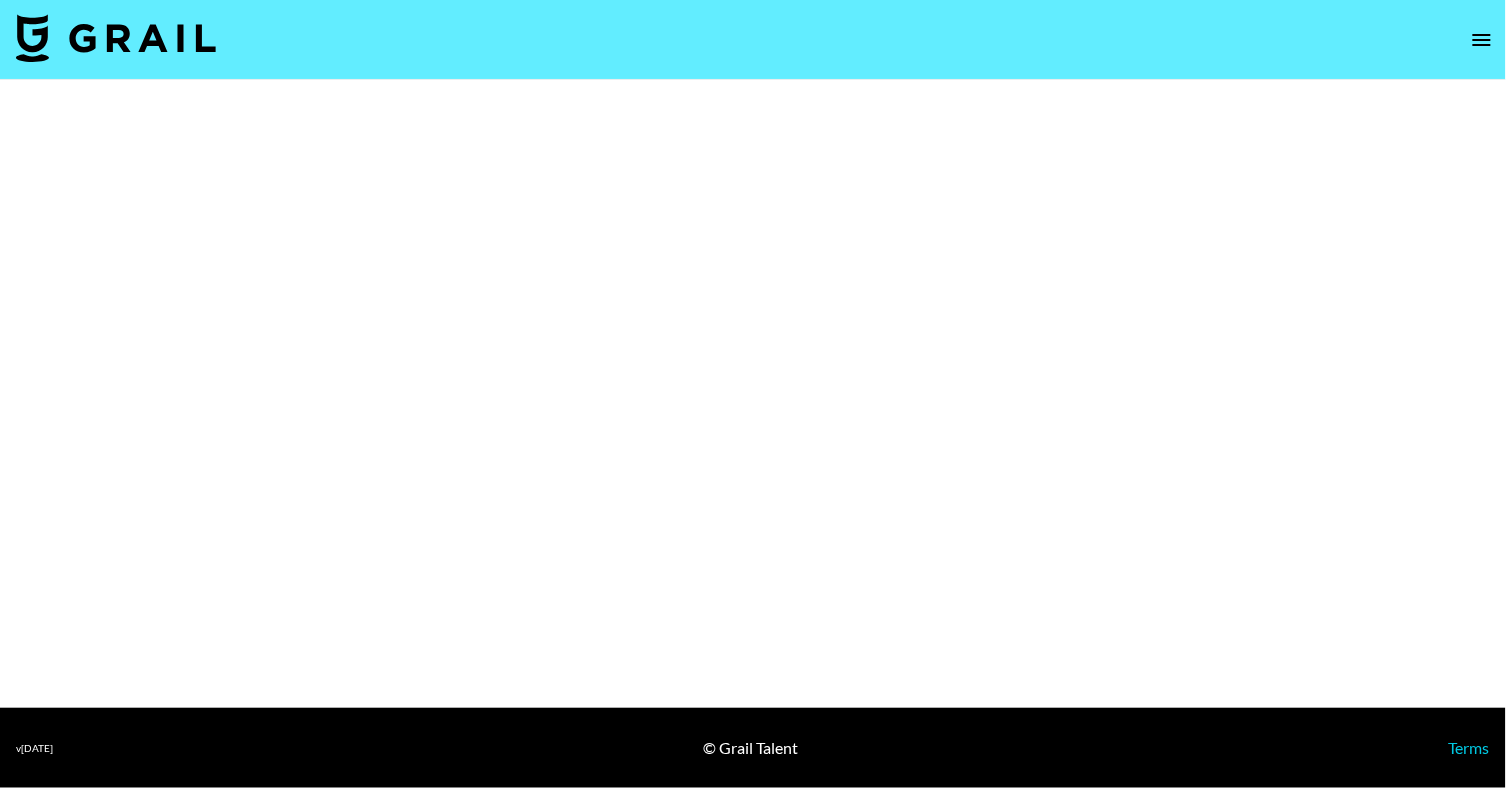 select on "Brand" 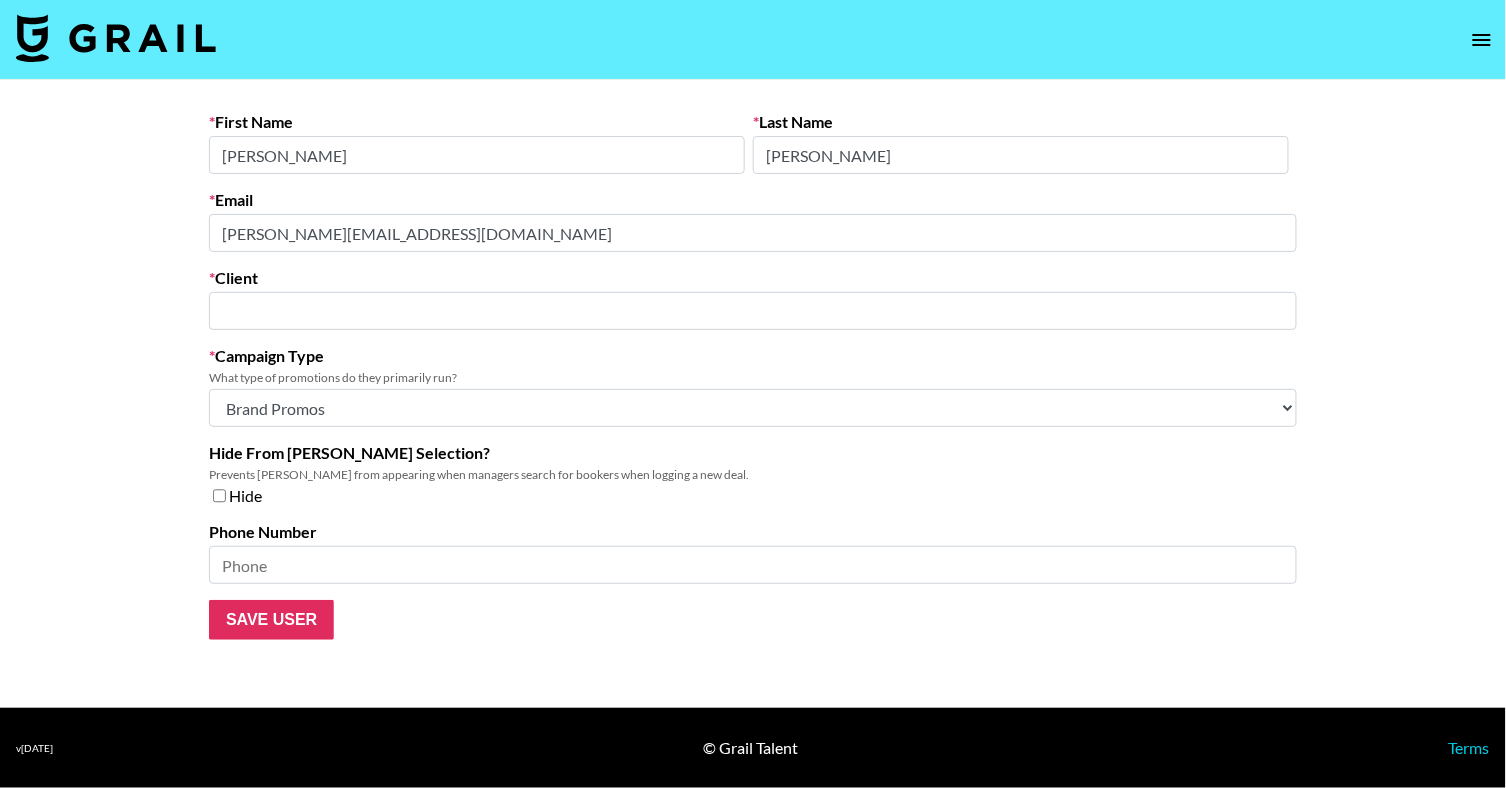 type on "Tropic Skincare LTD" 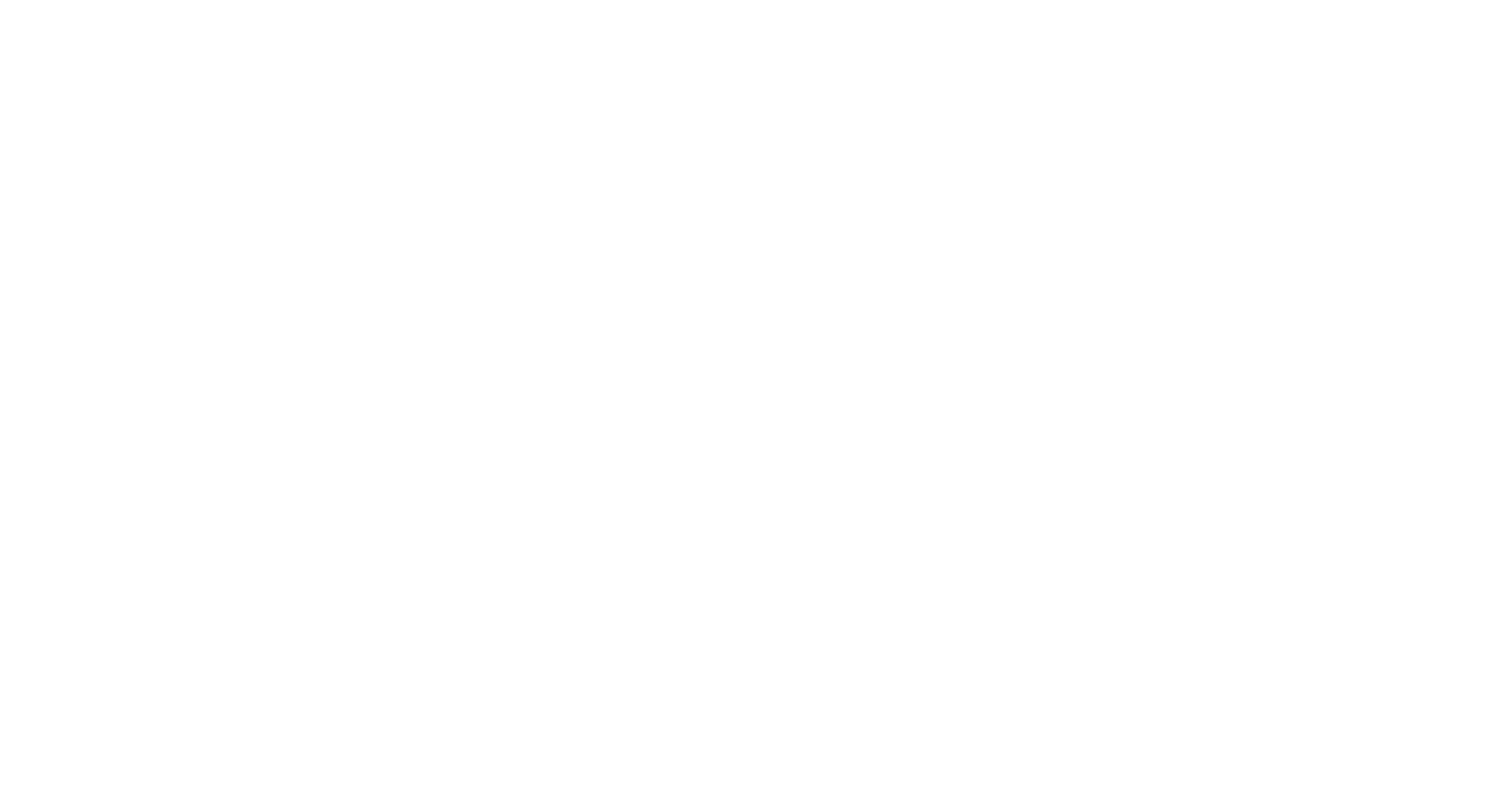 scroll, scrollTop: 0, scrollLeft: 0, axis: both 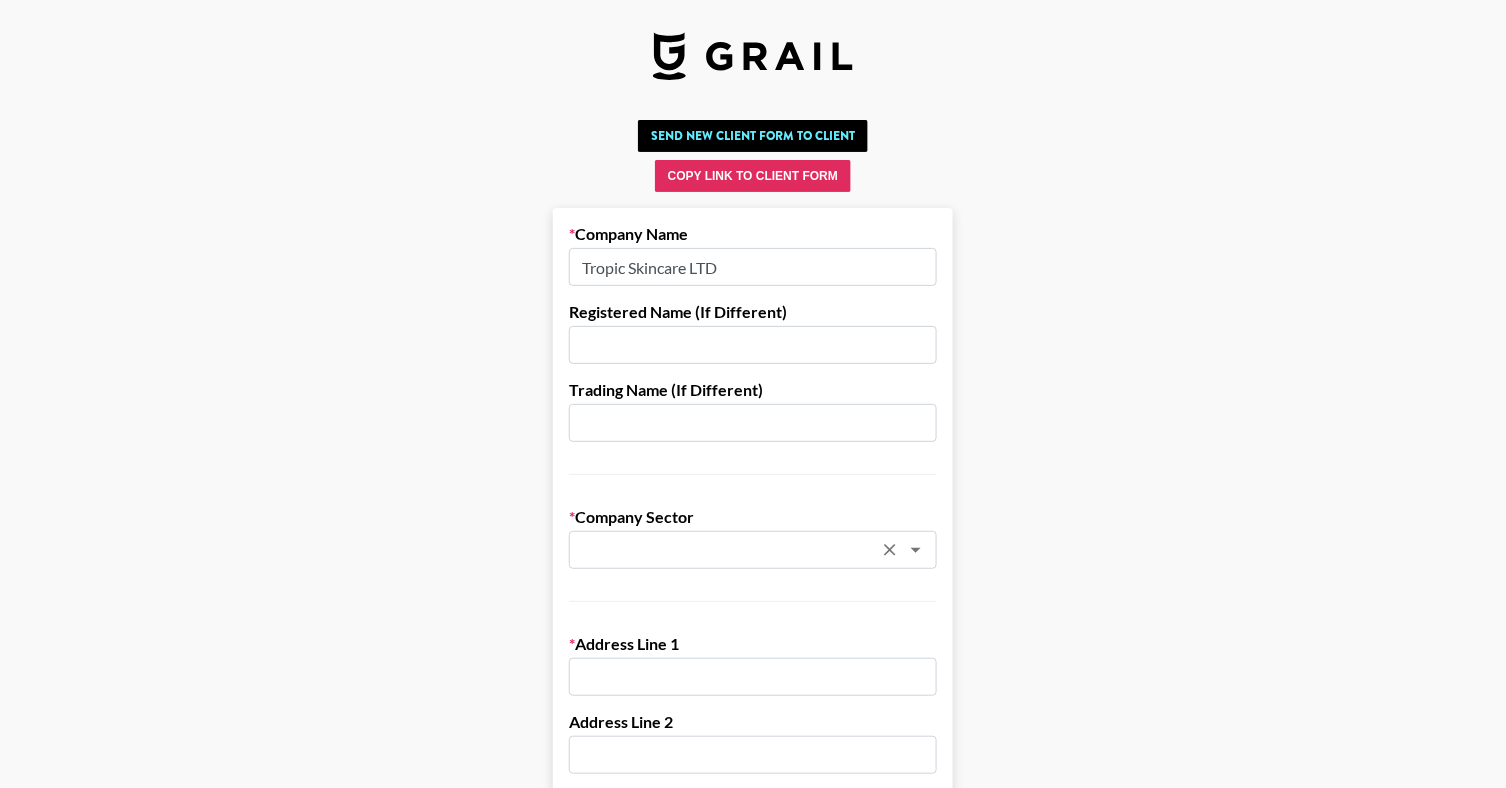 click on "​" at bounding box center (753, 550) 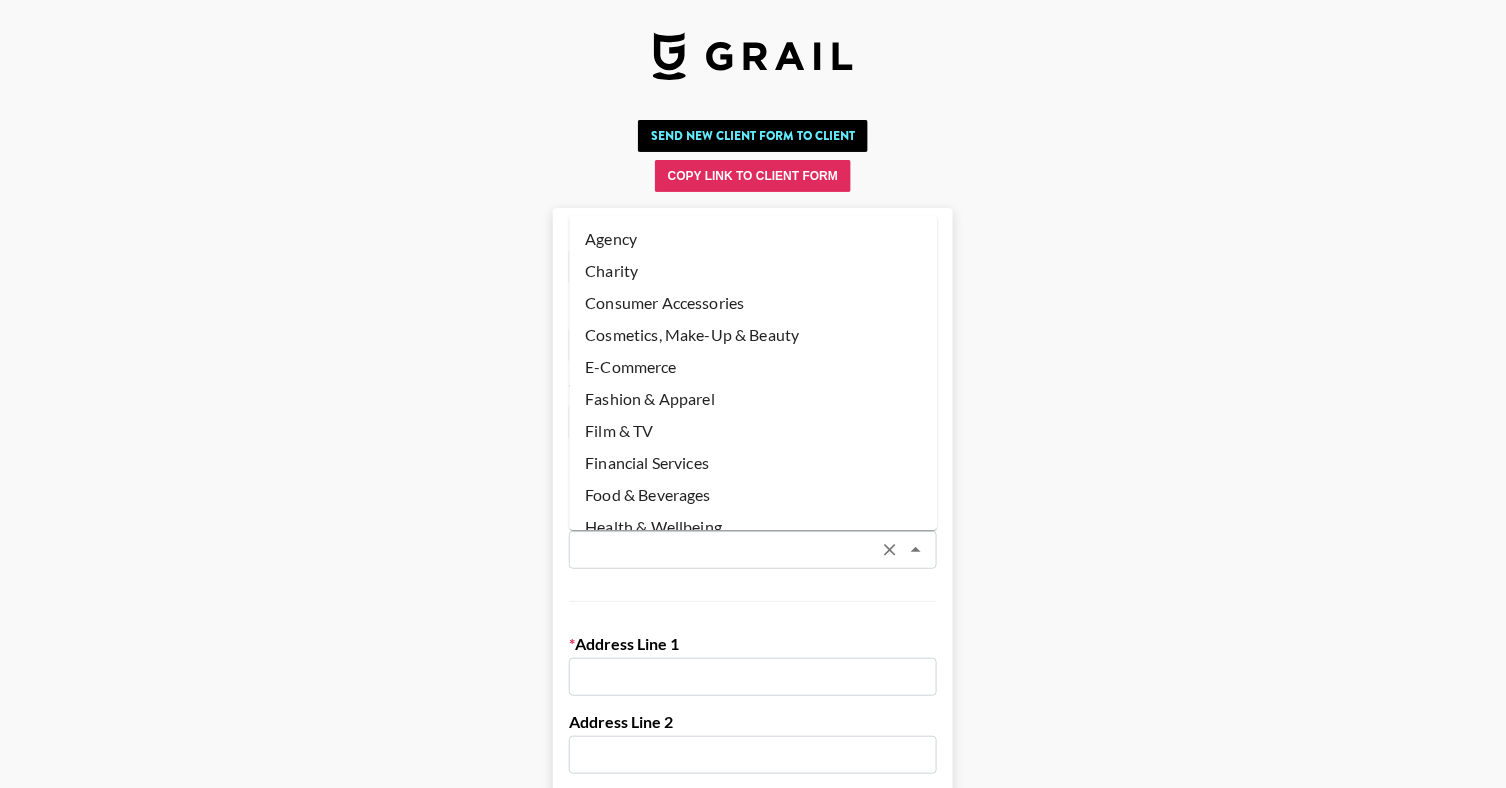 click on "Cosmetics, Make-Up & Beauty" at bounding box center (753, 335) 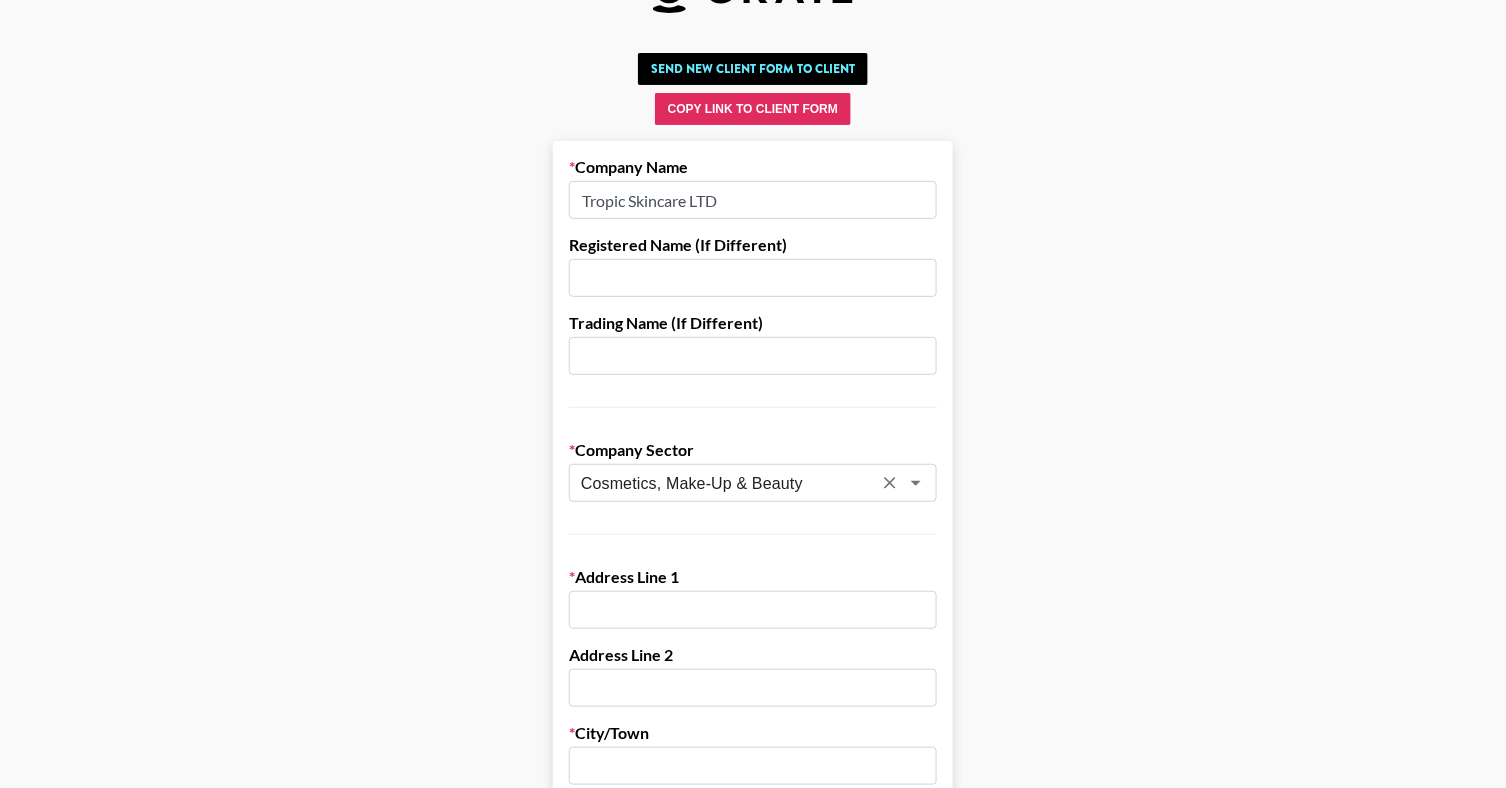 scroll, scrollTop: 78, scrollLeft: 0, axis: vertical 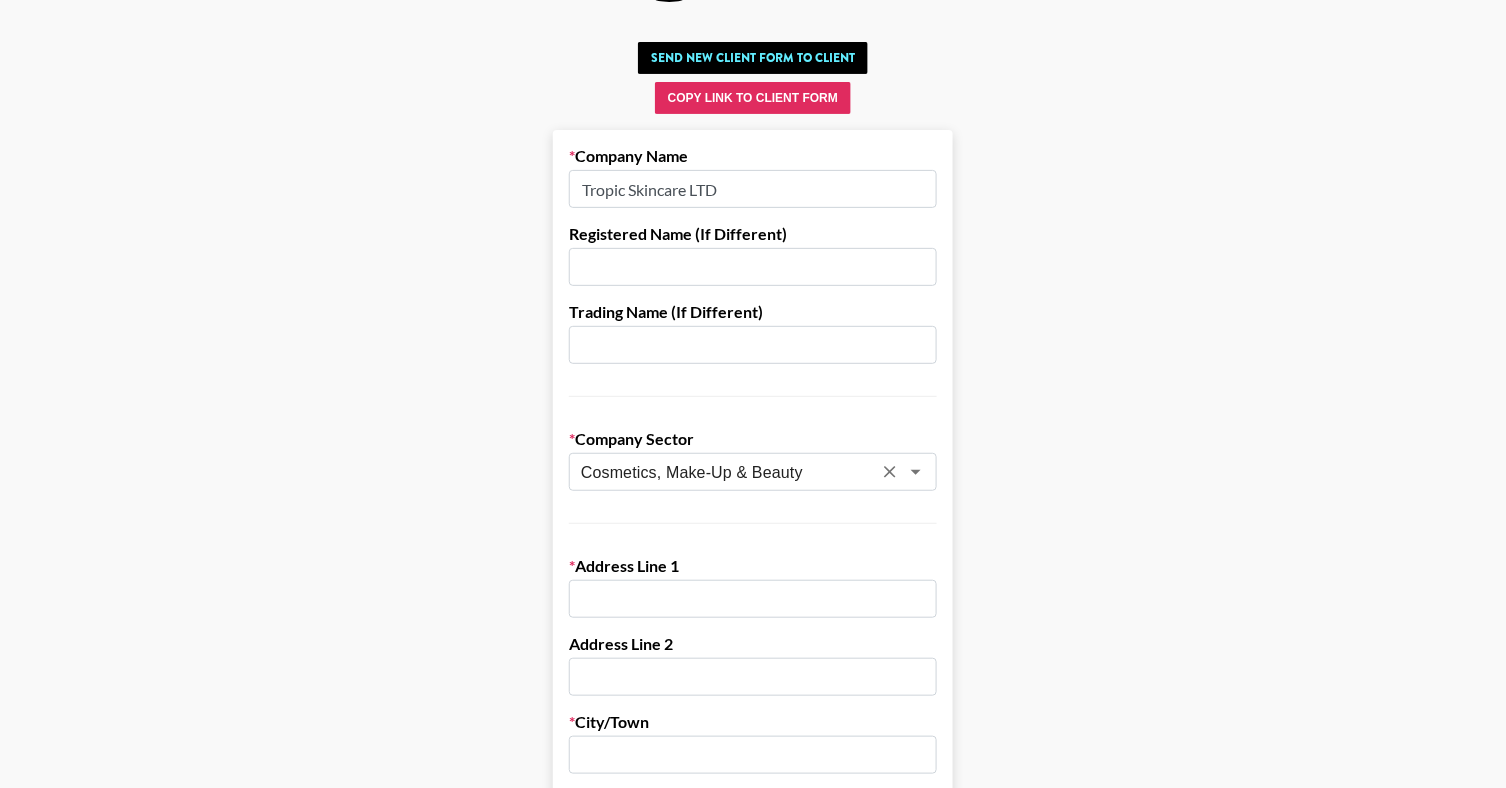 click at bounding box center [753, 599] 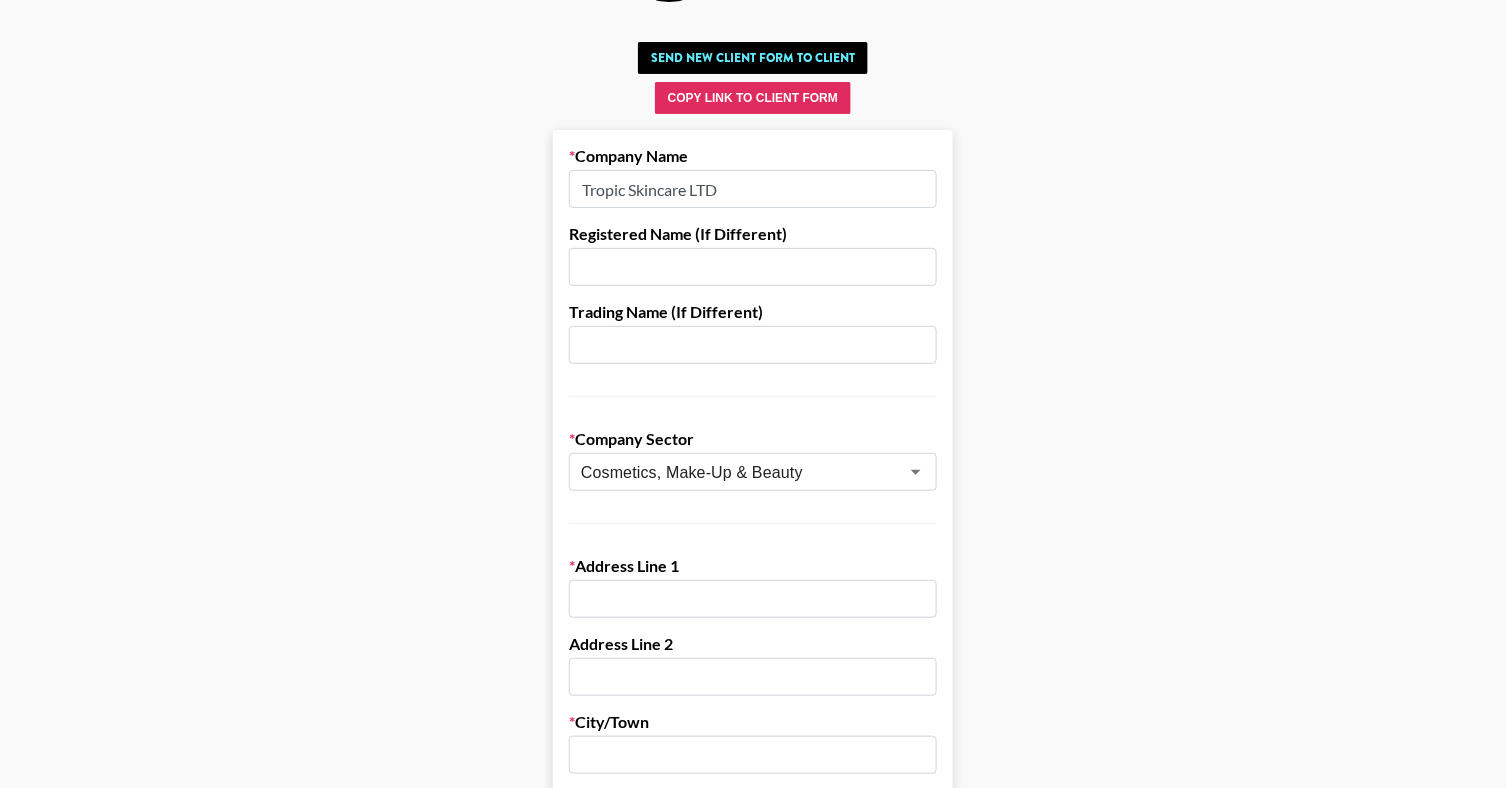 paste on "Unit 2A&2B, 115-117 Beddington Lane Industrial Estate" 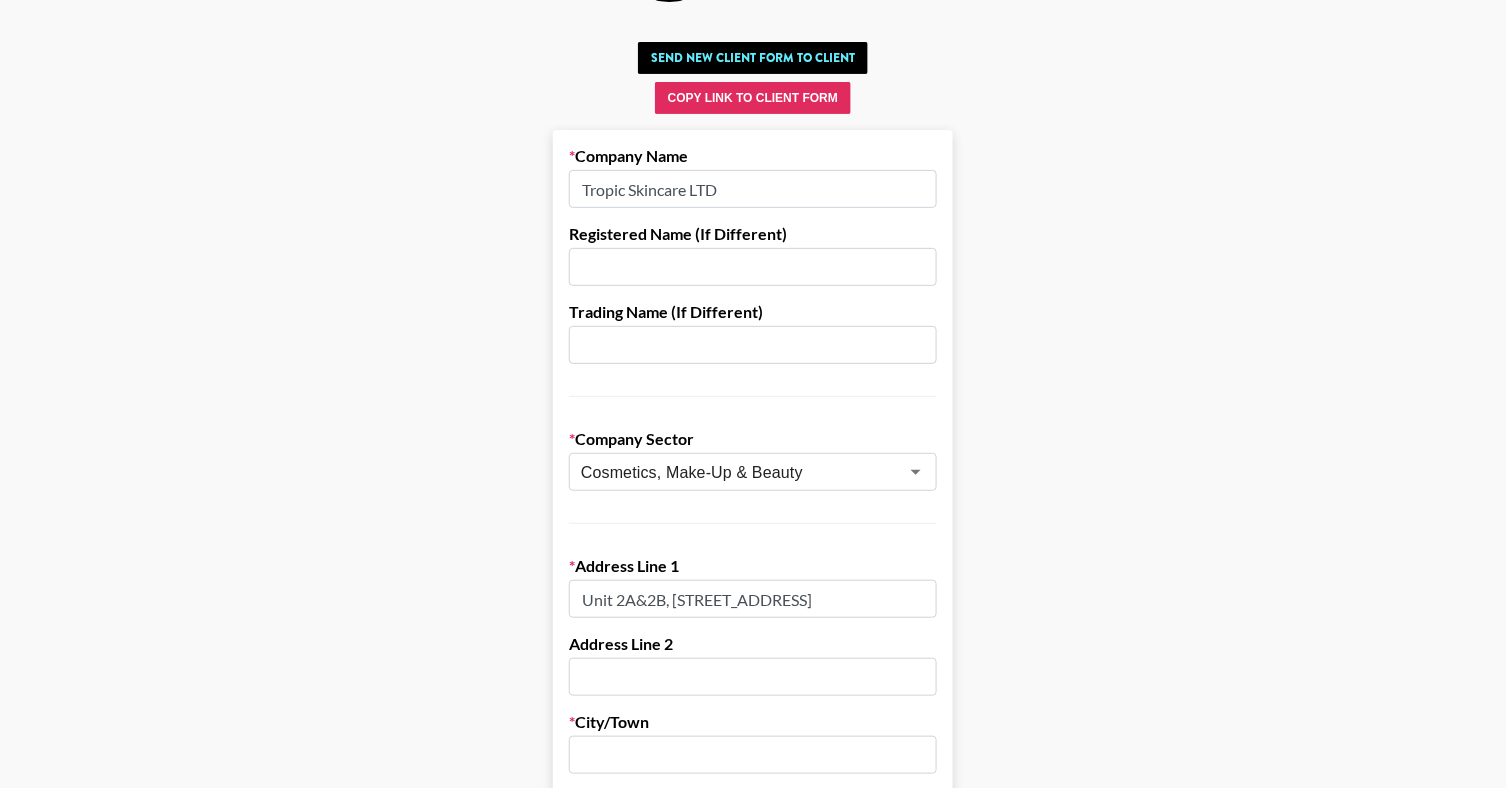 scroll, scrollTop: 0, scrollLeft: 48, axis: horizontal 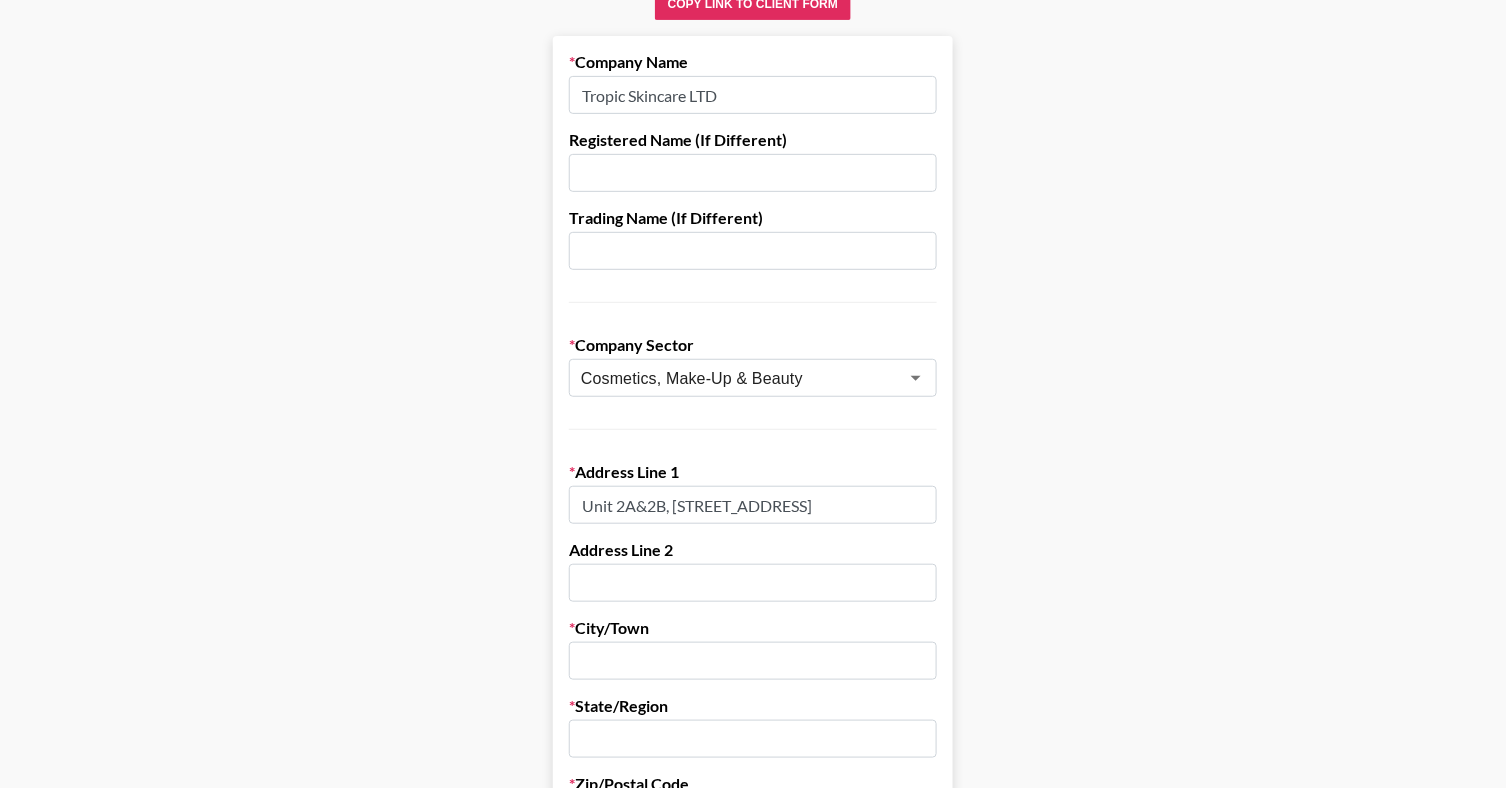 click at bounding box center [753, 583] 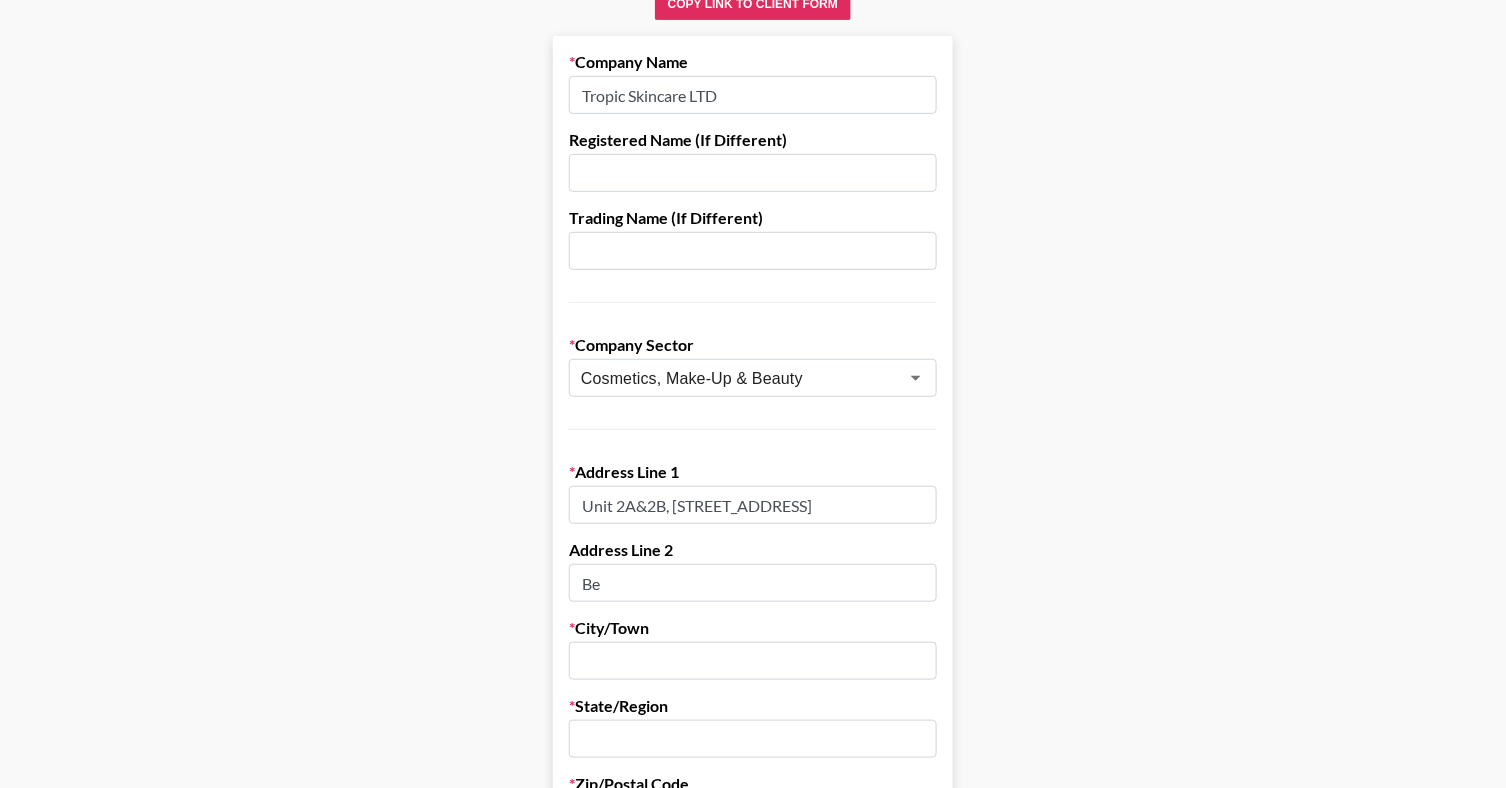 type on "B" 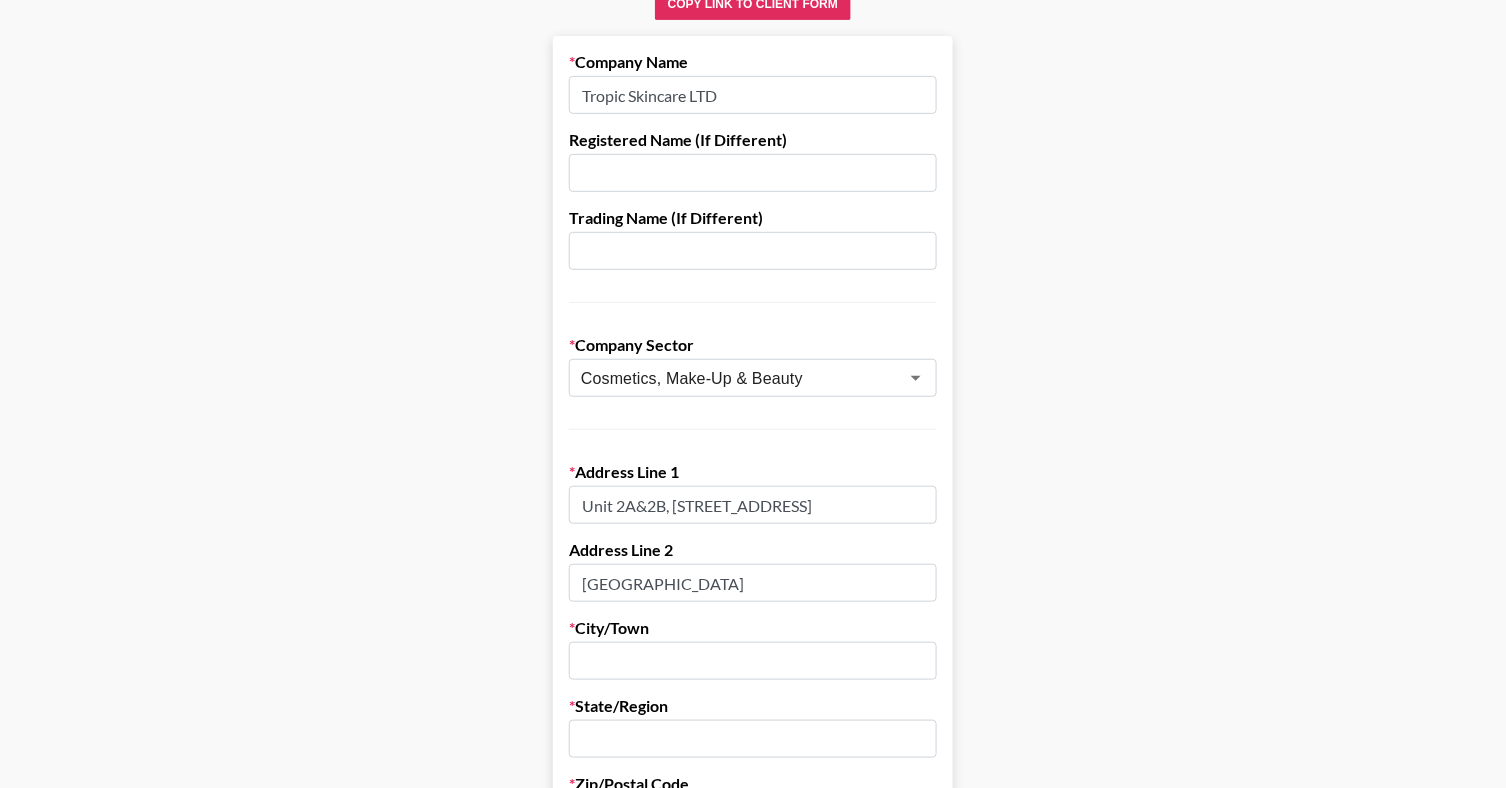 type on "Beddington Lane" 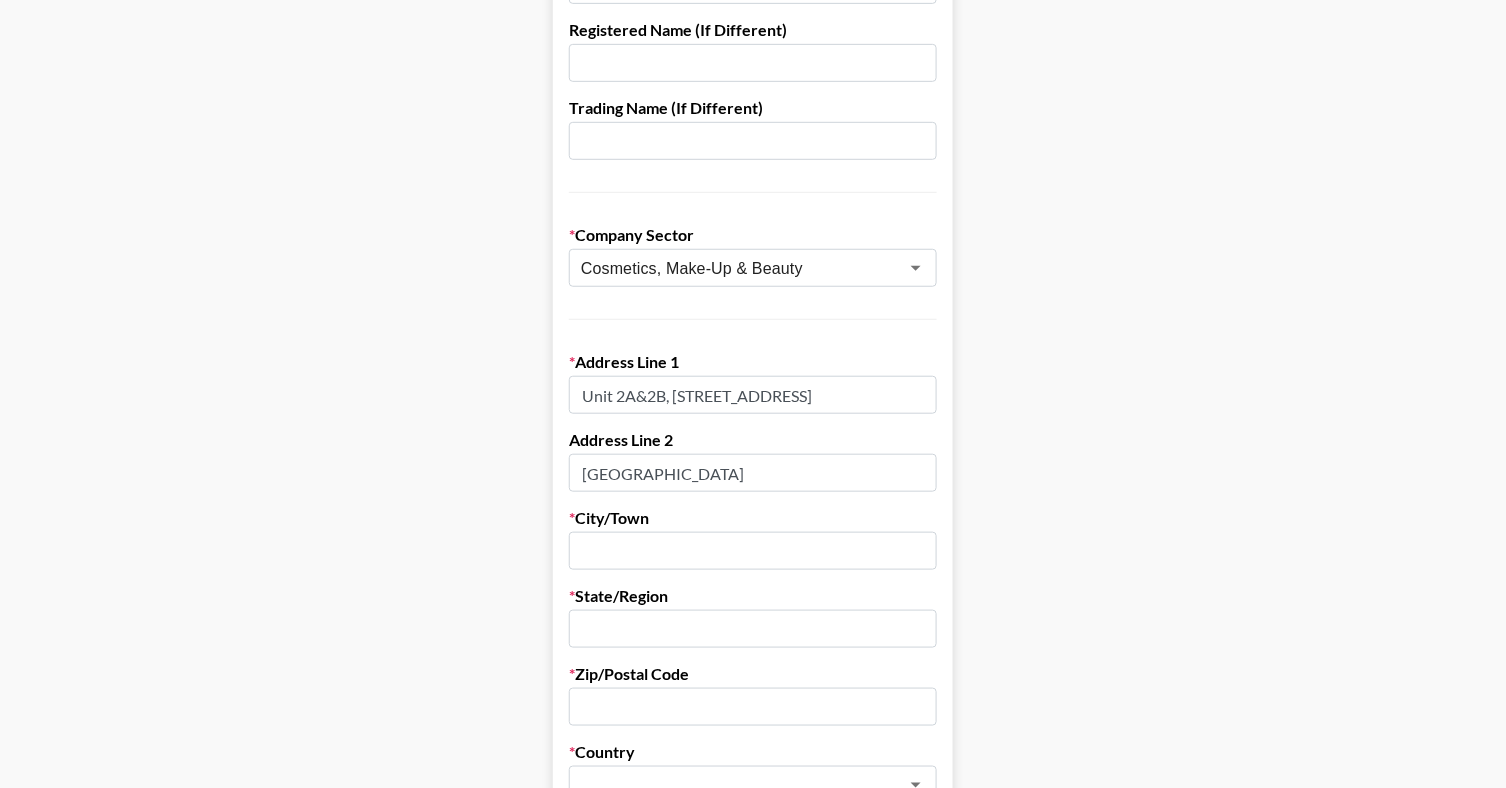 scroll, scrollTop: 308, scrollLeft: 0, axis: vertical 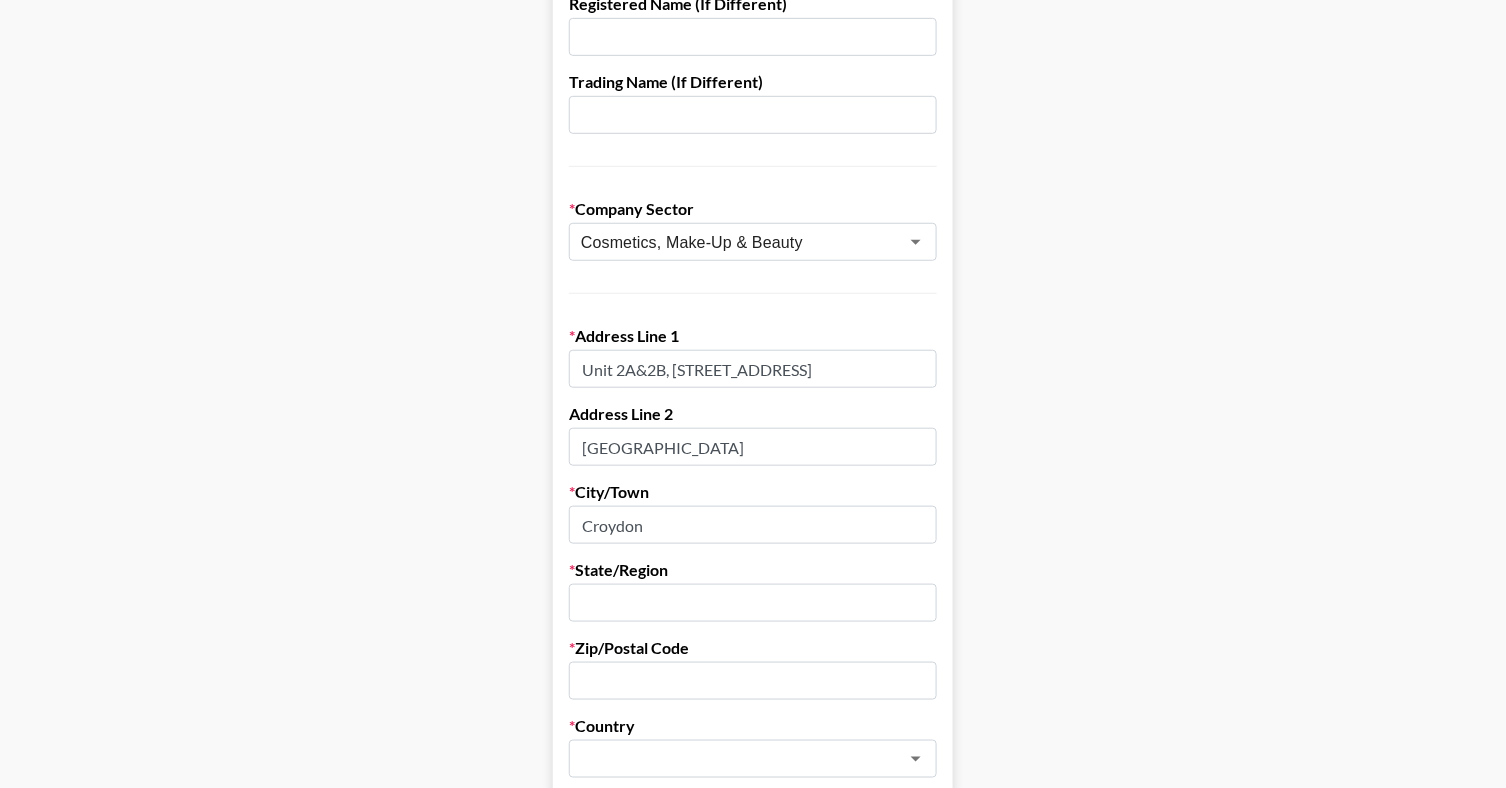type on "Croydon" 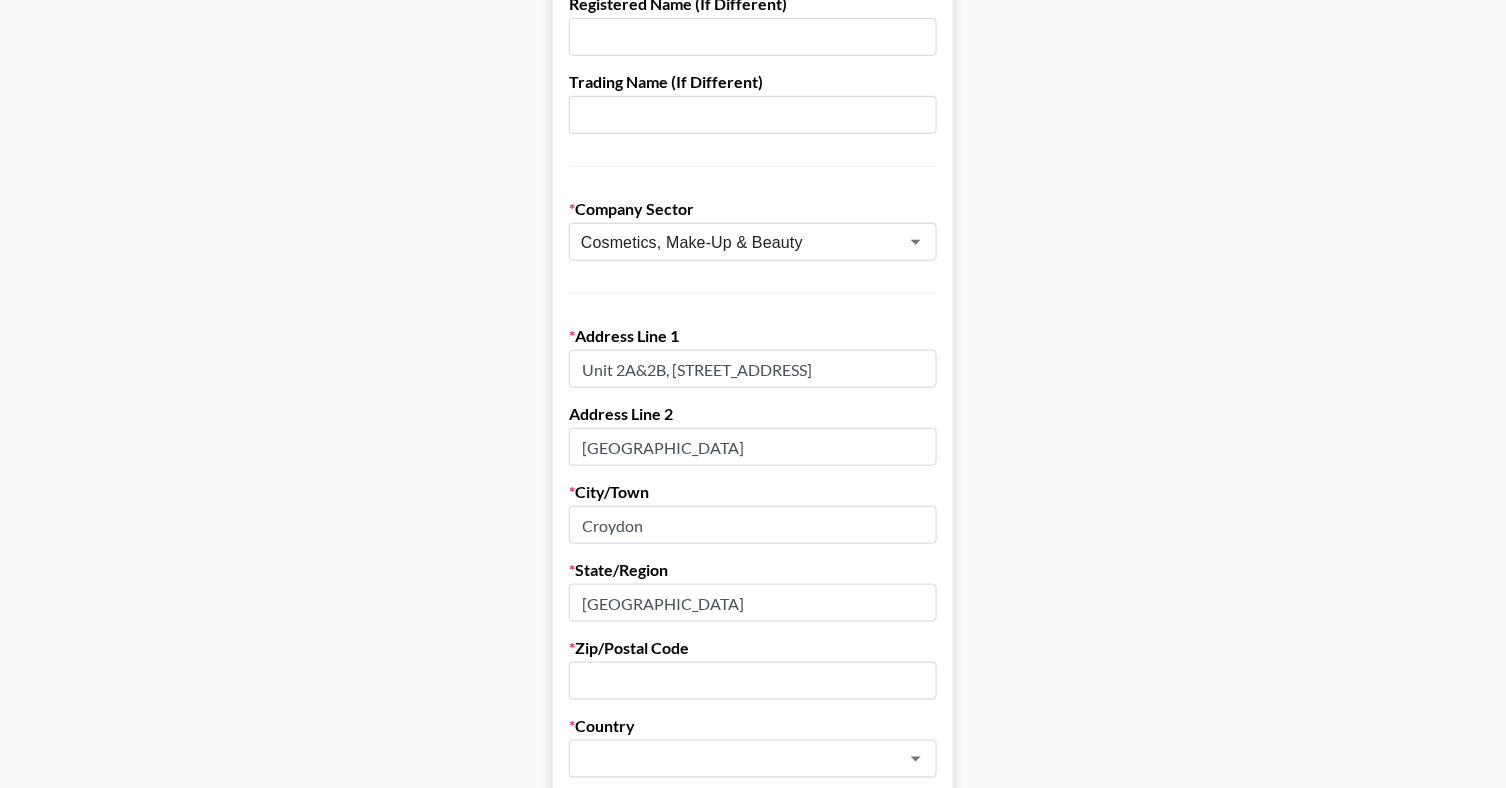 type on "London" 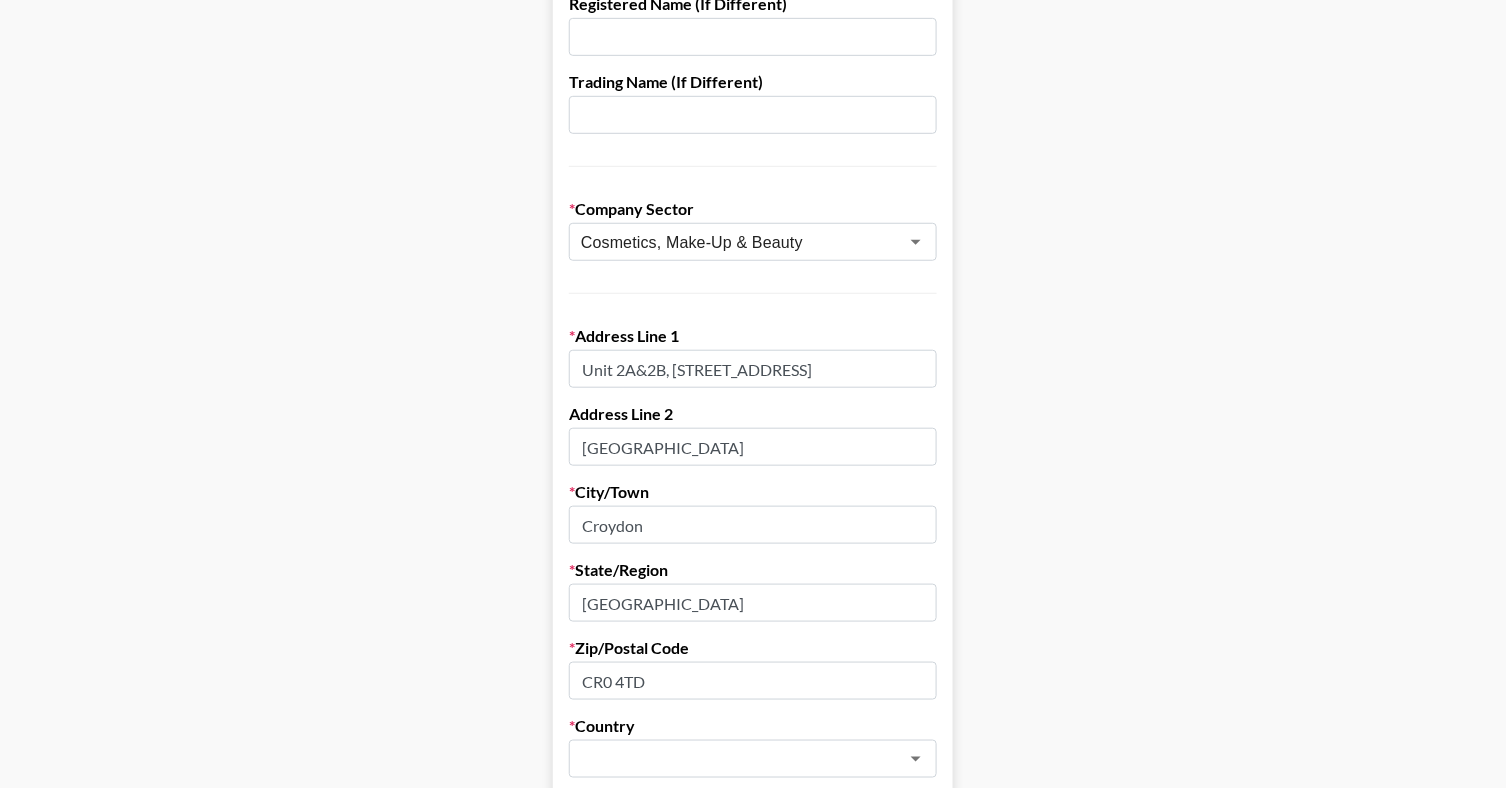 type on "CR0 4TD" 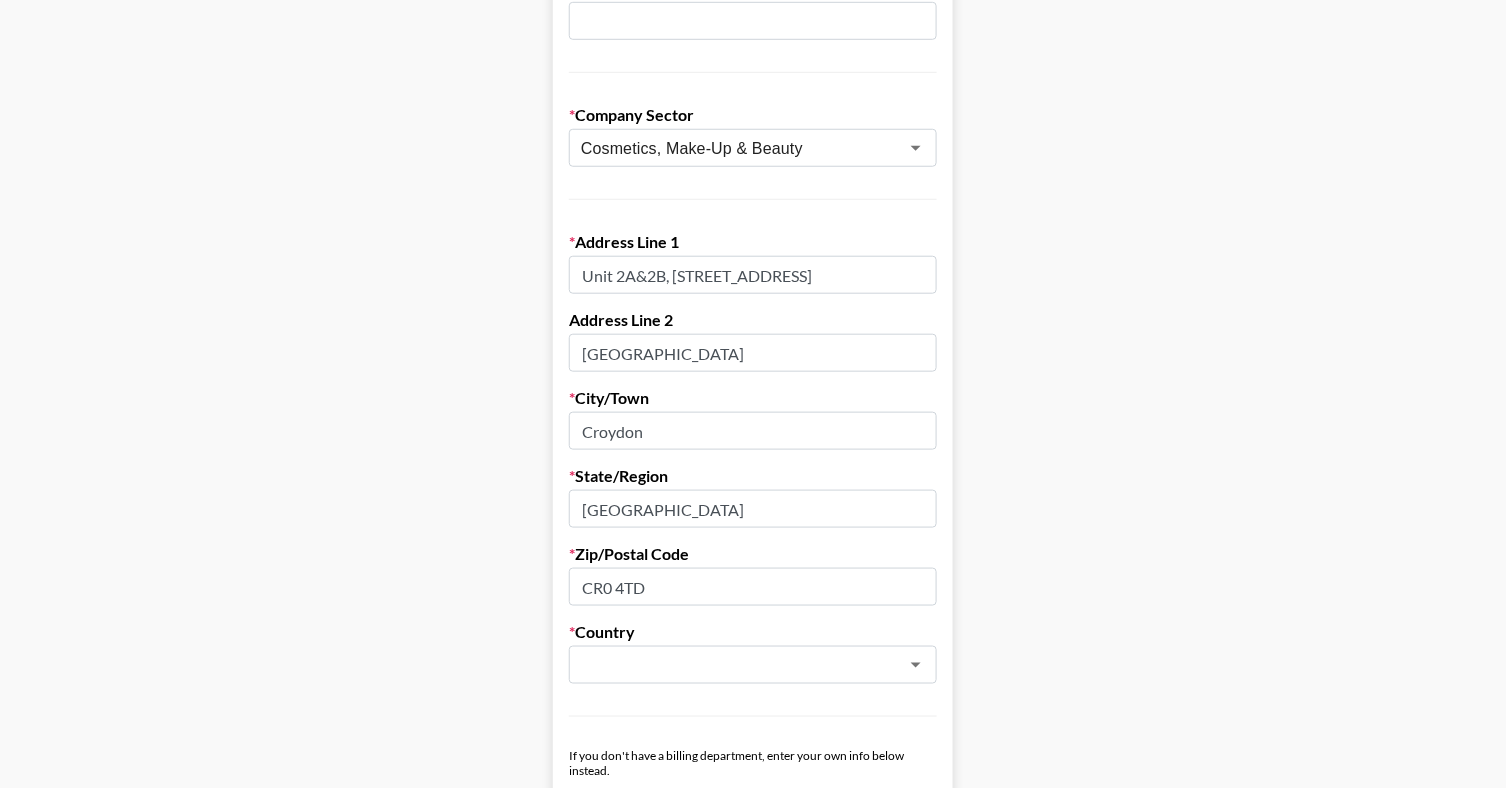 scroll, scrollTop: 407, scrollLeft: 0, axis: vertical 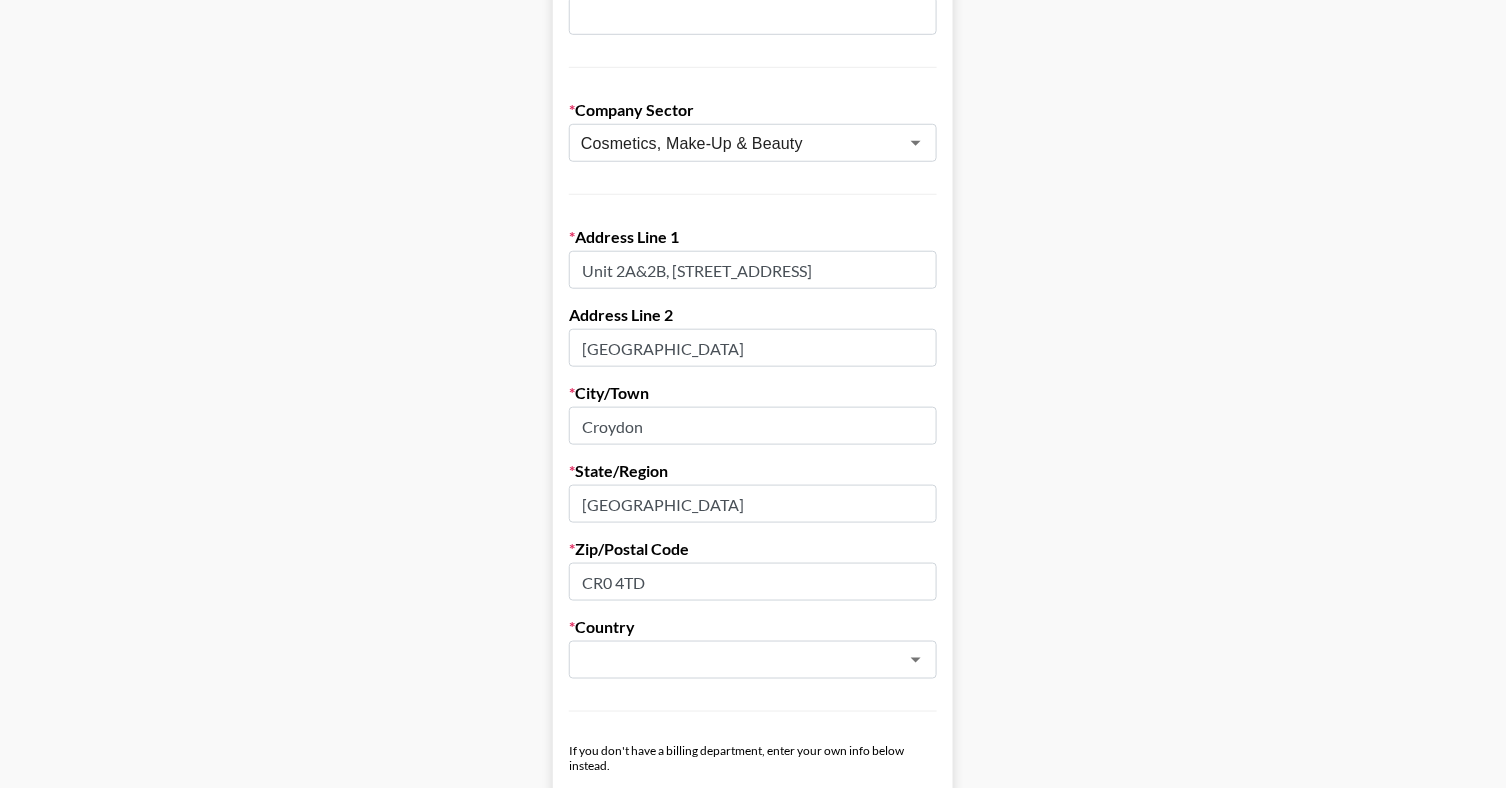 type on "Surrey" 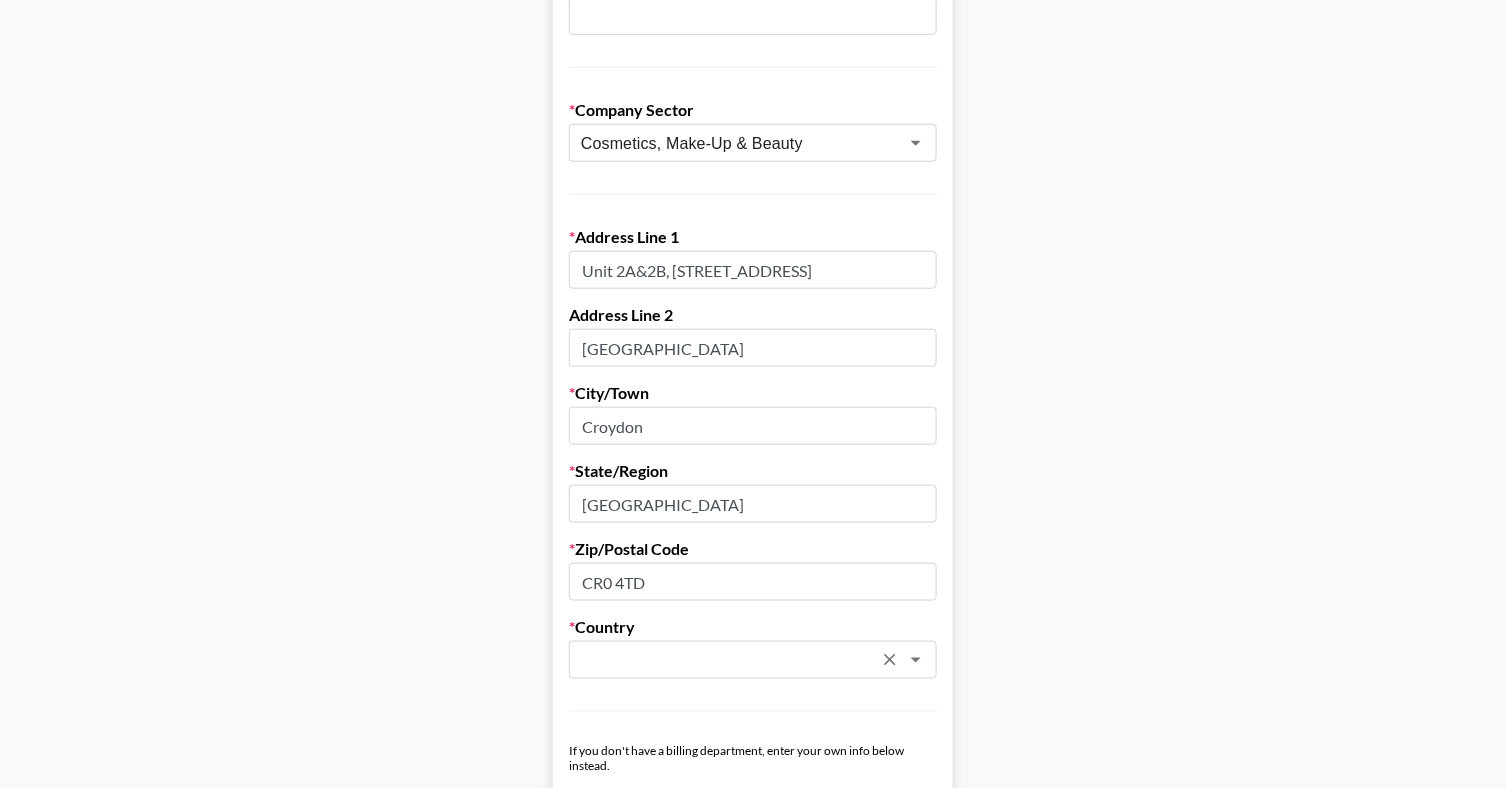 click at bounding box center [726, 660] 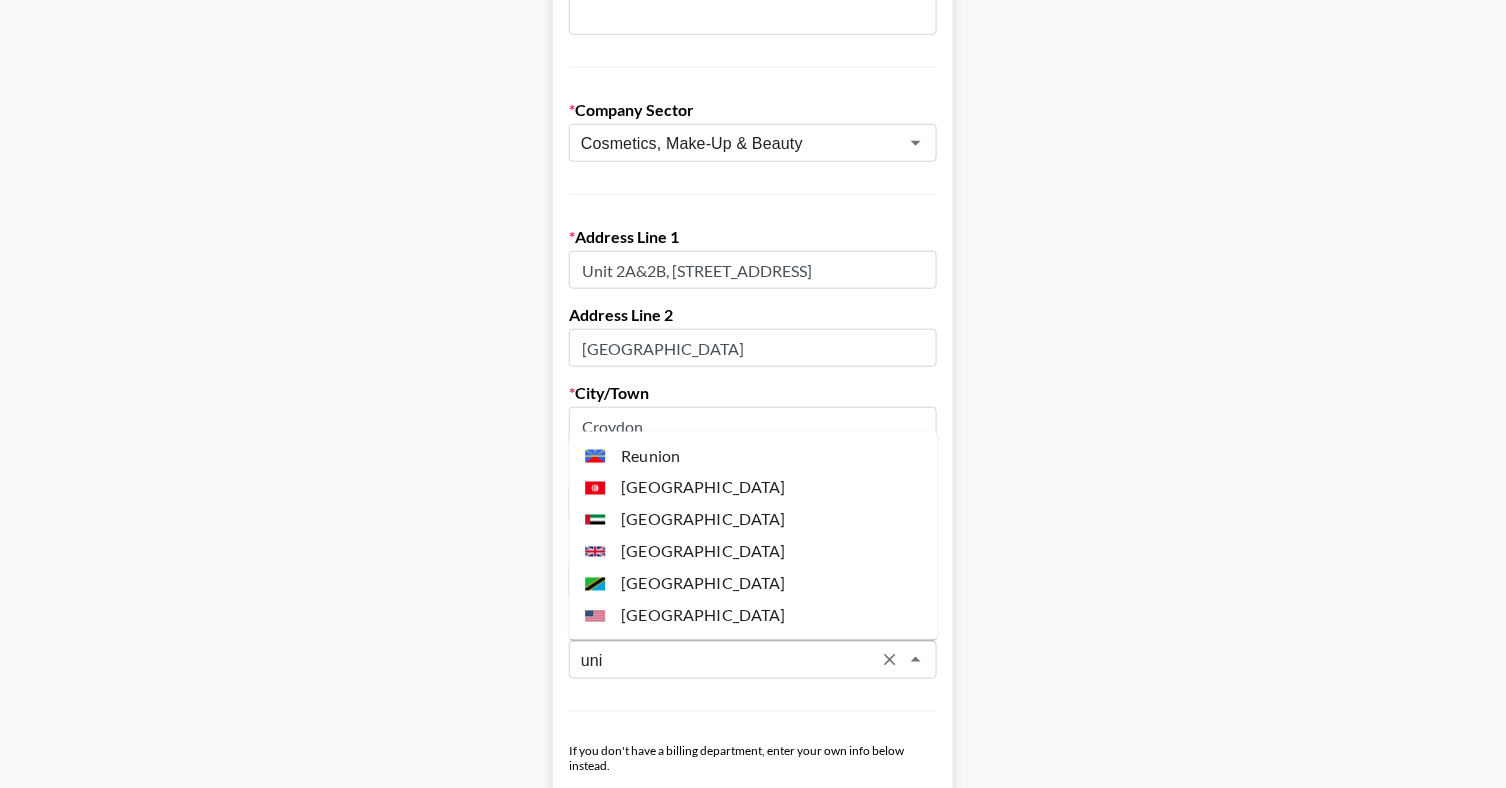 click on "United Kingdom" at bounding box center (753, 552) 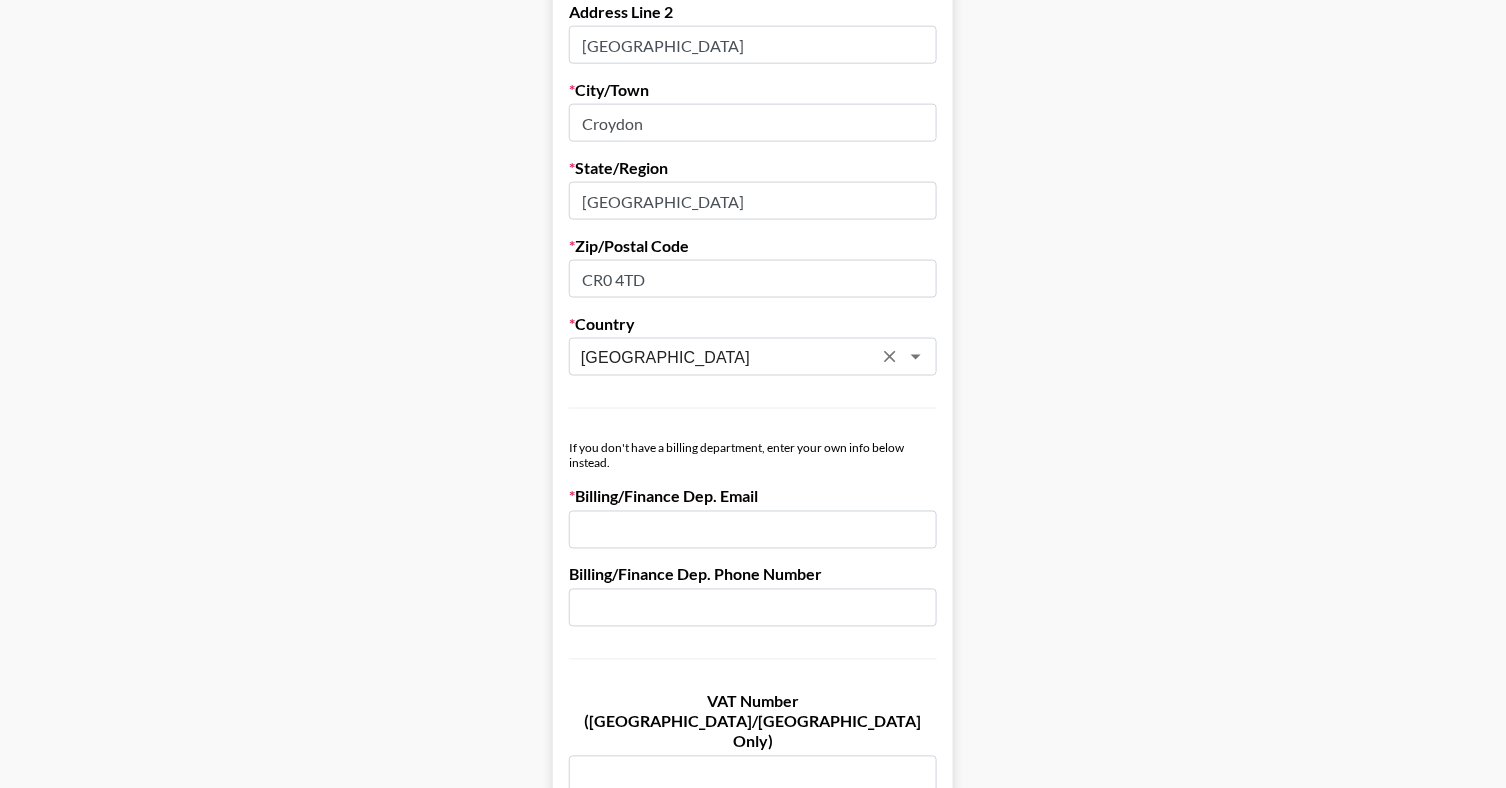 scroll, scrollTop: 707, scrollLeft: 0, axis: vertical 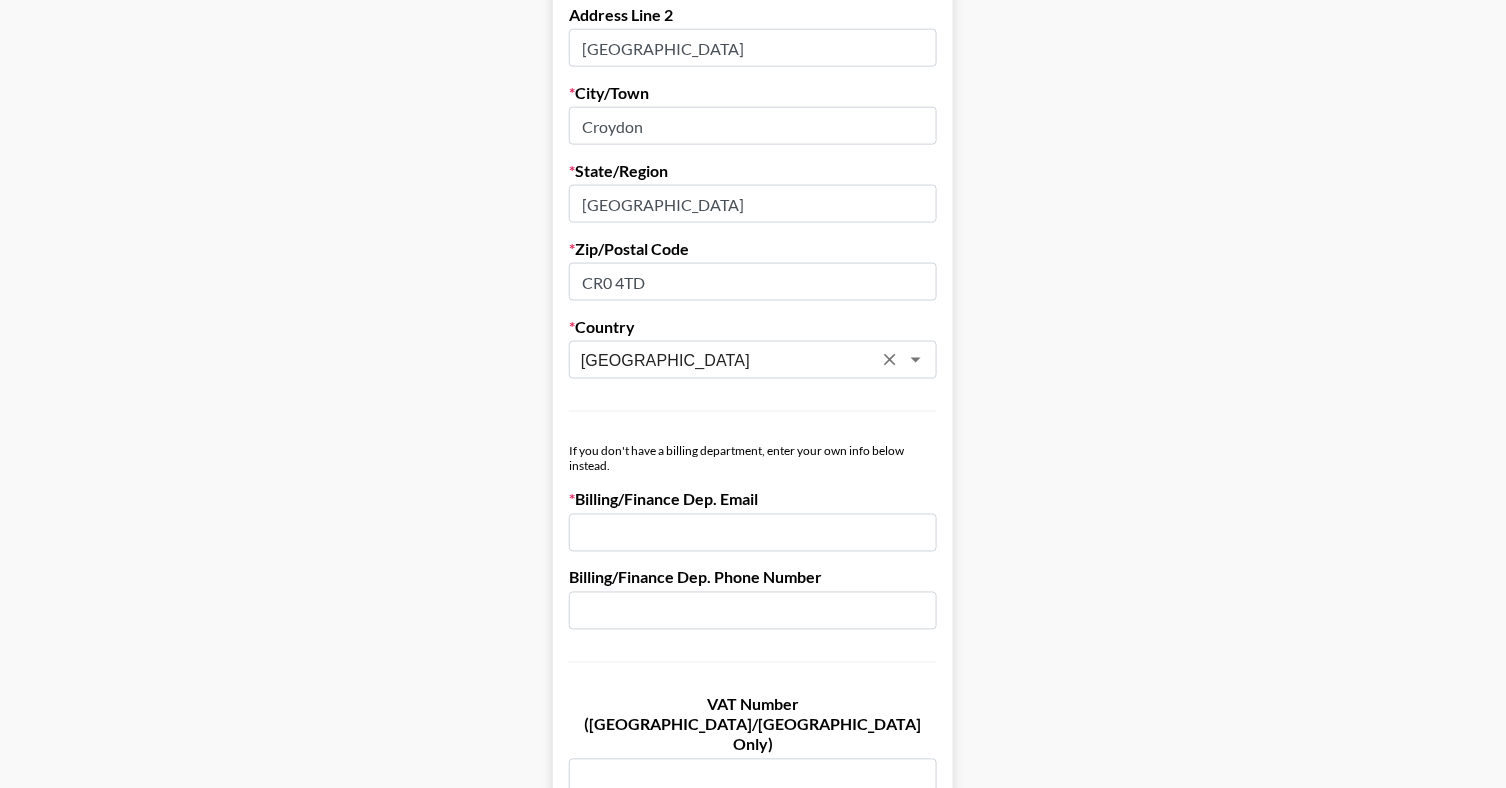 type on "United Kingdom" 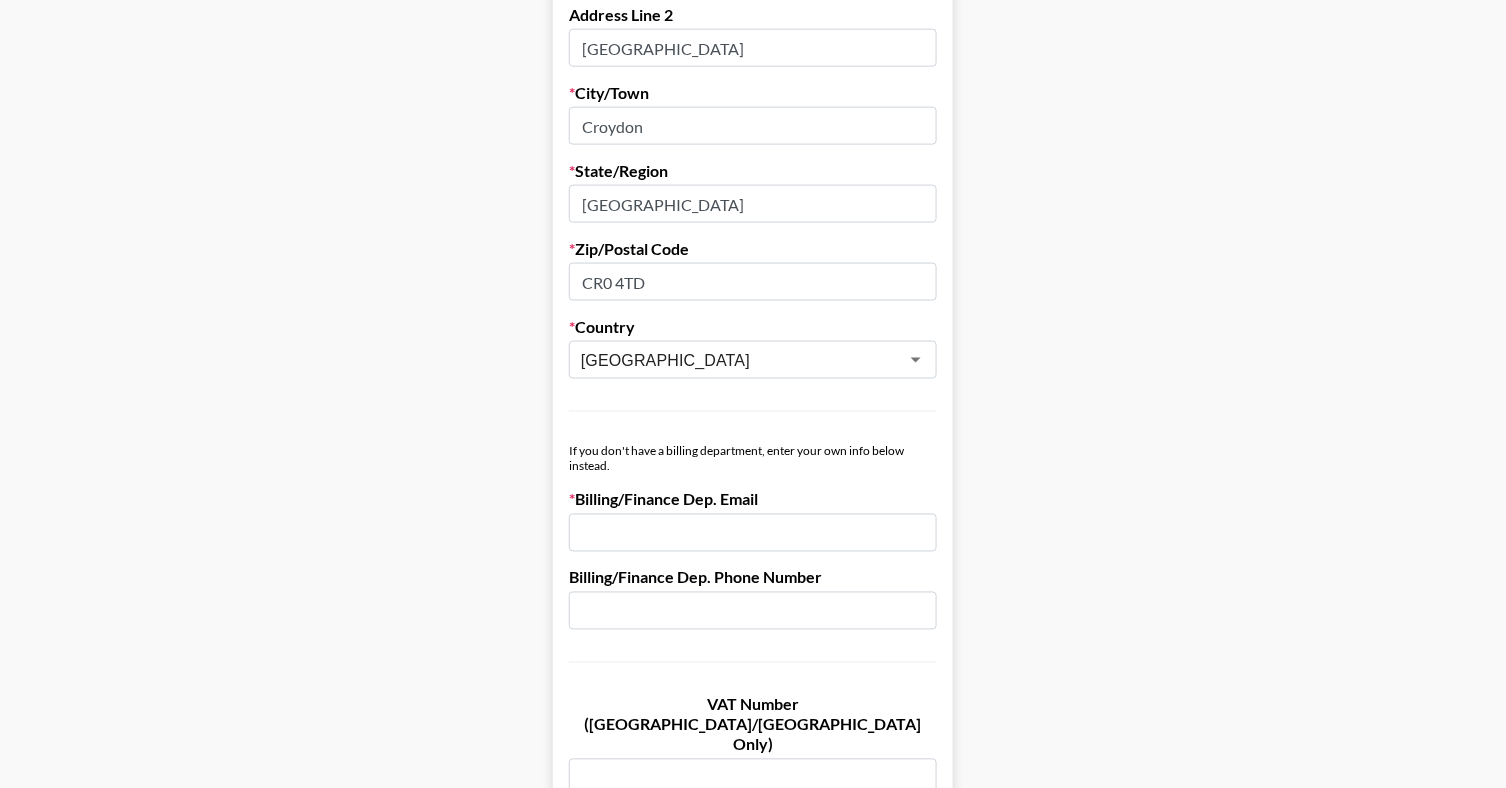 click at bounding box center [753, 533] 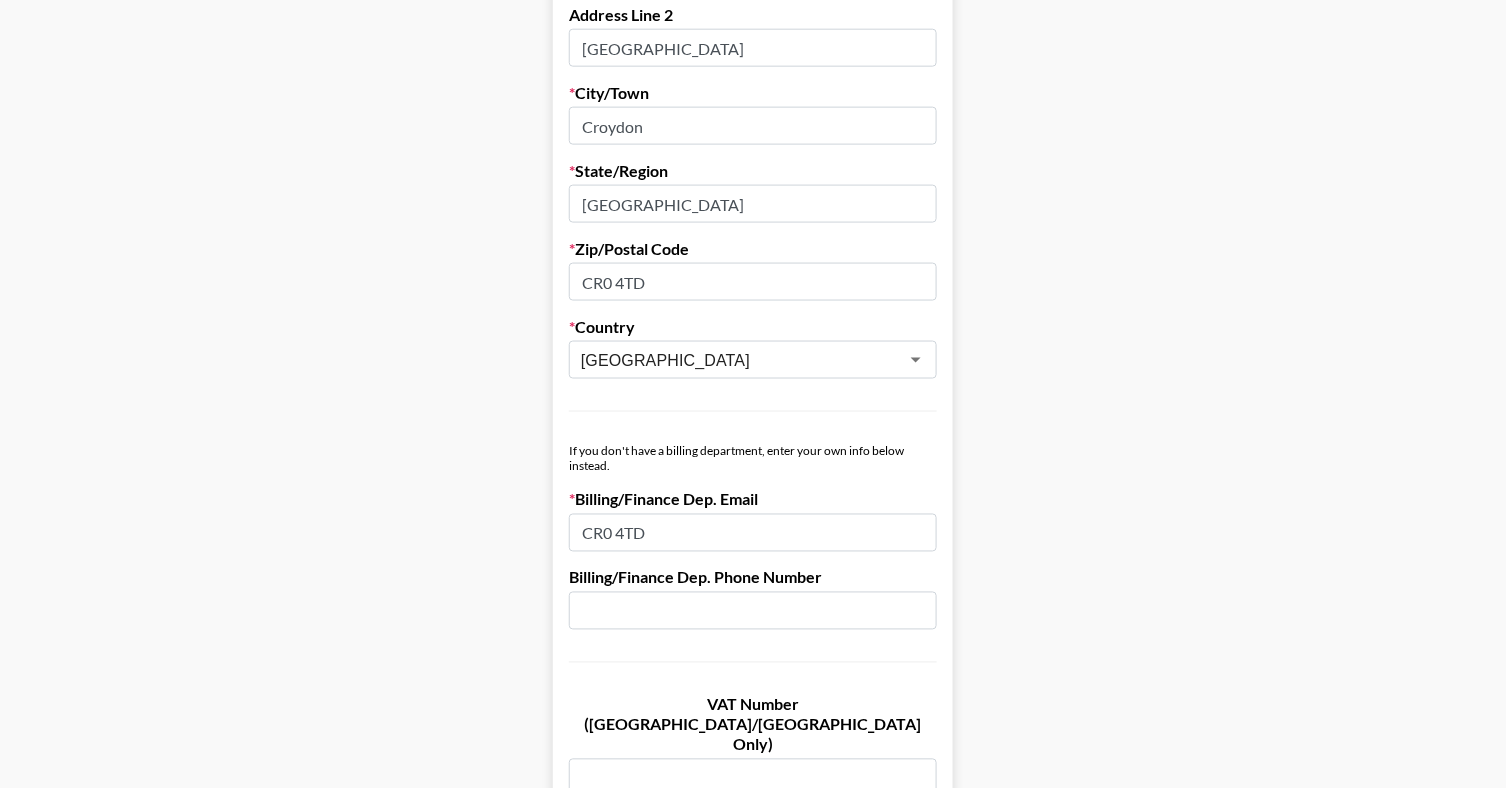 drag, startPoint x: 644, startPoint y: 516, endPoint x: 454, endPoint y: 516, distance: 190 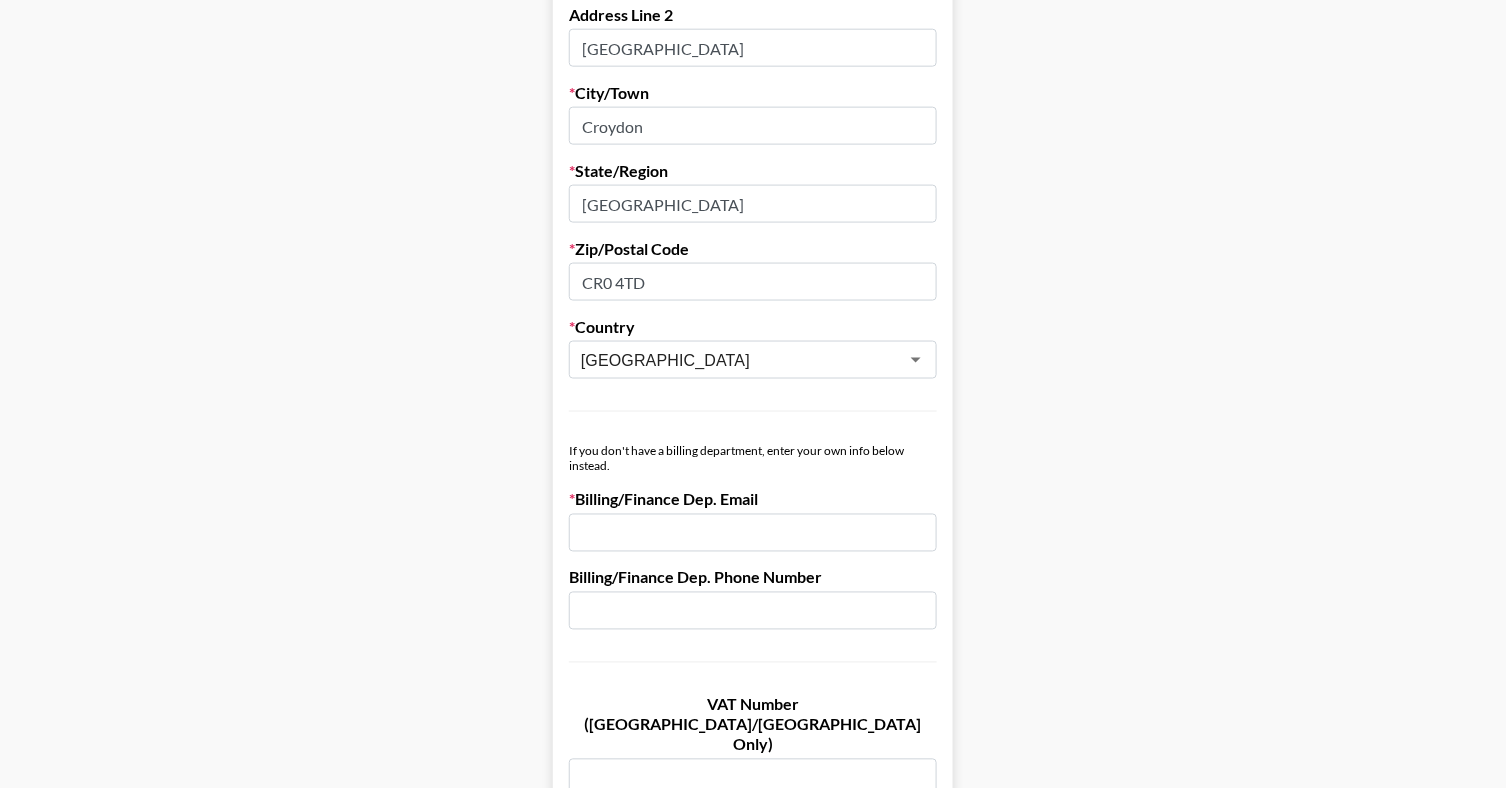 paste on "siobhan@tropicskincare.com" 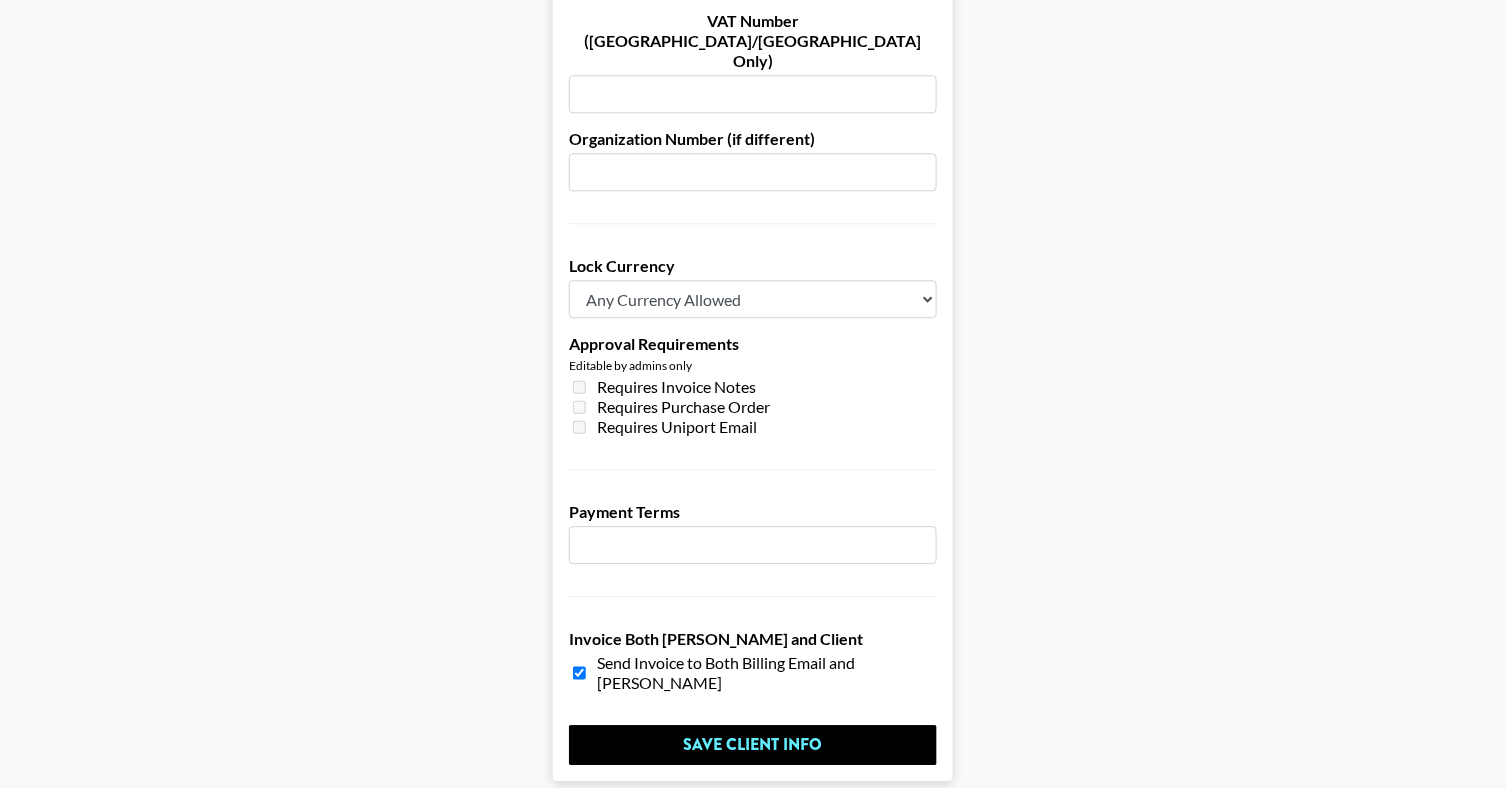 scroll, scrollTop: 1452, scrollLeft: 0, axis: vertical 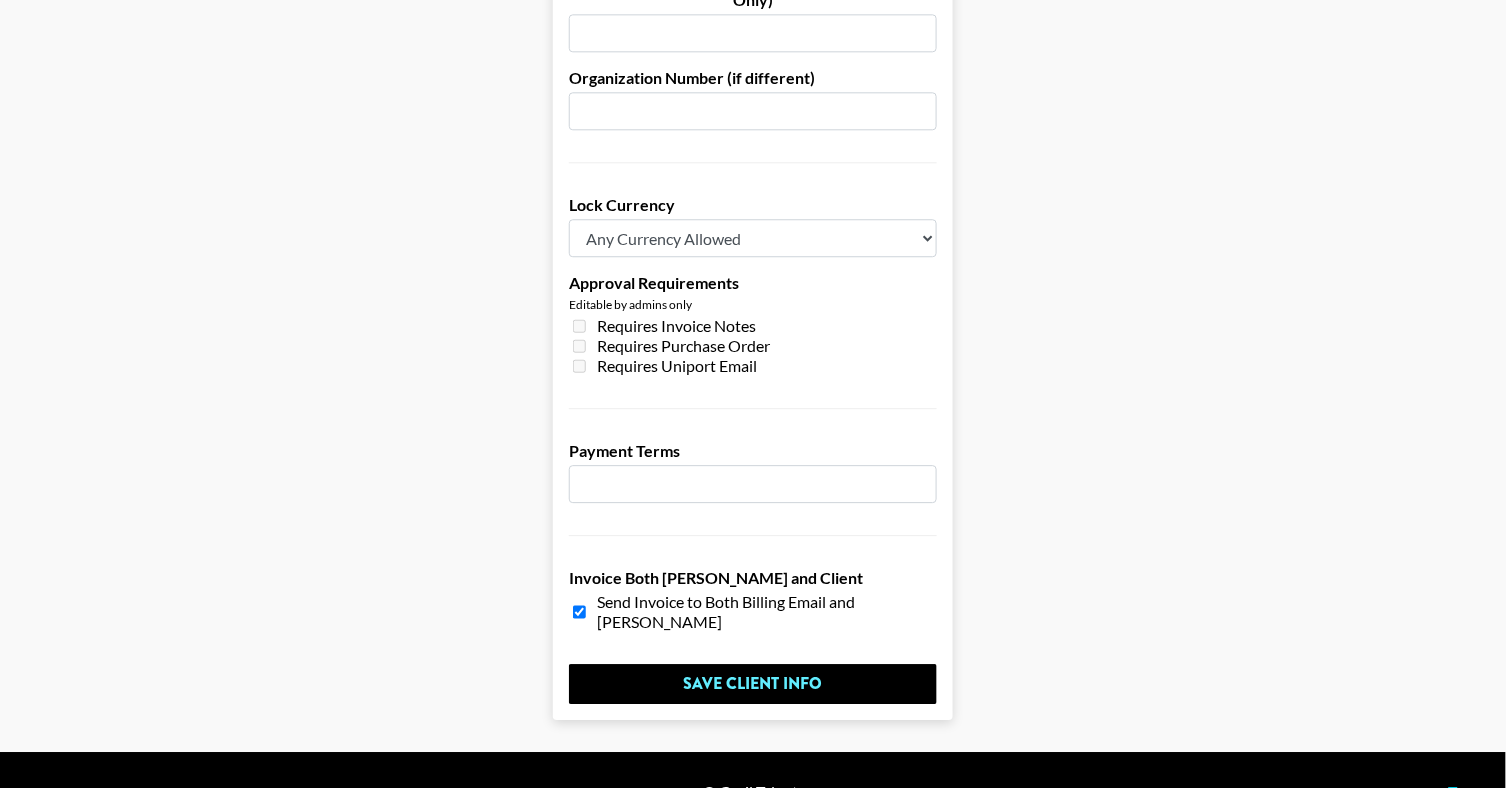 type on "siobhan@tropicskincare.com" 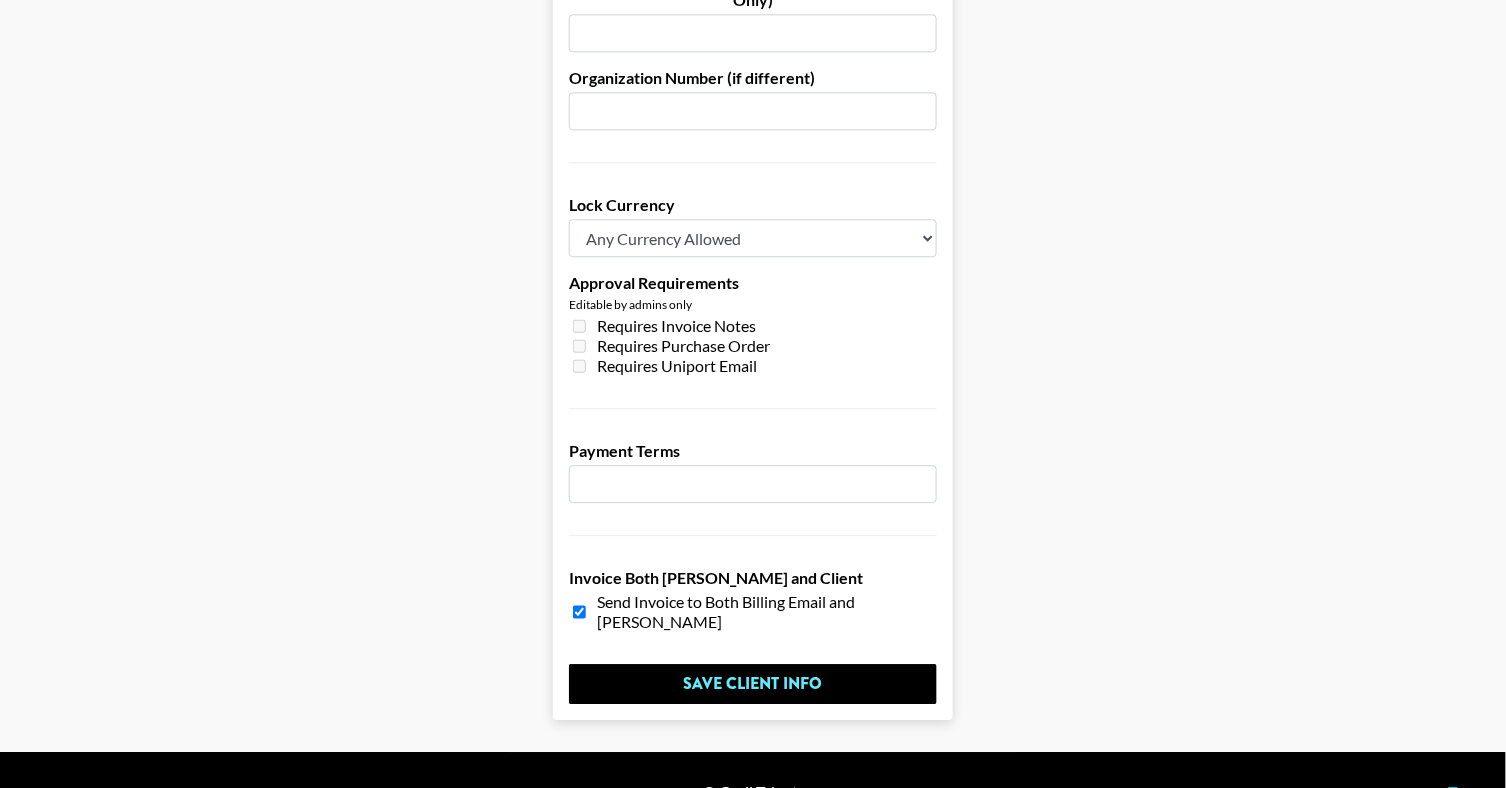 click on "Any Currency Allowed USD GBP EUR CAD AUD" at bounding box center (753, 238) 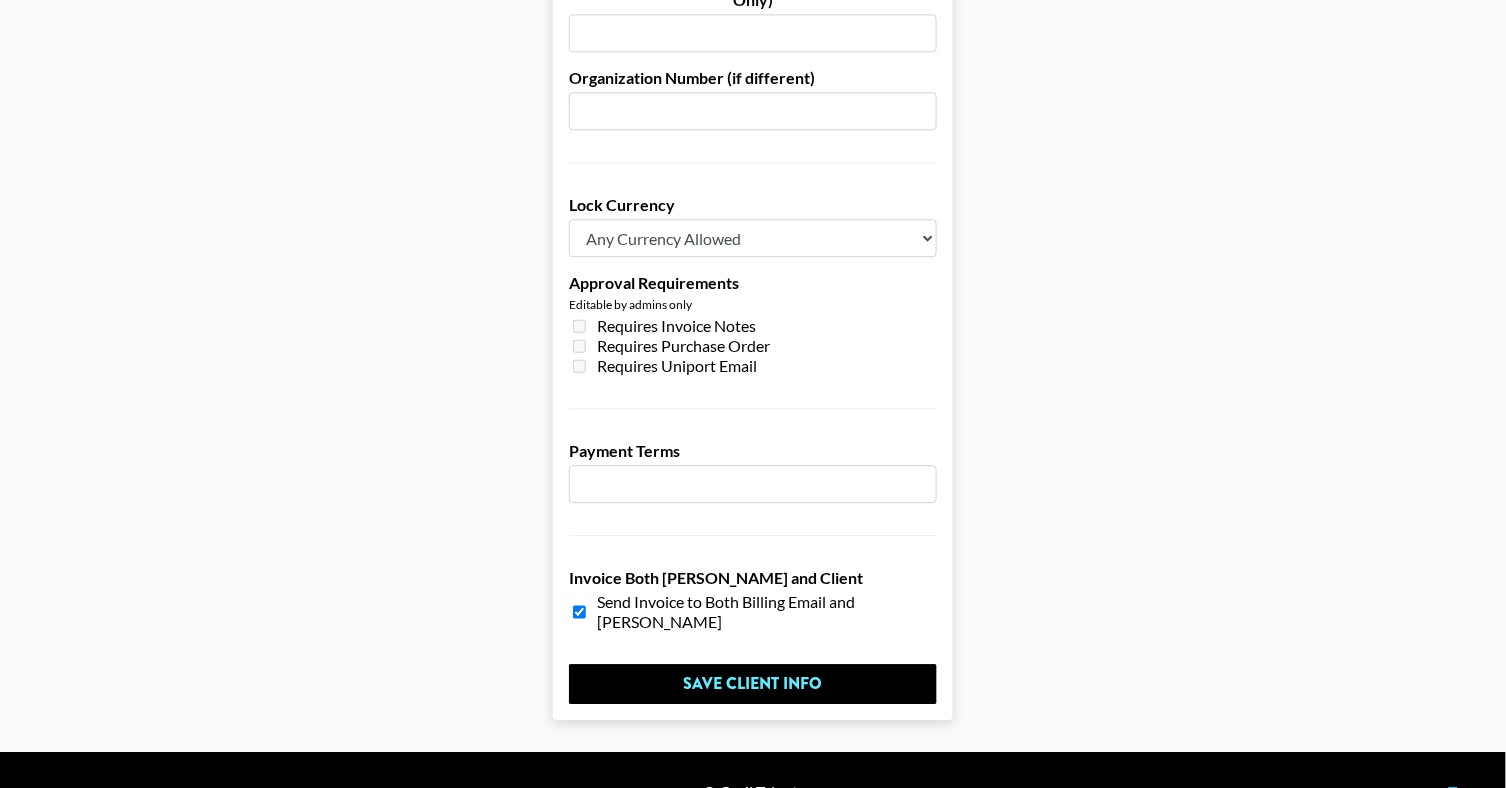 select on "GBP" 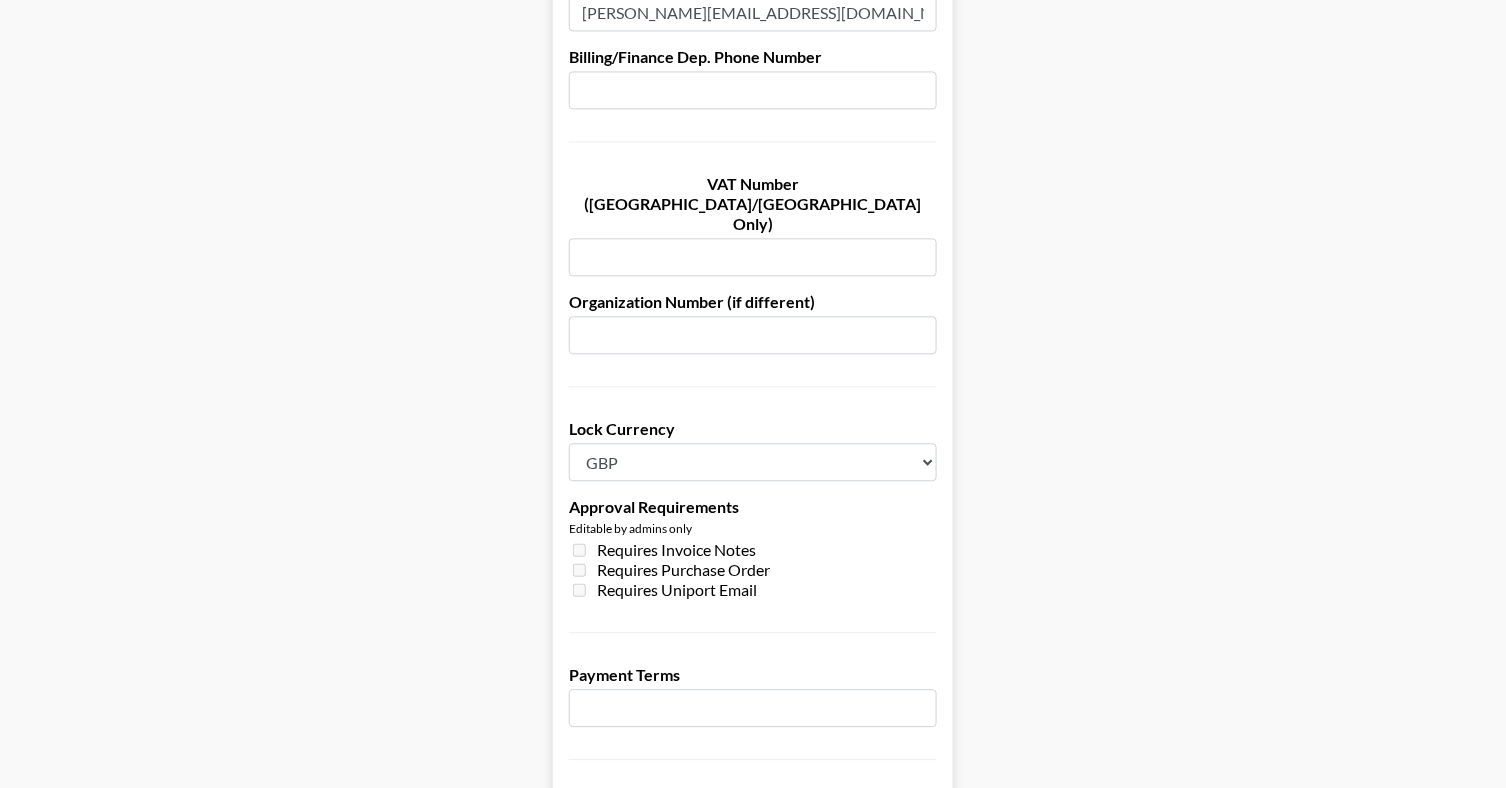 scroll, scrollTop: 1452, scrollLeft: 0, axis: vertical 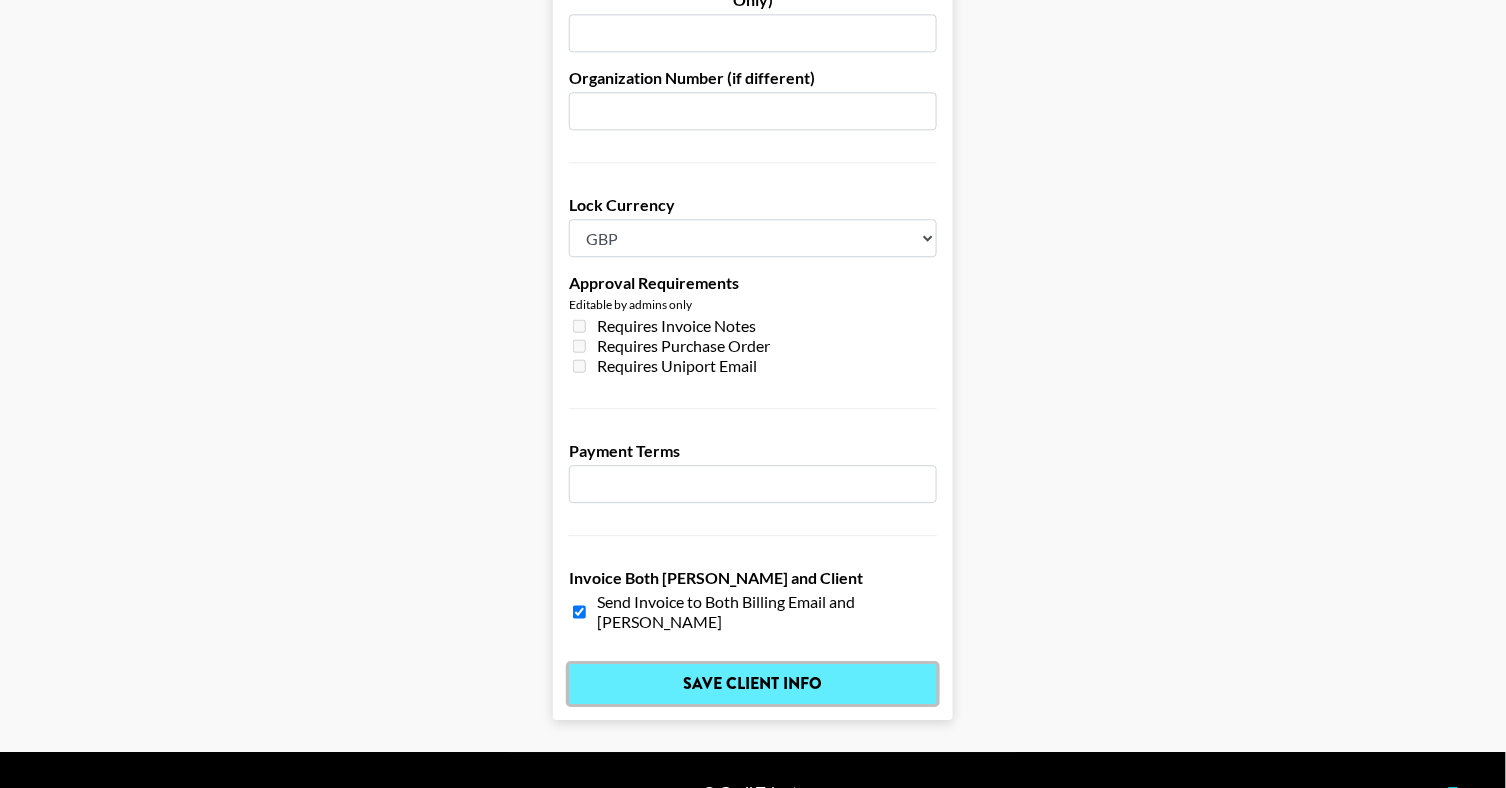 click on "Save Client Info" at bounding box center [753, 684] 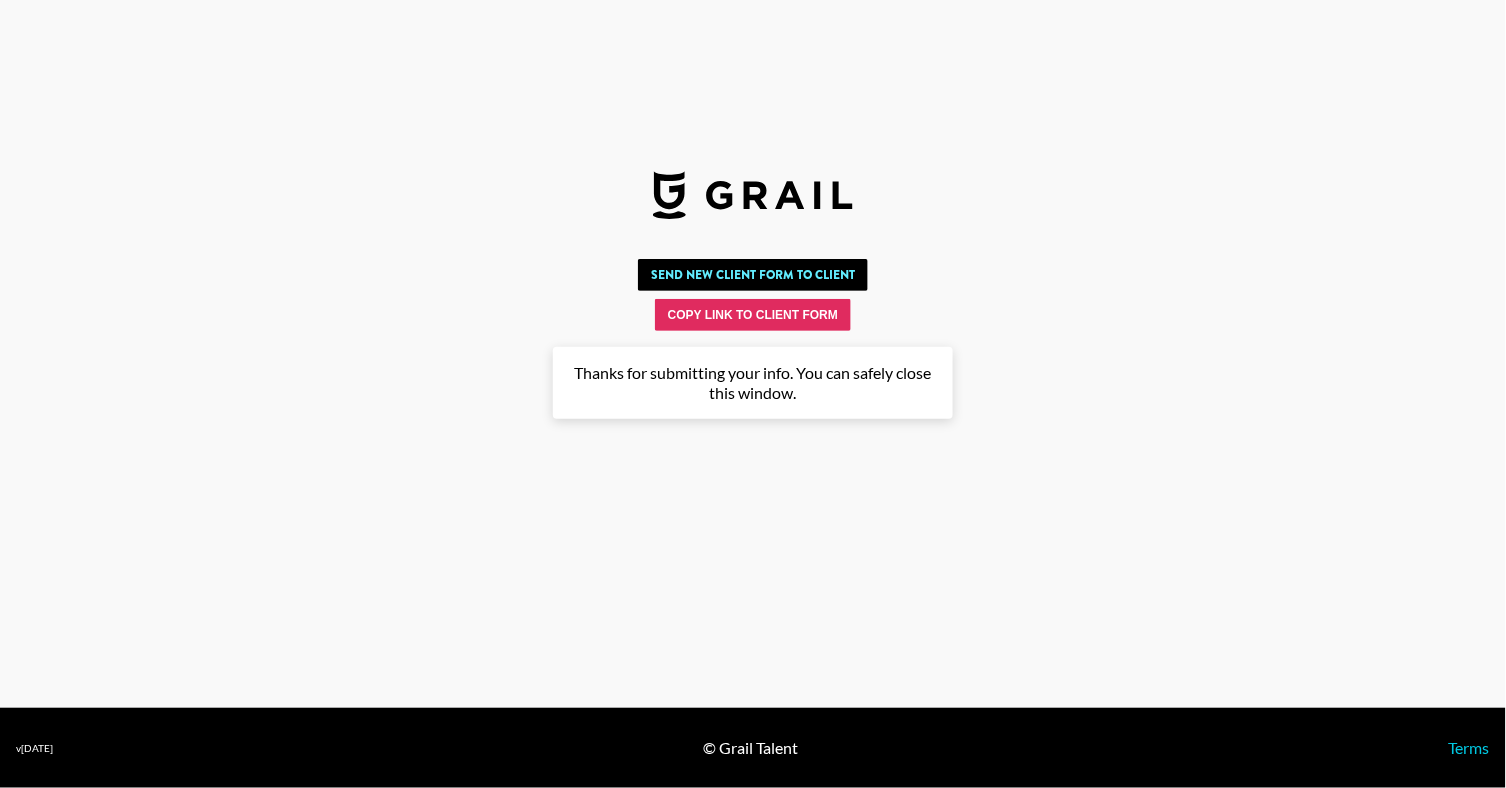 scroll, scrollTop: 0, scrollLeft: 0, axis: both 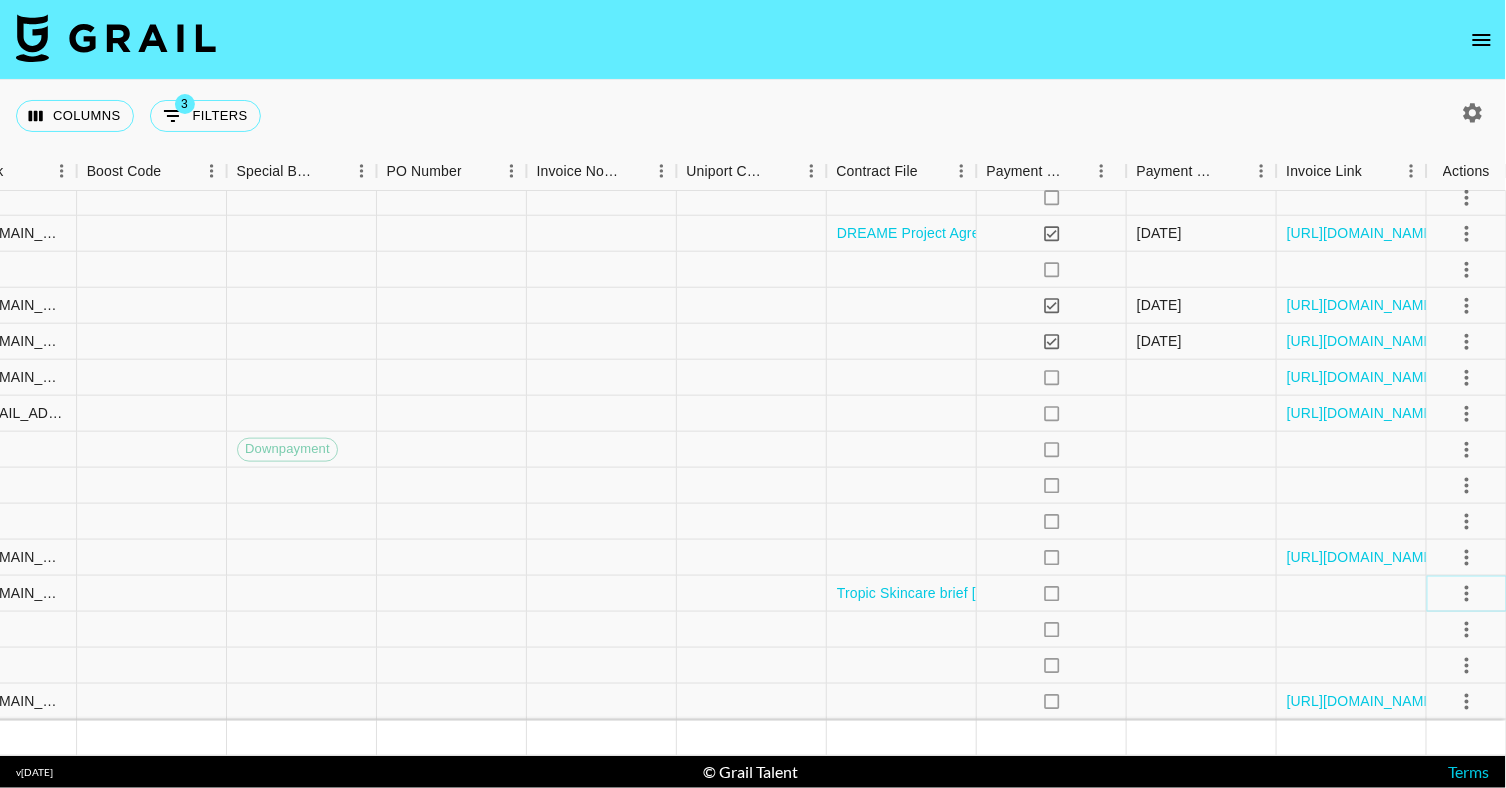 click 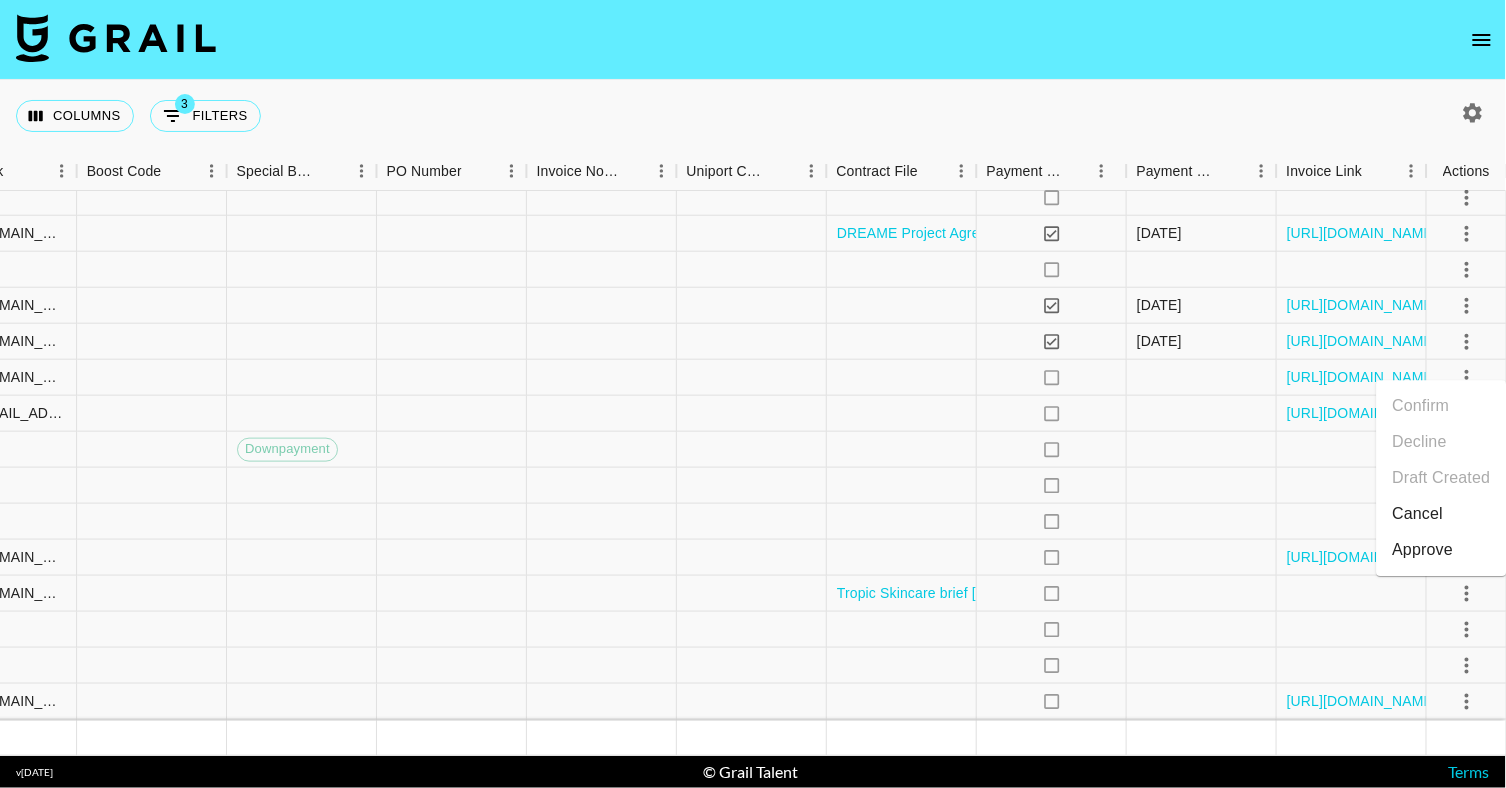 click on "Approve" at bounding box center (1442, 550) 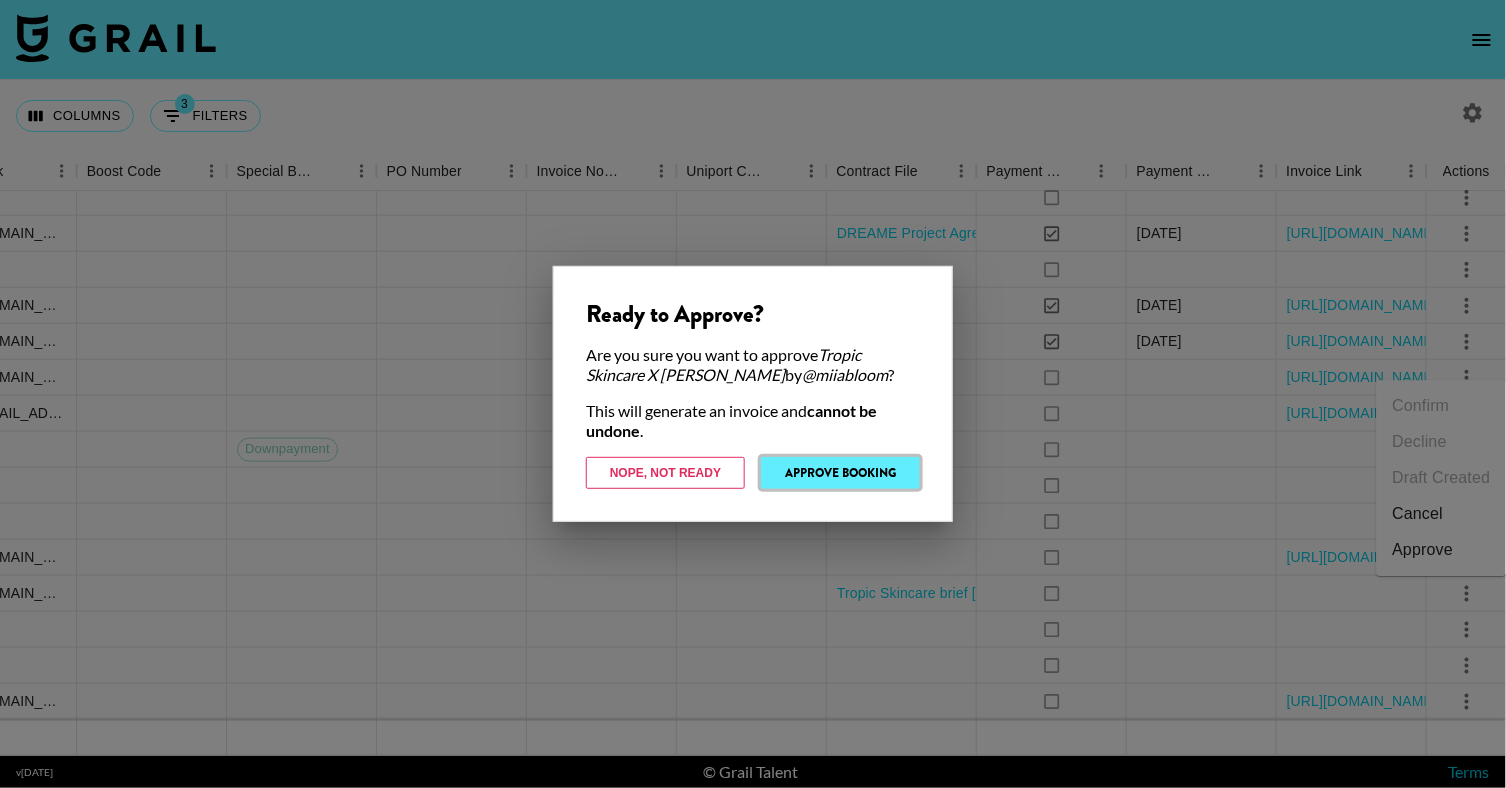 click on "Approve Booking" at bounding box center (840, 473) 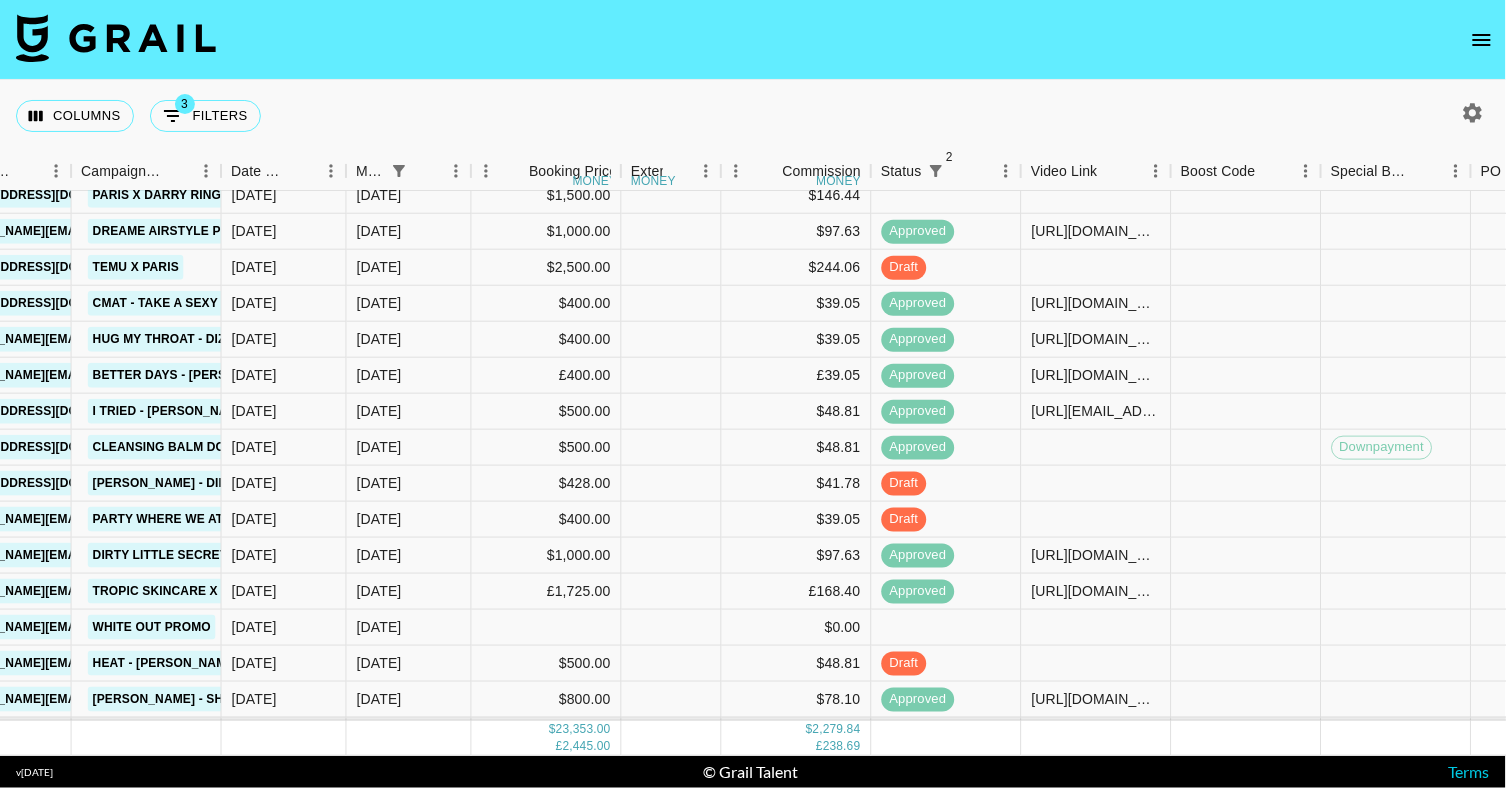 scroll, scrollTop: 266, scrollLeft: 893, axis: both 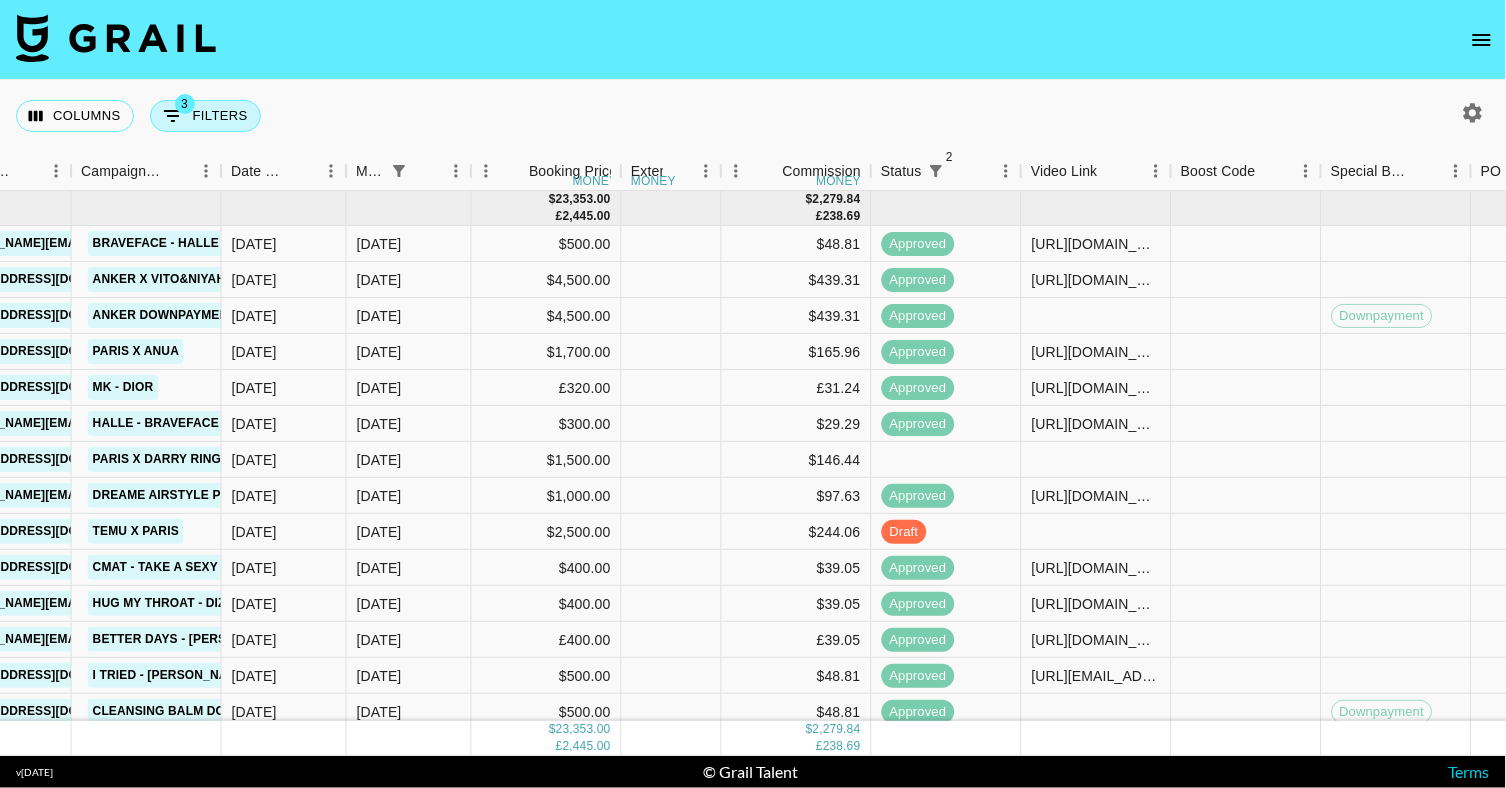 click on "3 Filters" at bounding box center (205, 116) 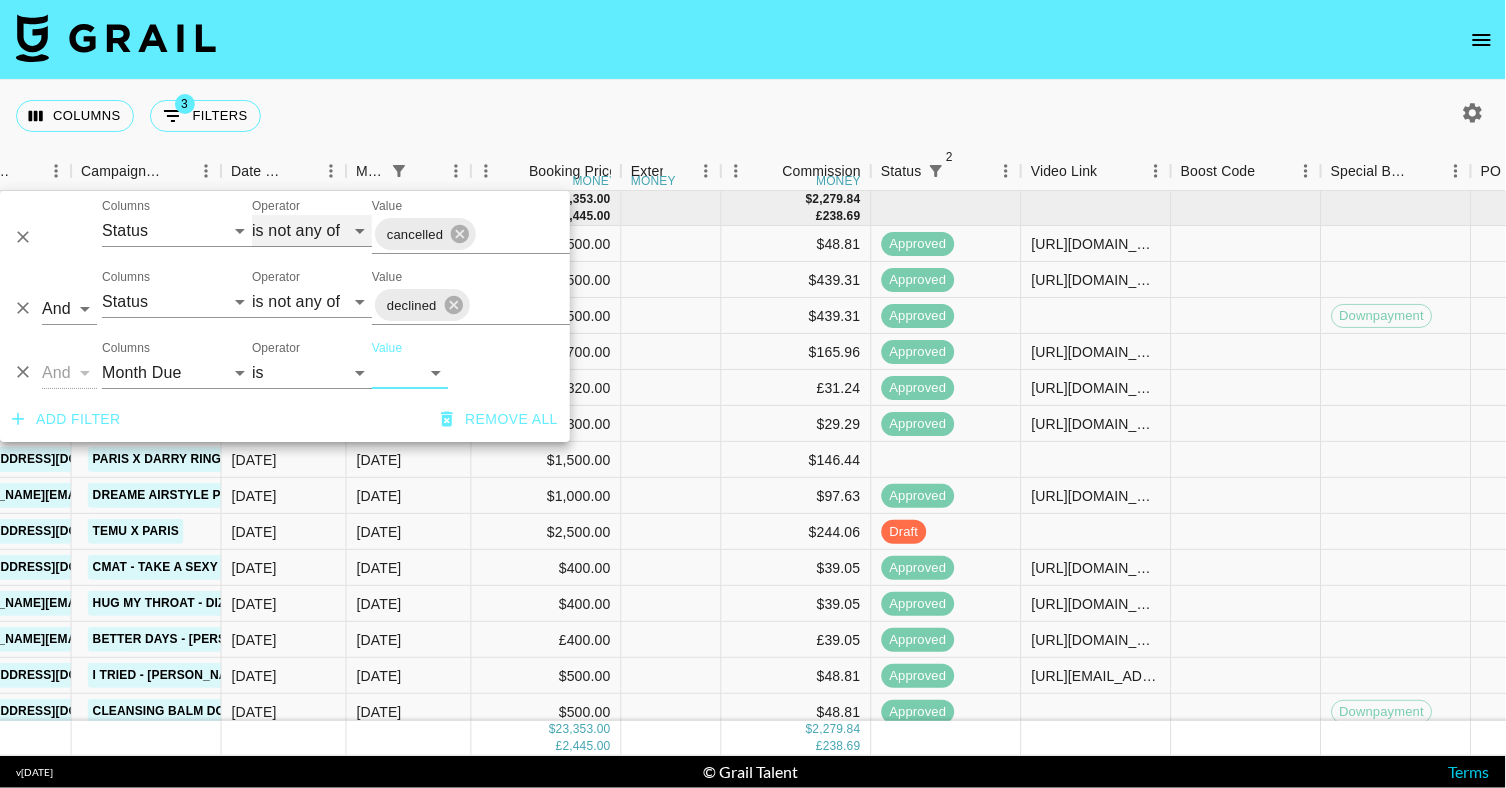 click on "is is not is any of is not any of" at bounding box center [312, 231] 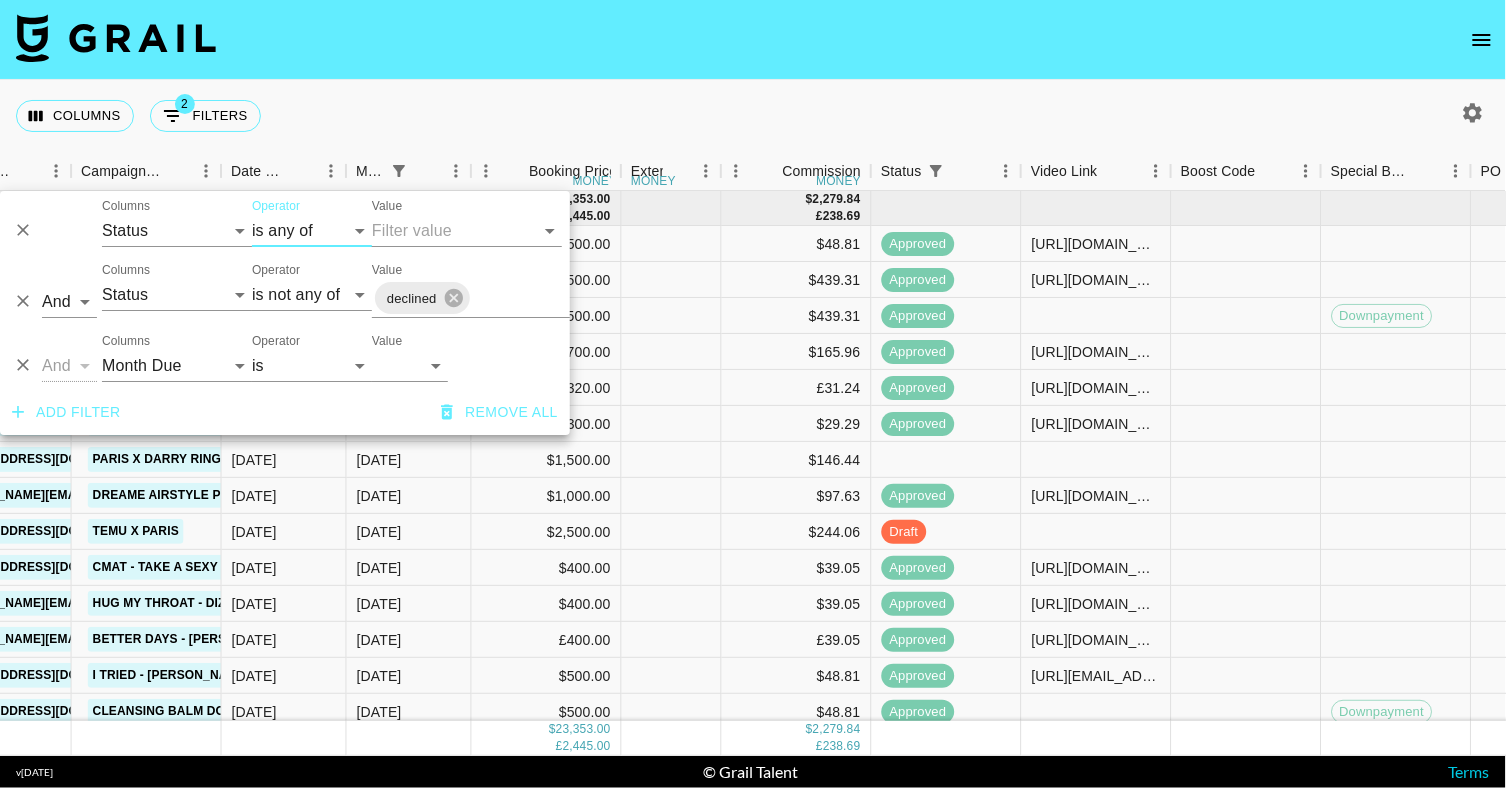 click on "Value" at bounding box center (452, 230) 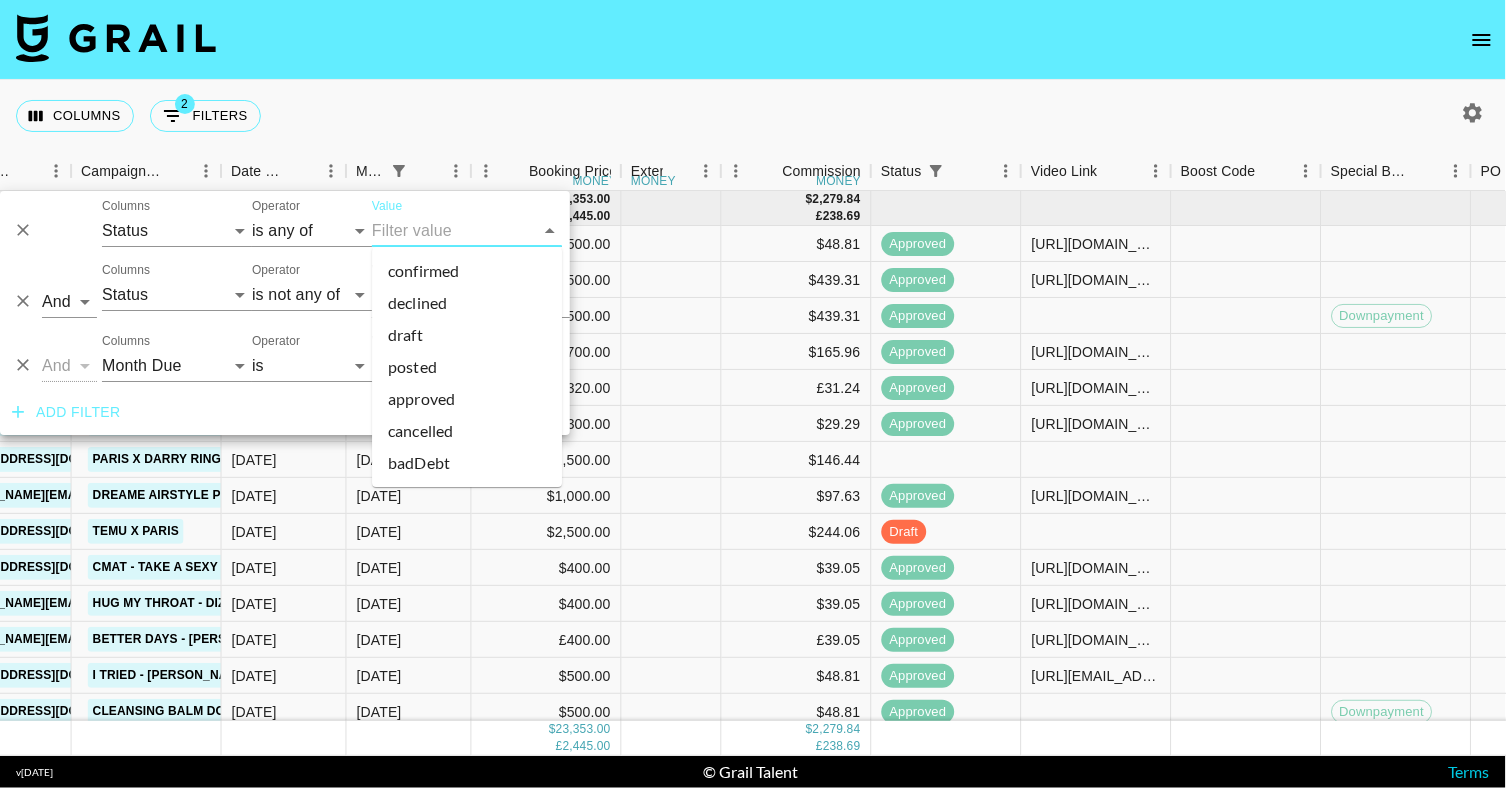 click on "approved" at bounding box center [467, 399] 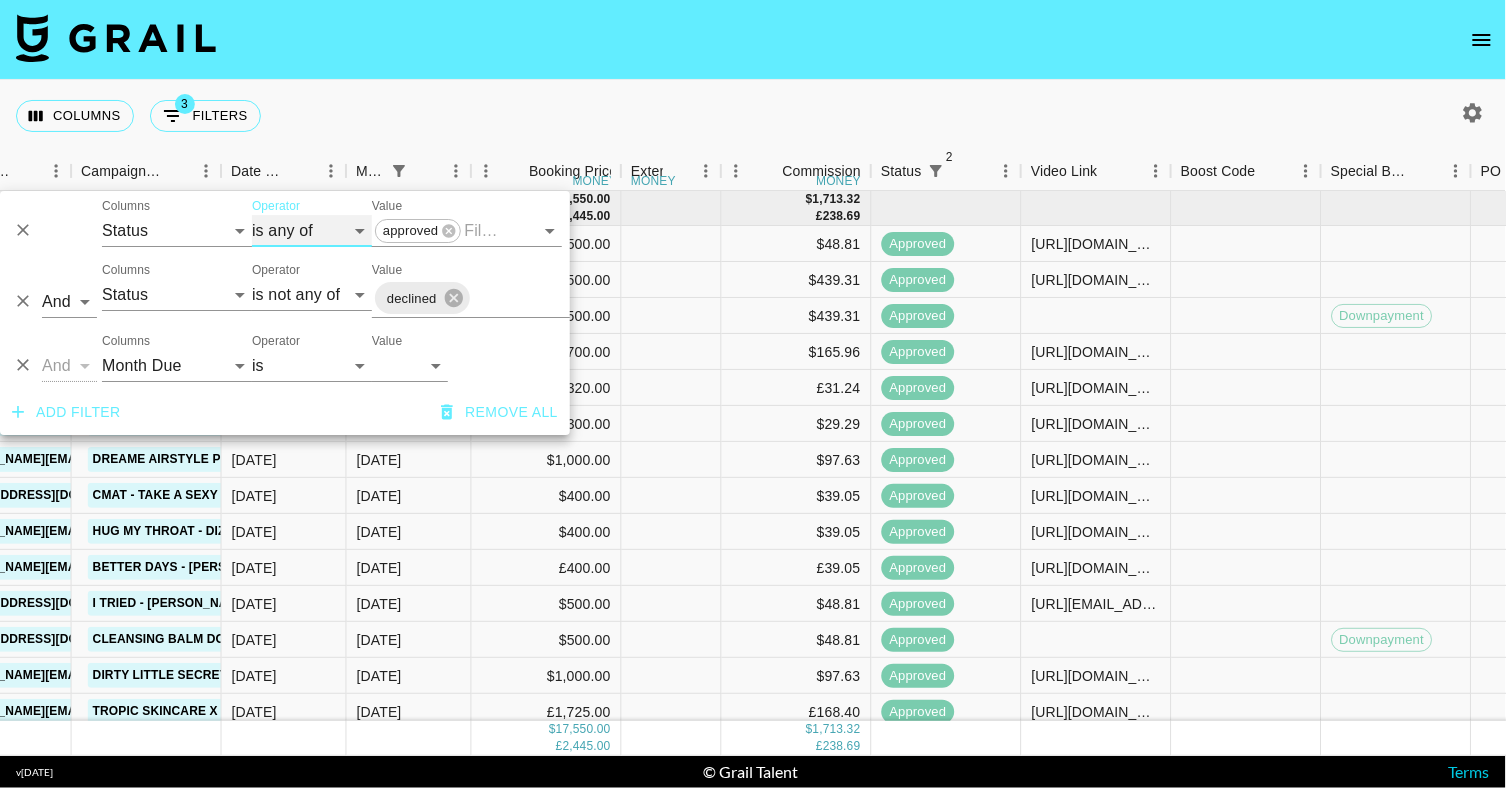 click on "is is not is any of is not any of" at bounding box center (312, 231) 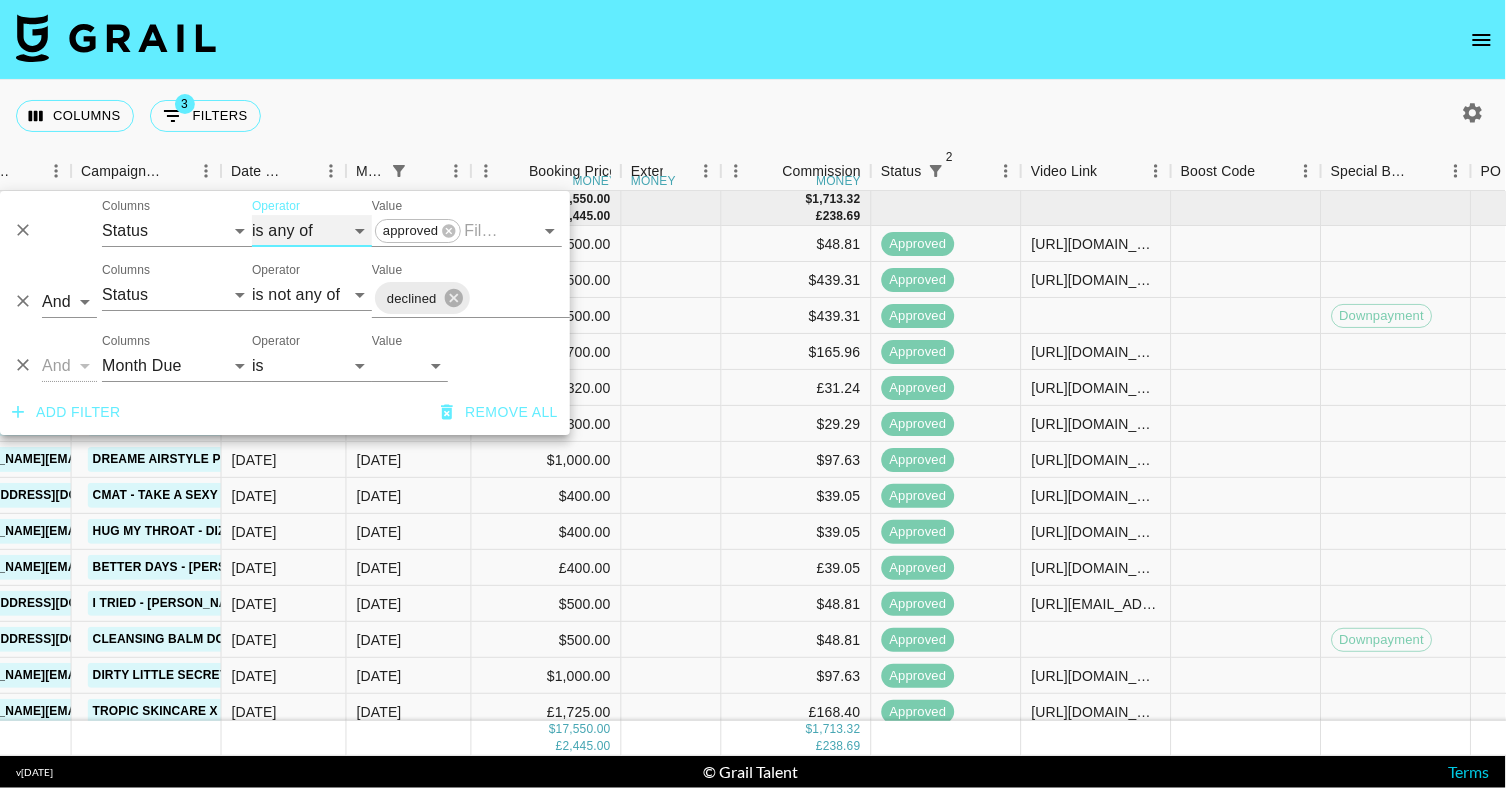 select on "isNotAnyOf" 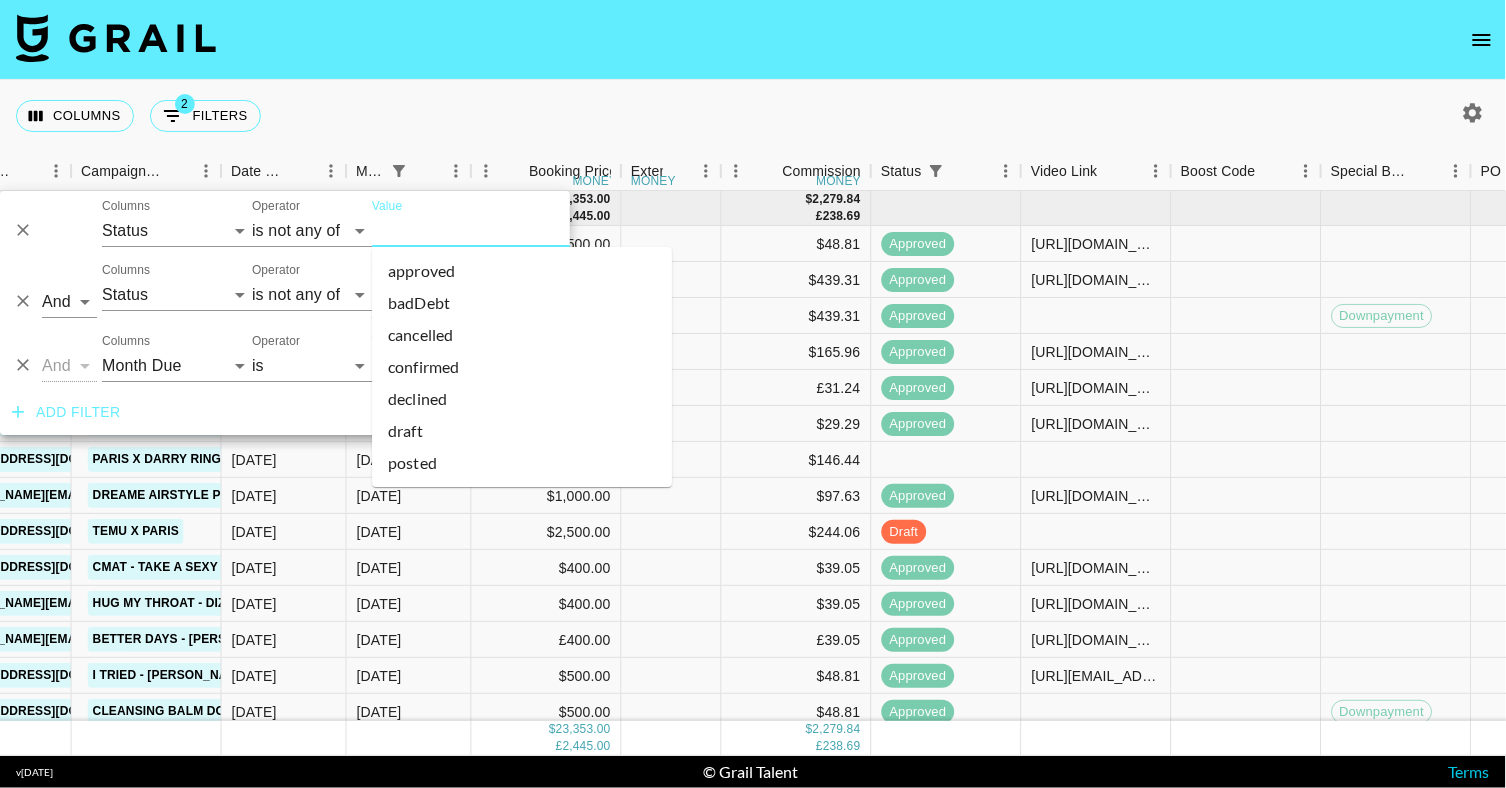 click on "cancelled" at bounding box center (522, 335) 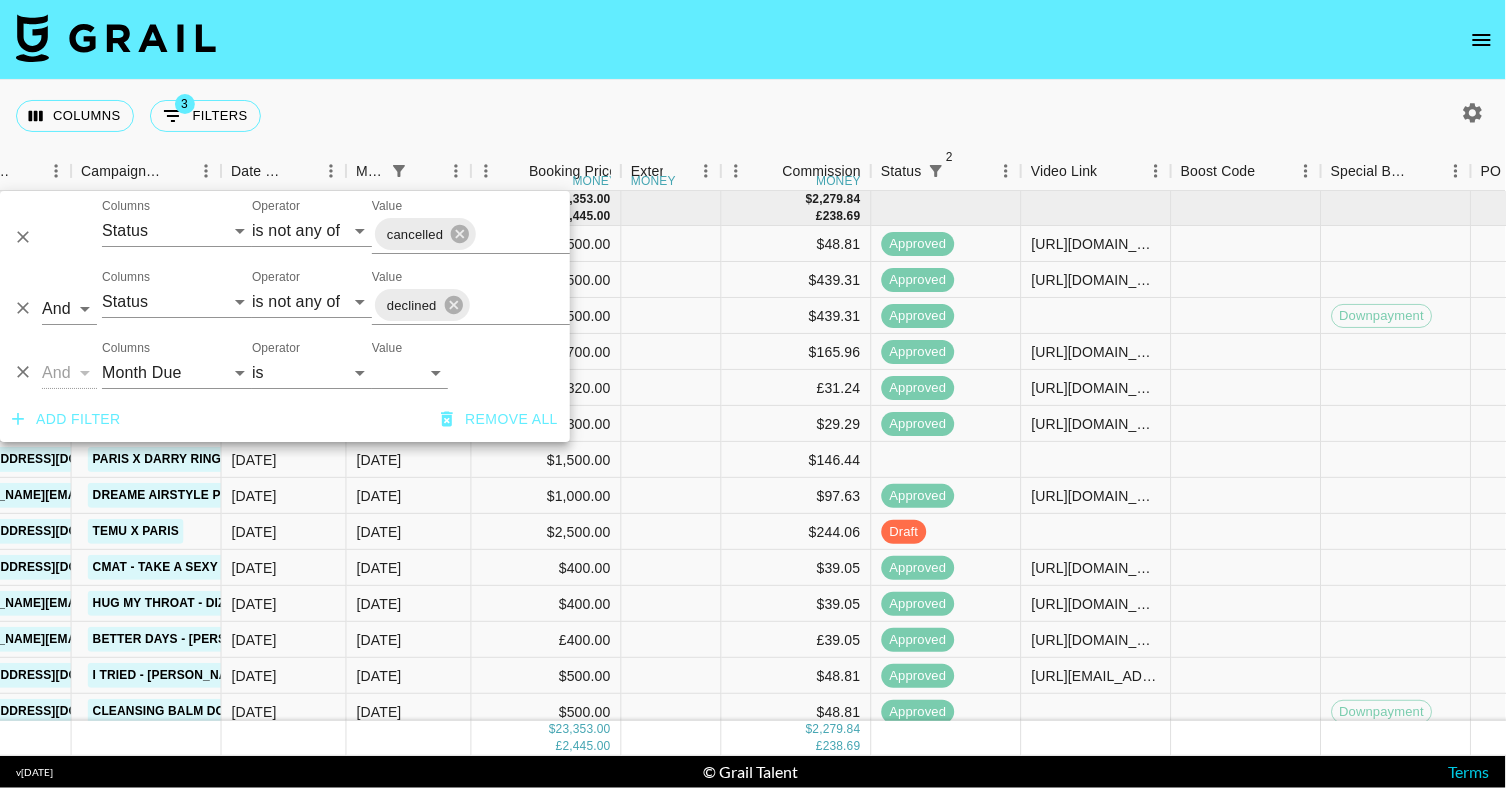 click at bounding box center (753, 40) 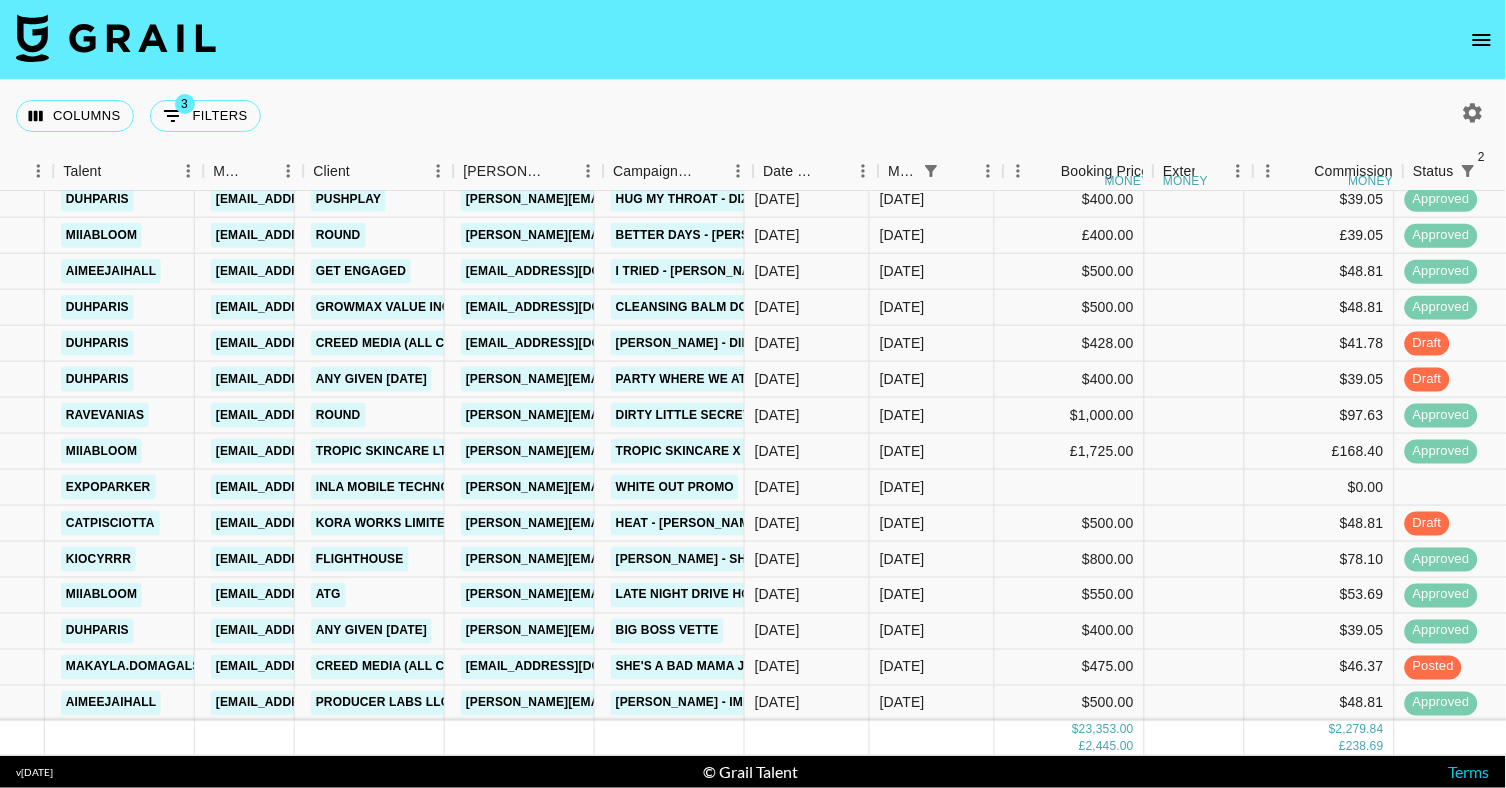 scroll, scrollTop: 404, scrollLeft: 358, axis: both 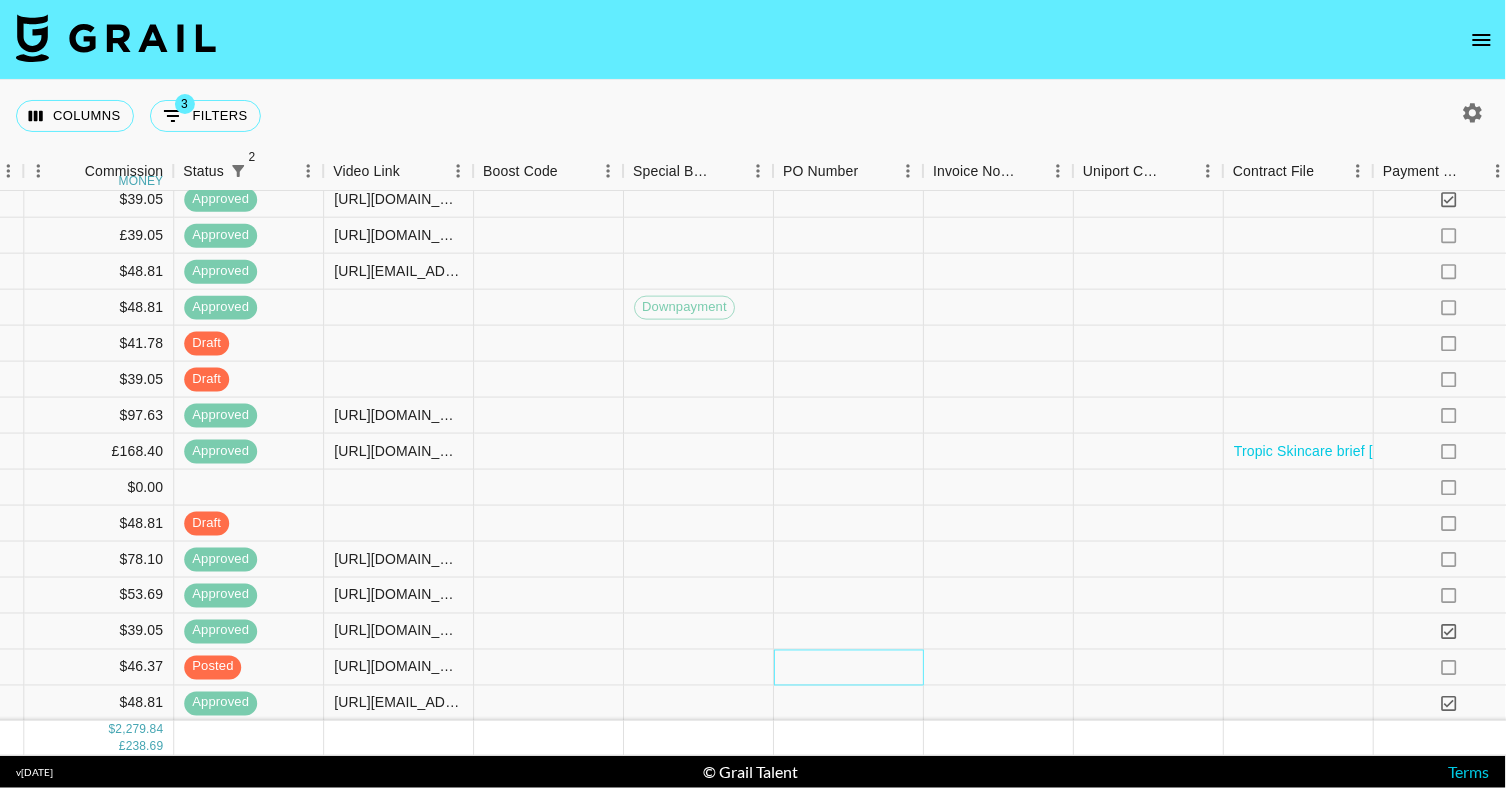 click at bounding box center (849, 668) 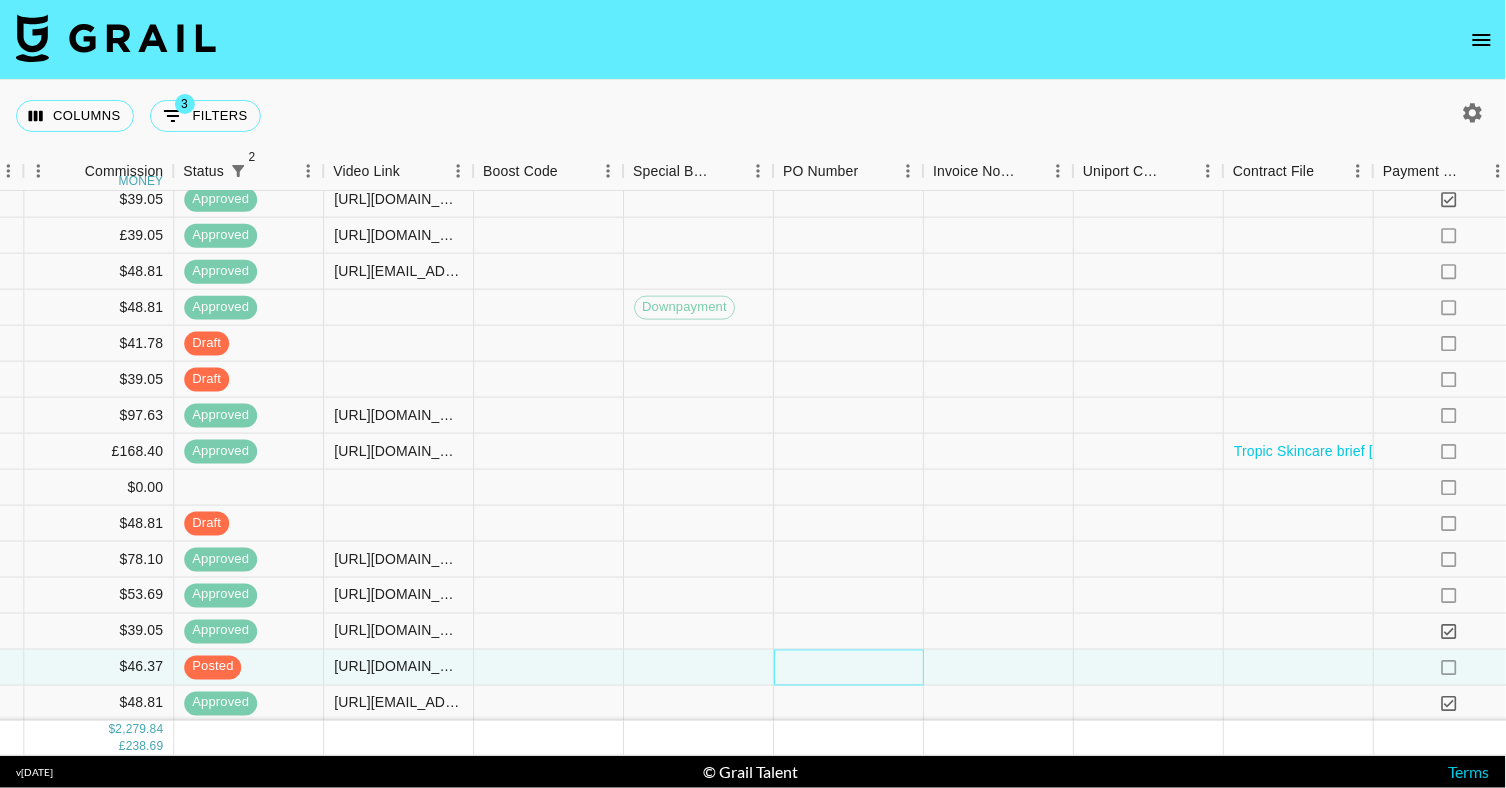 click at bounding box center [849, 668] 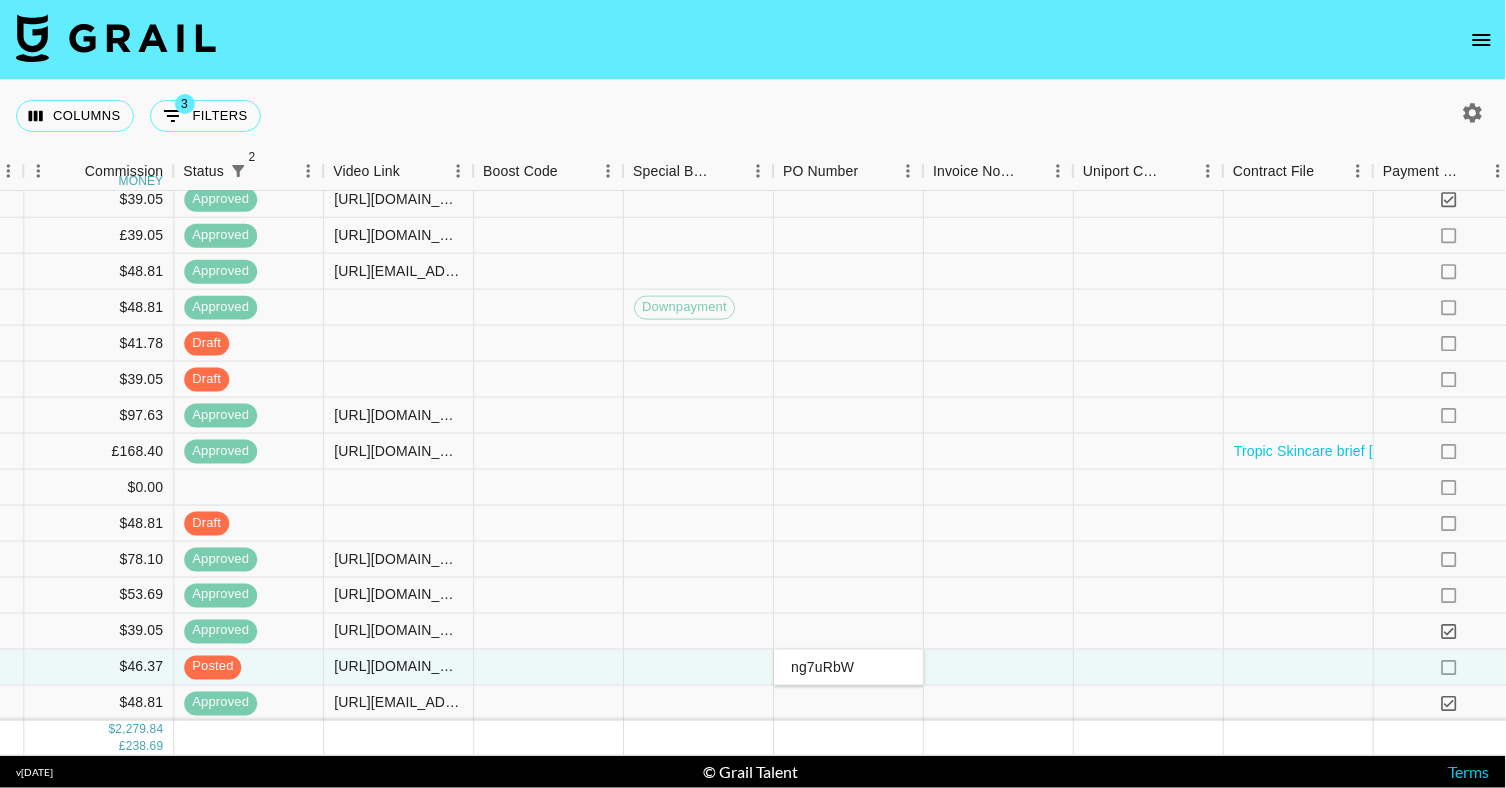 type on "ng7uRbW" 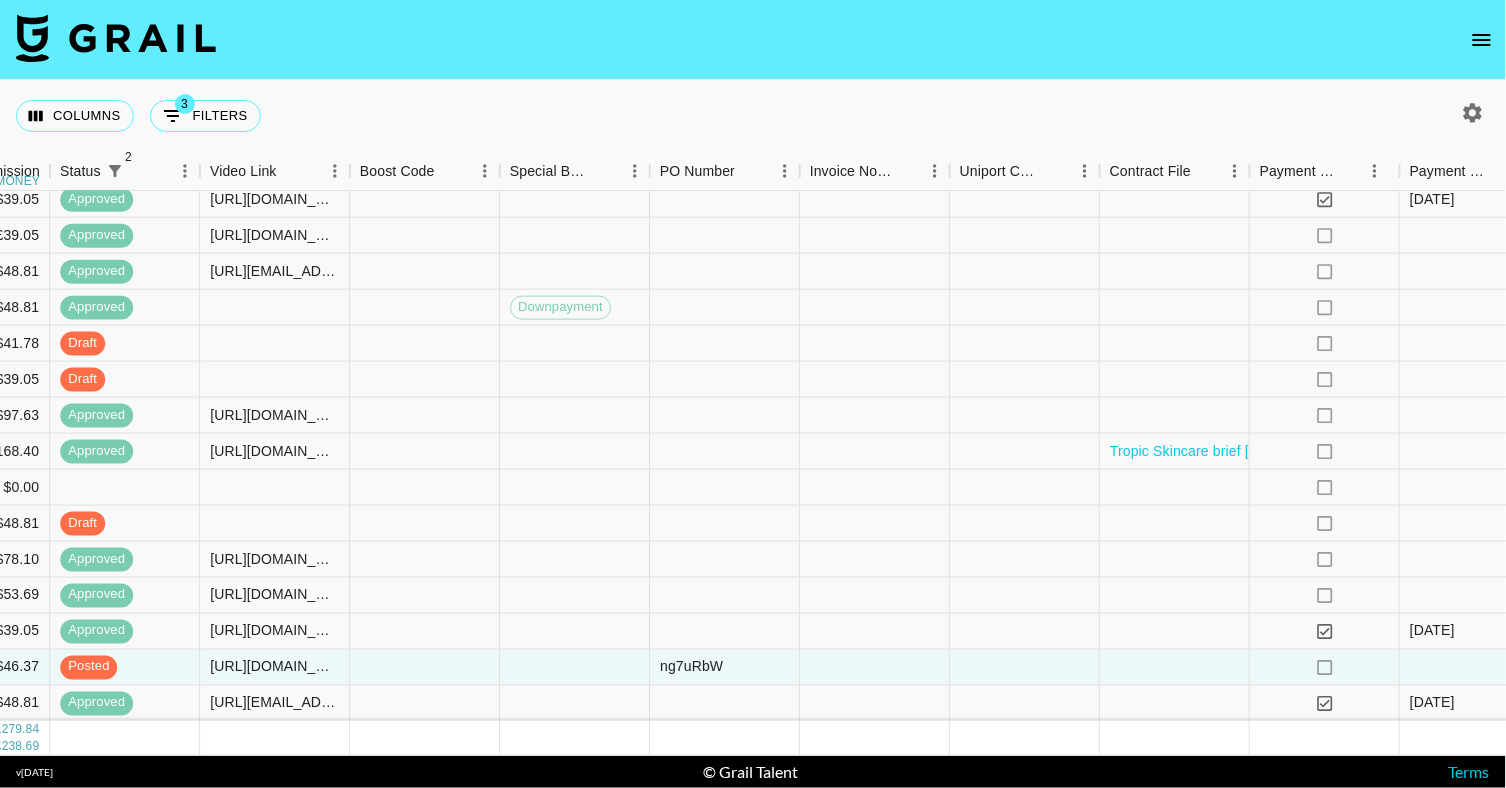 scroll, scrollTop: 404, scrollLeft: 1988, axis: both 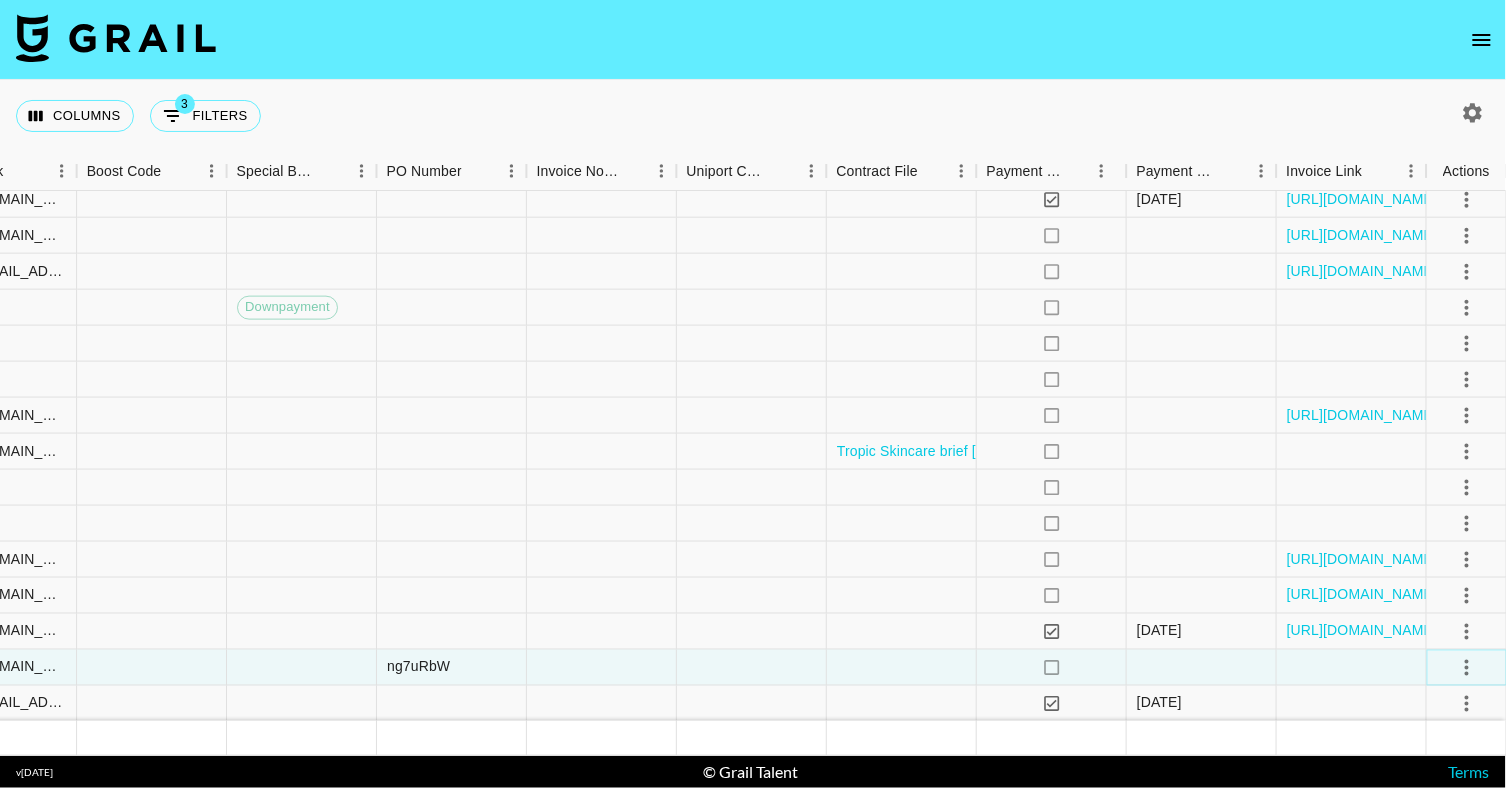click 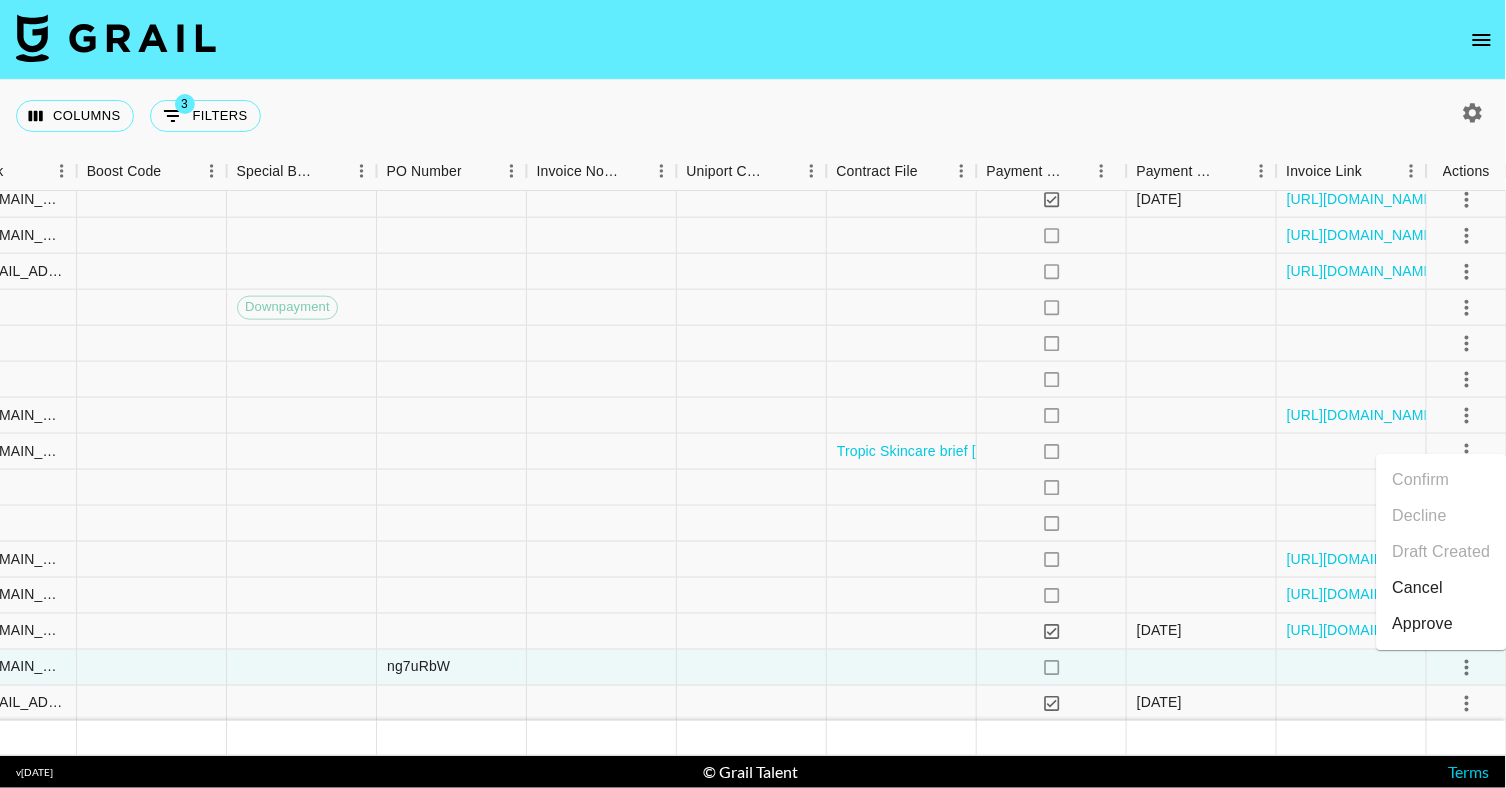 click on "Approve" at bounding box center (1442, 624) 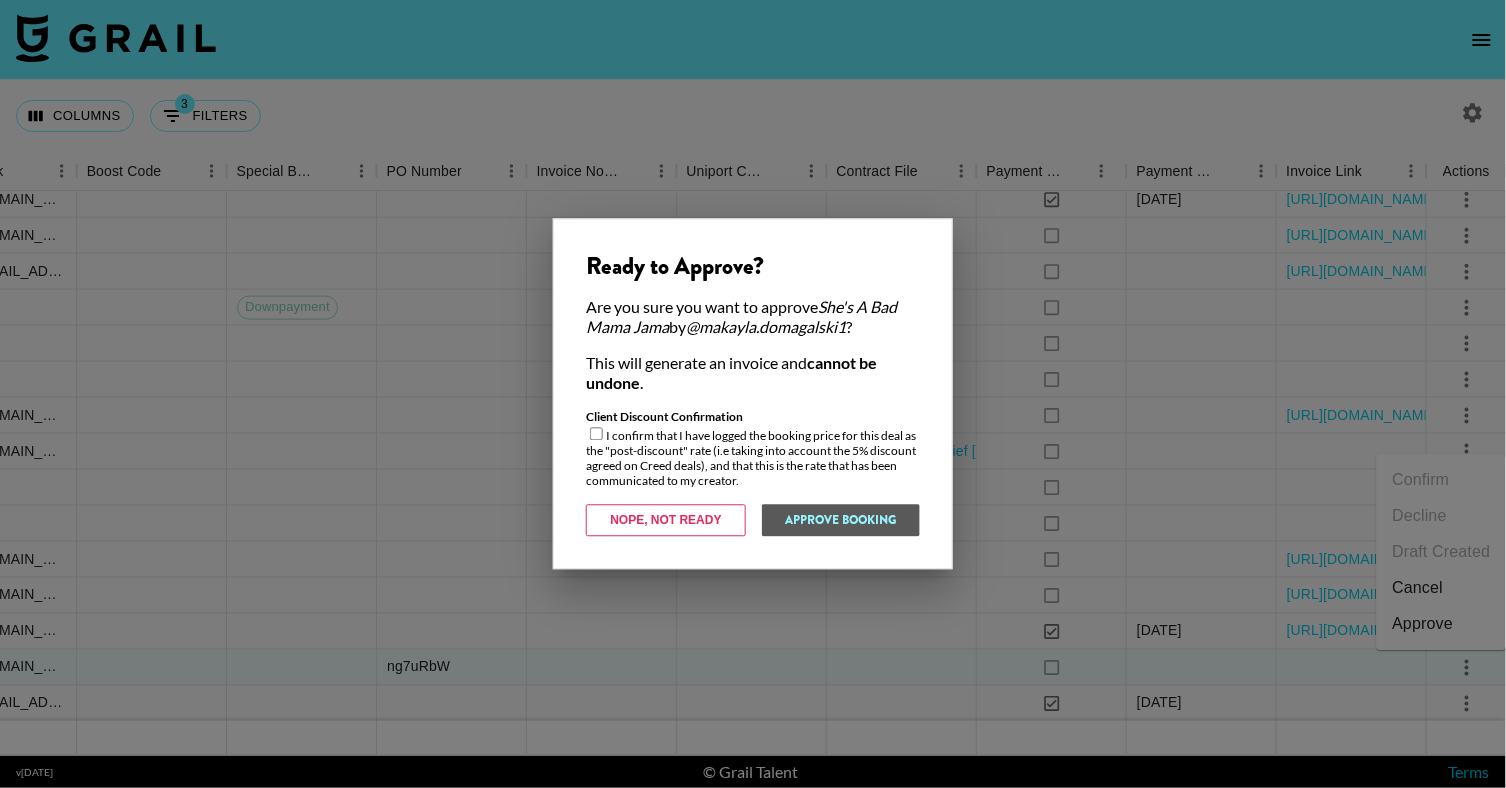 click at bounding box center (596, 434) 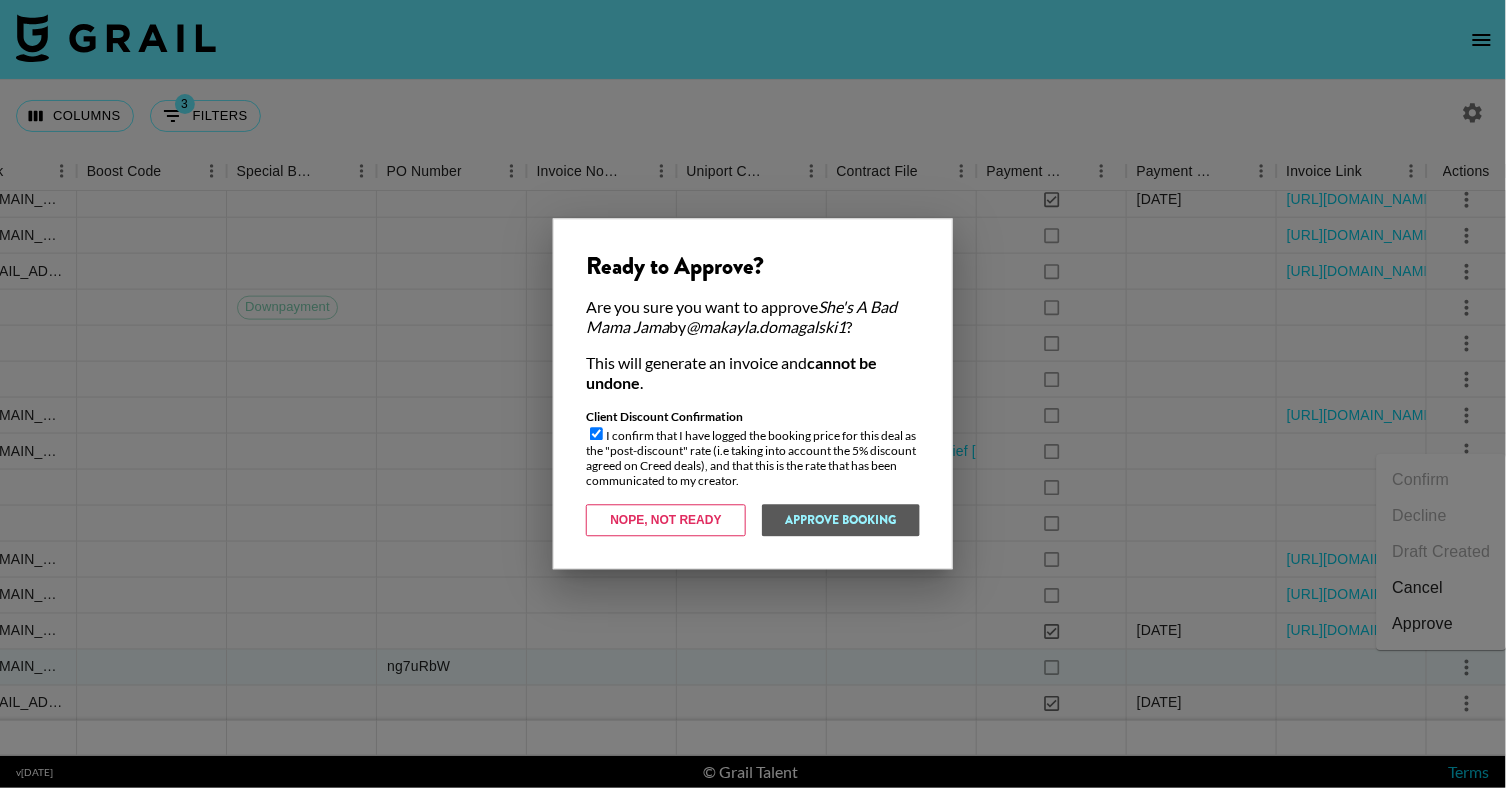 checkbox on "true" 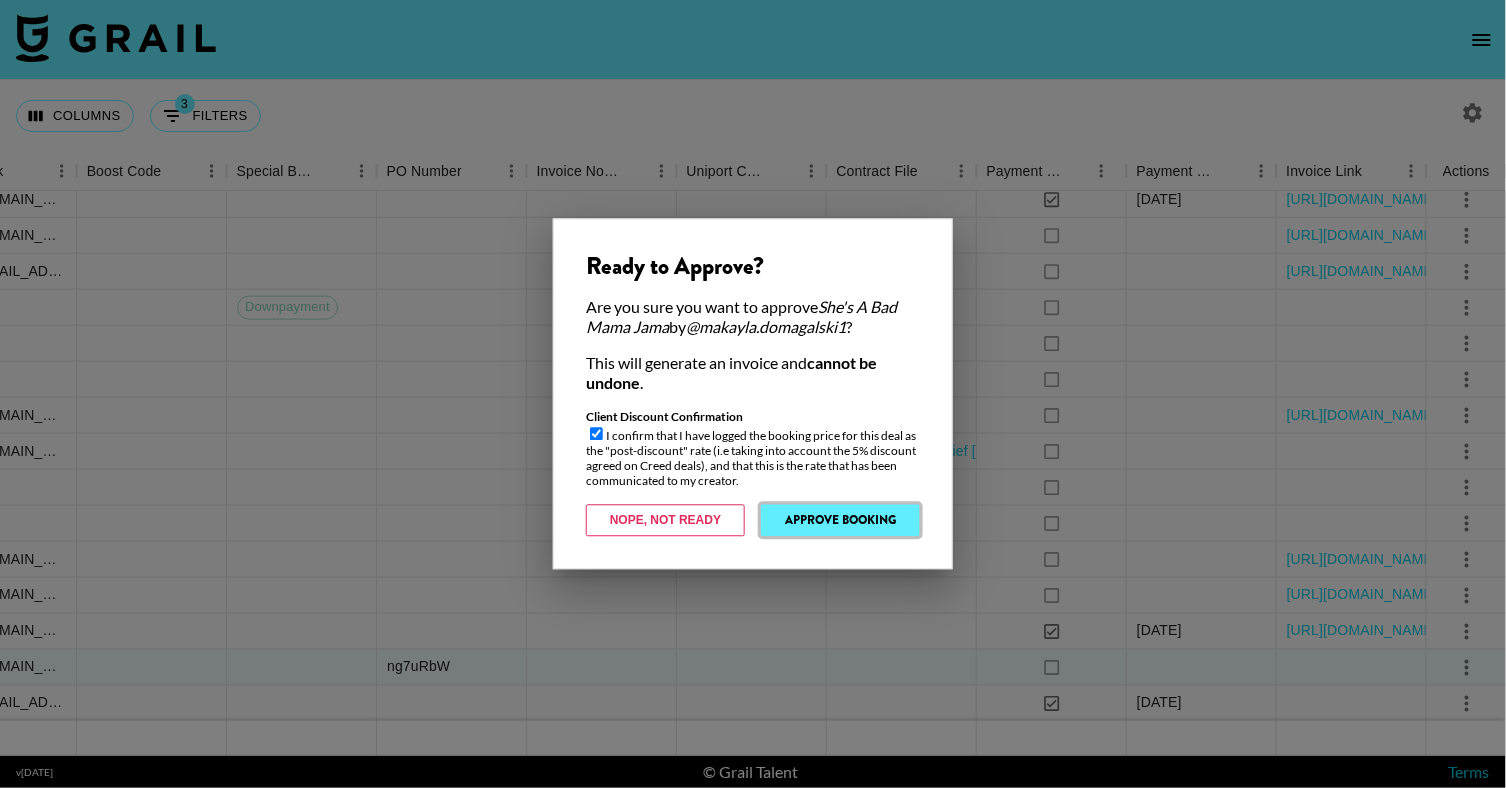 click on "Approve Booking" at bounding box center (840, 521) 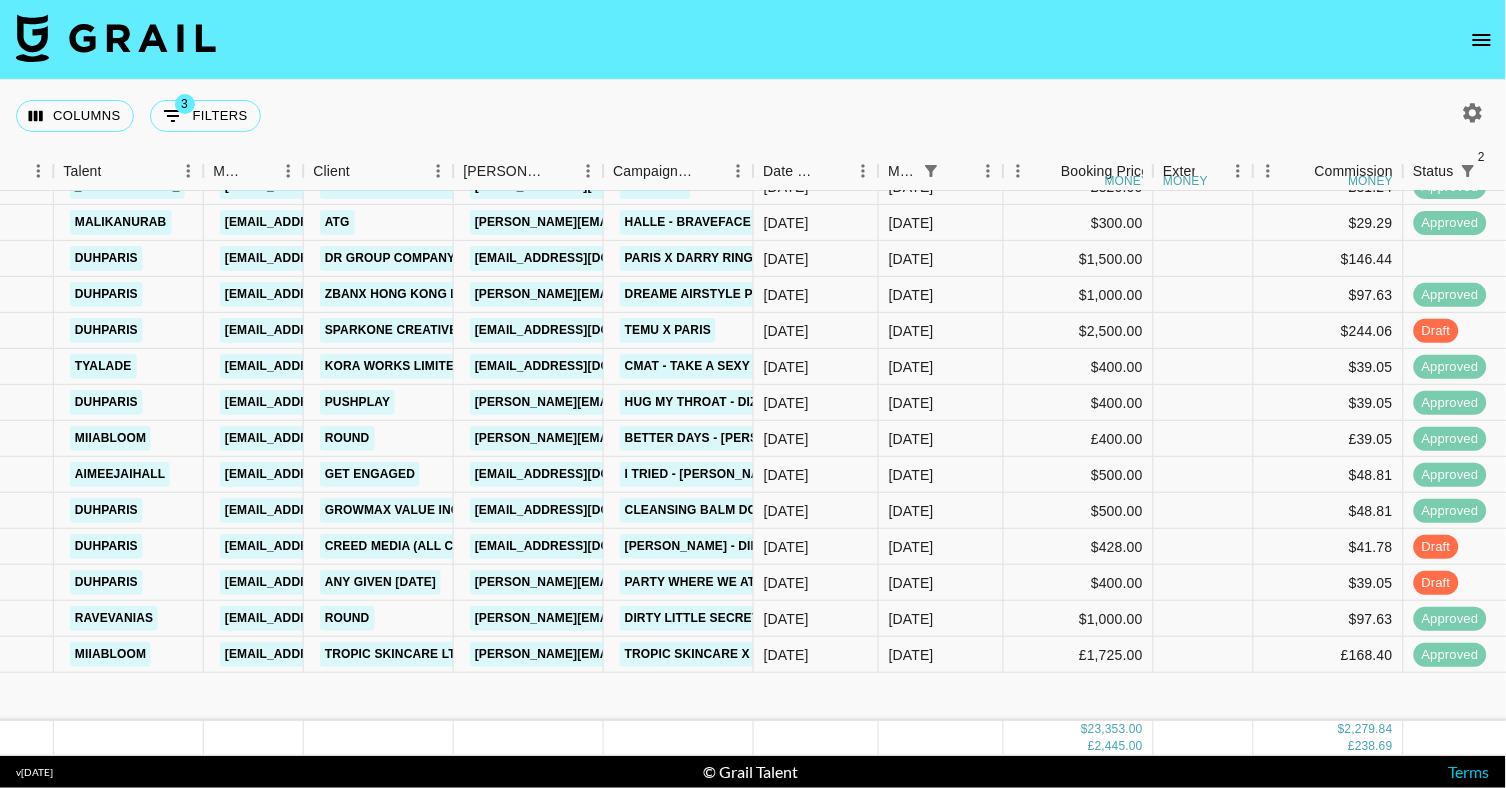 scroll, scrollTop: 0, scrollLeft: 361, axis: horizontal 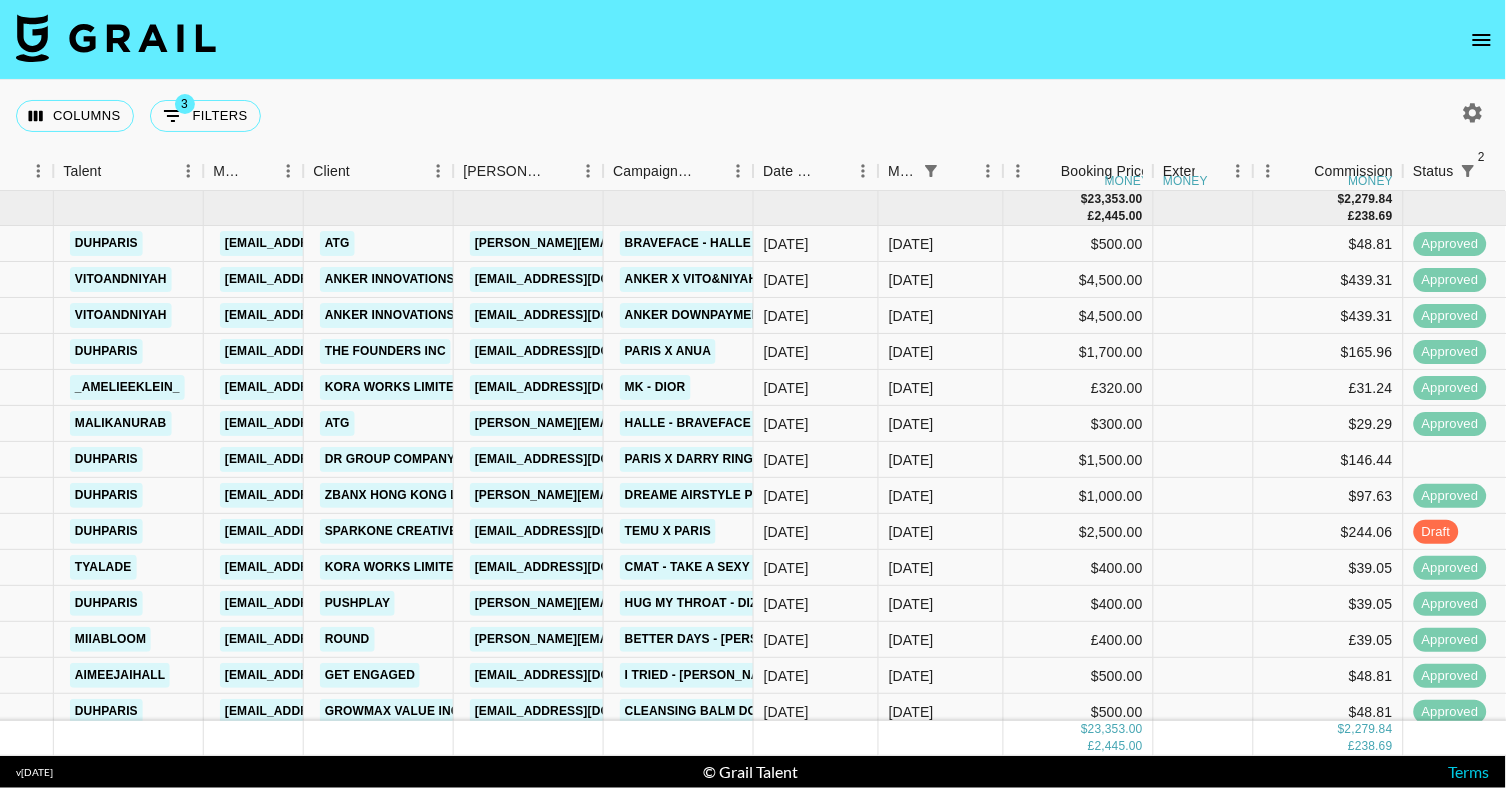 click 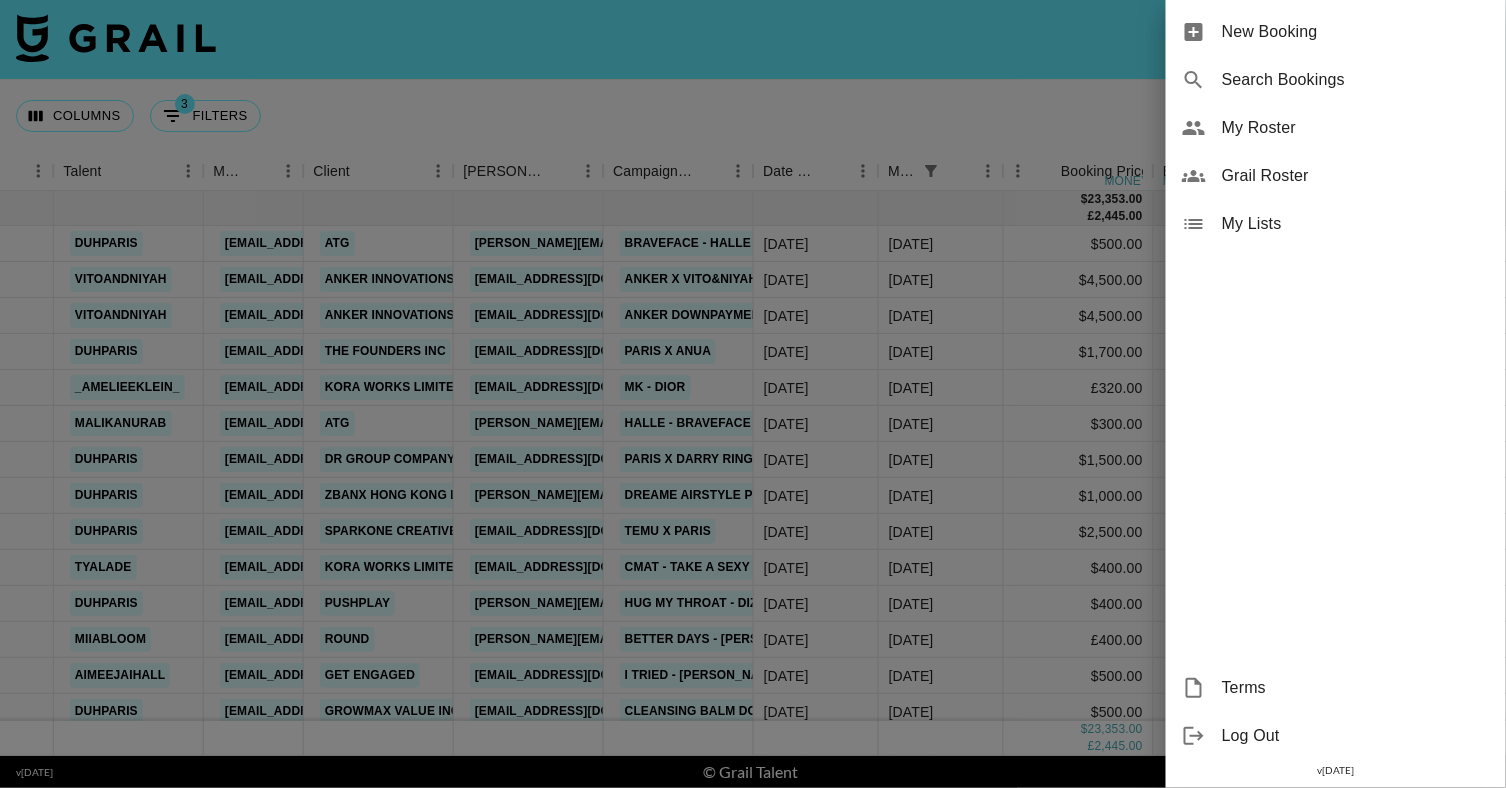 click on "My Roster" at bounding box center [1336, 128] 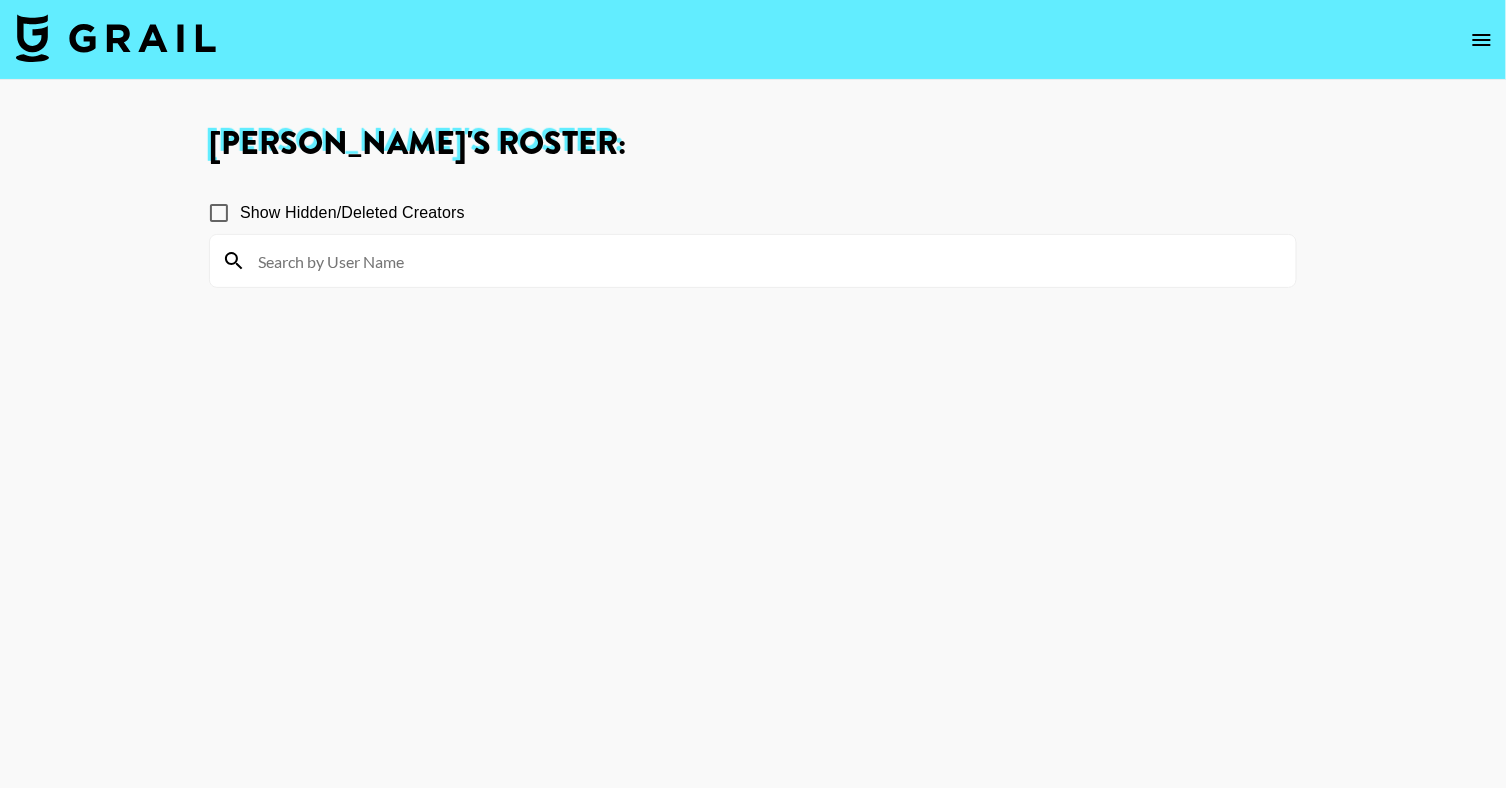 click at bounding box center (765, 261) 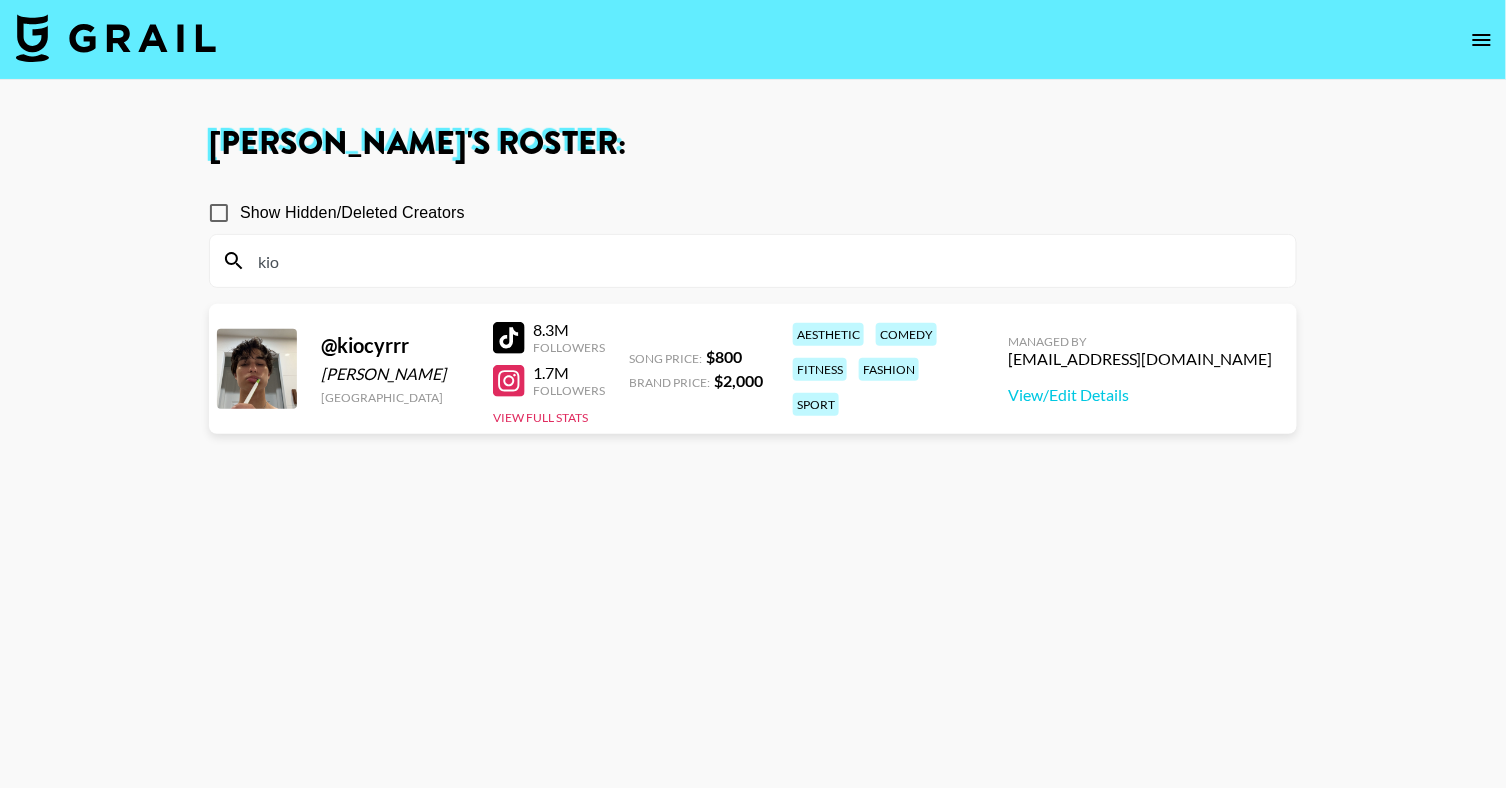 type on "kio" 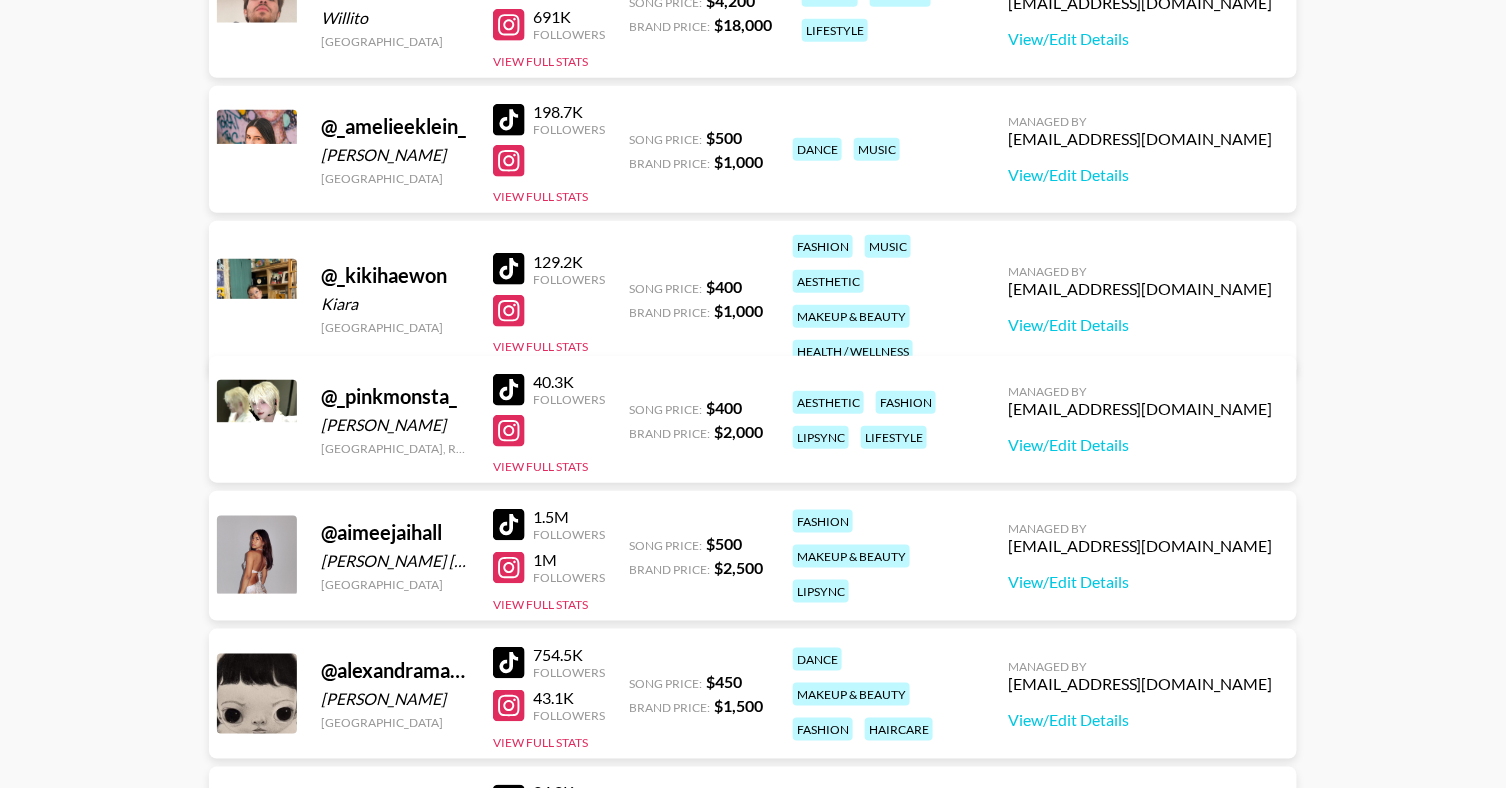 scroll, scrollTop: 357, scrollLeft: 0, axis: vertical 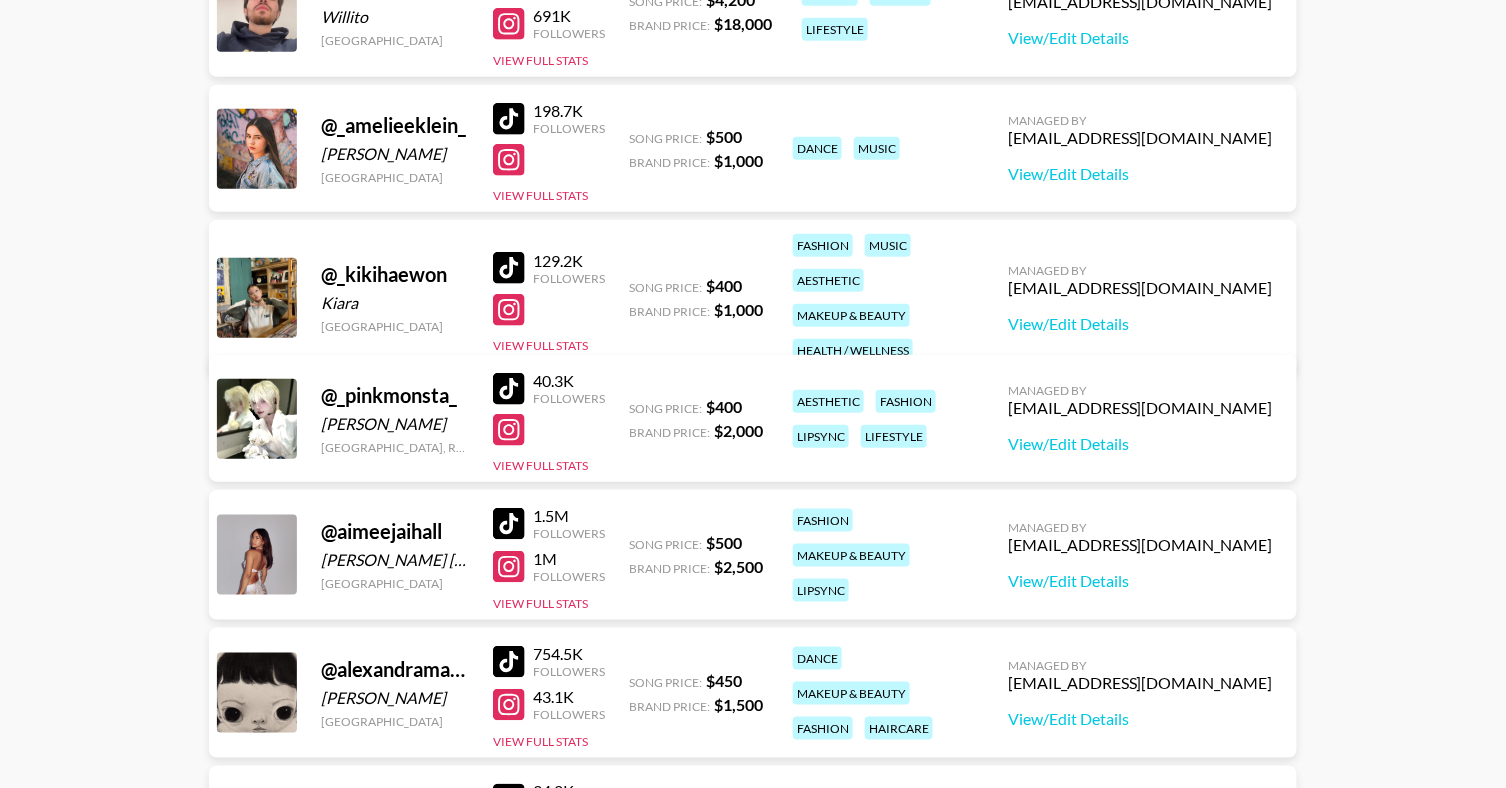 type 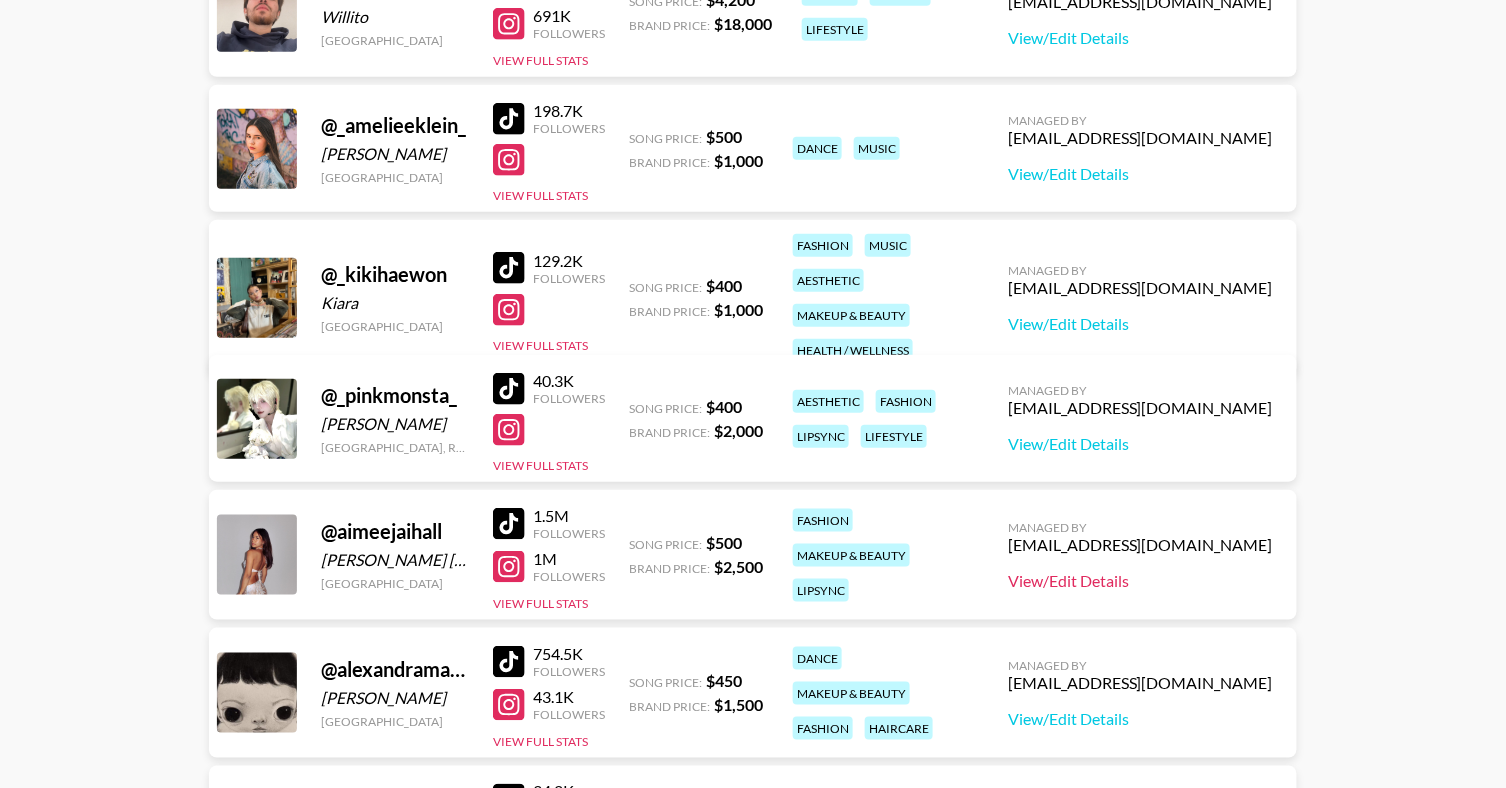 click on "View/Edit Details" at bounding box center [1140, 581] 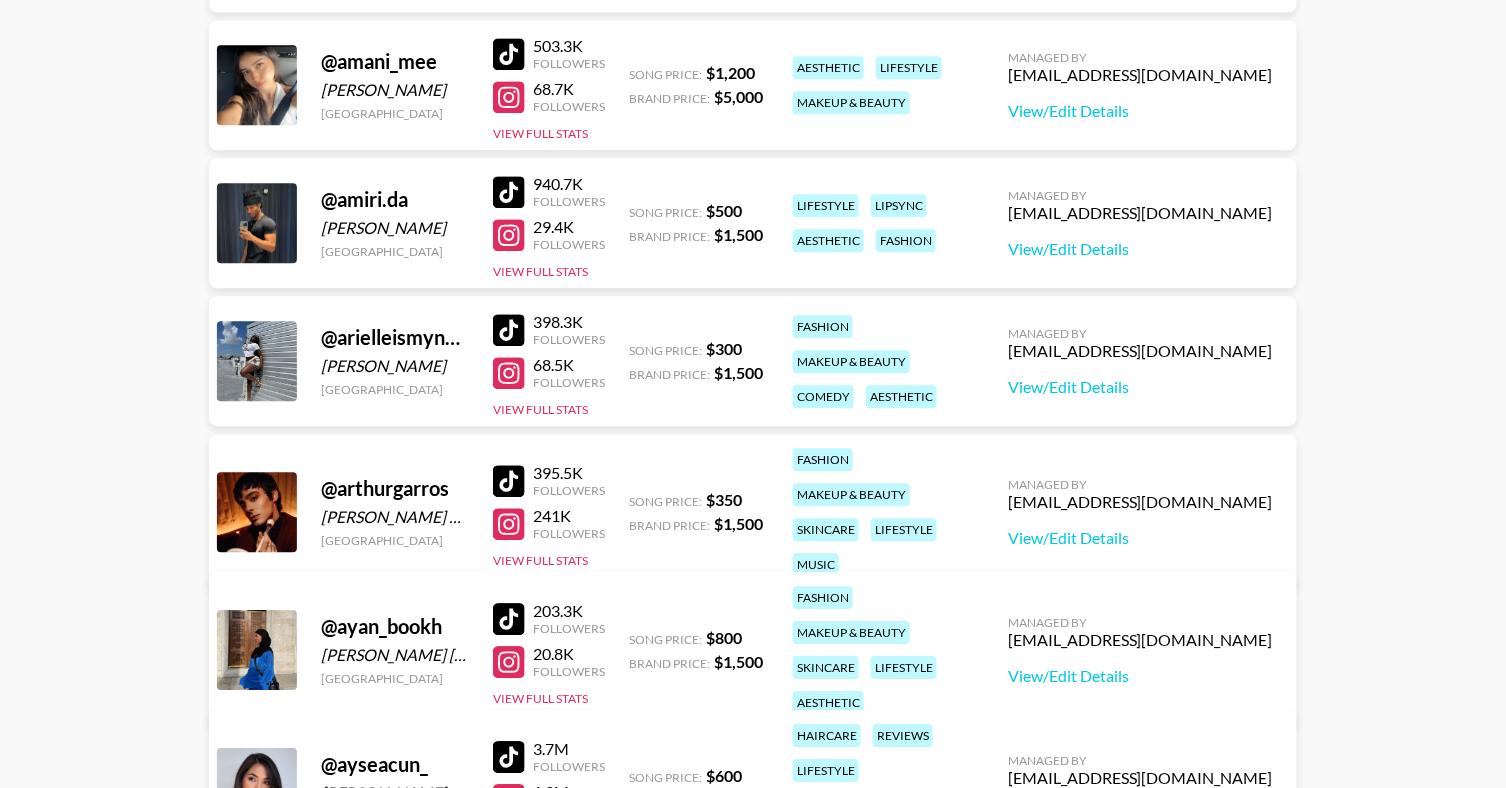scroll, scrollTop: 1373, scrollLeft: 0, axis: vertical 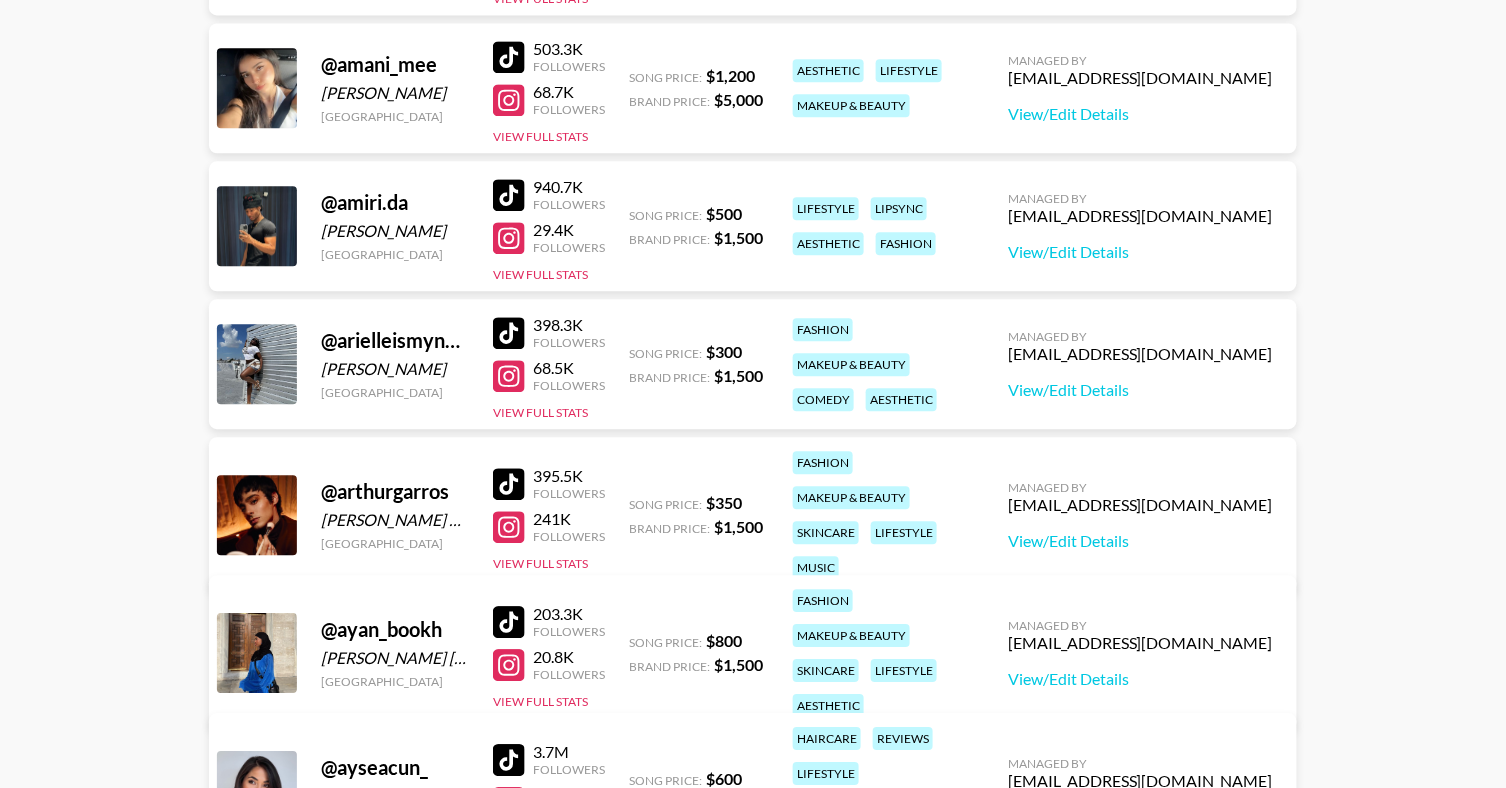 click at bounding box center (509, 333) 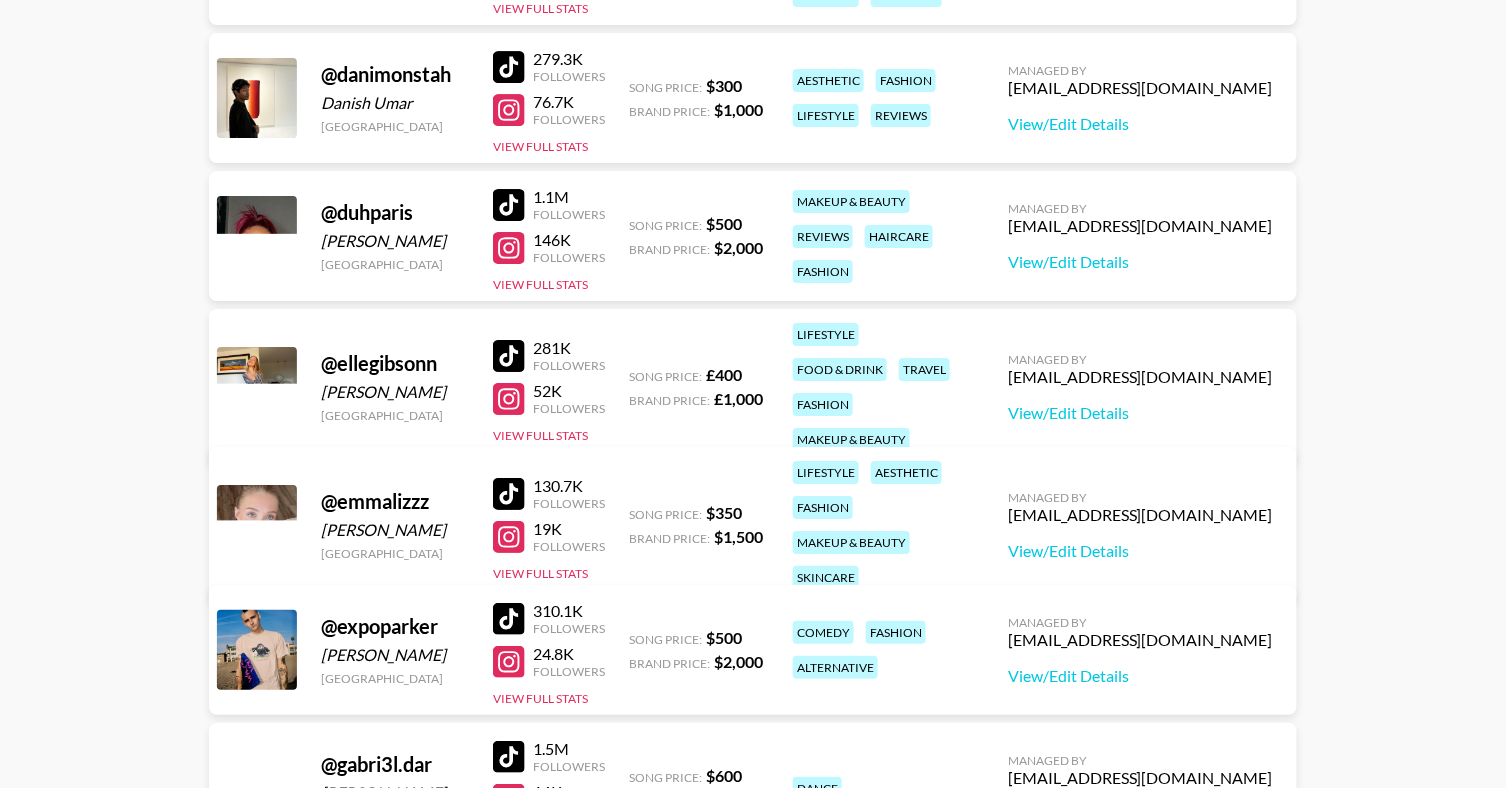 scroll, scrollTop: 4280, scrollLeft: 0, axis: vertical 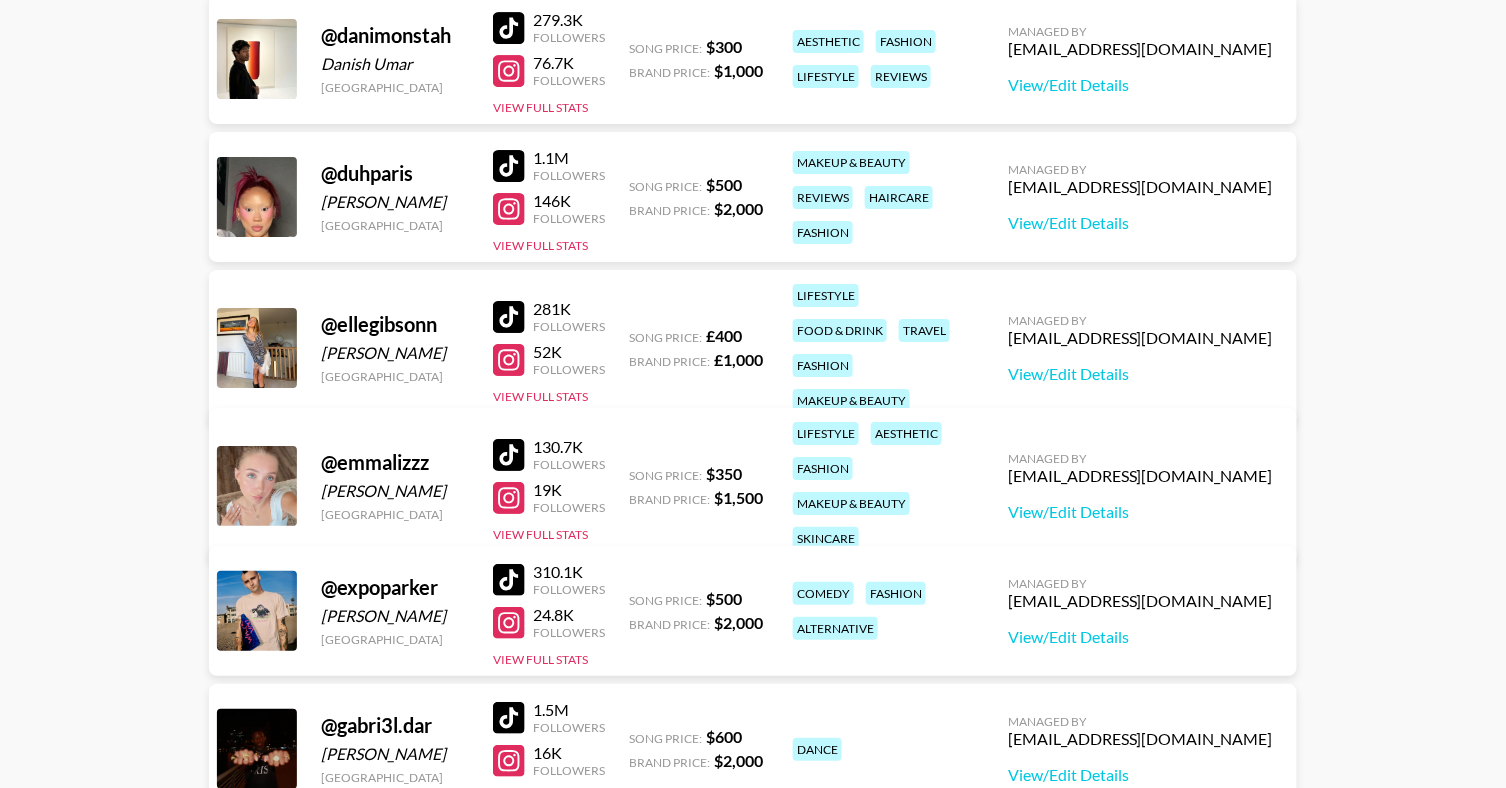 click at bounding box center (509, 455) 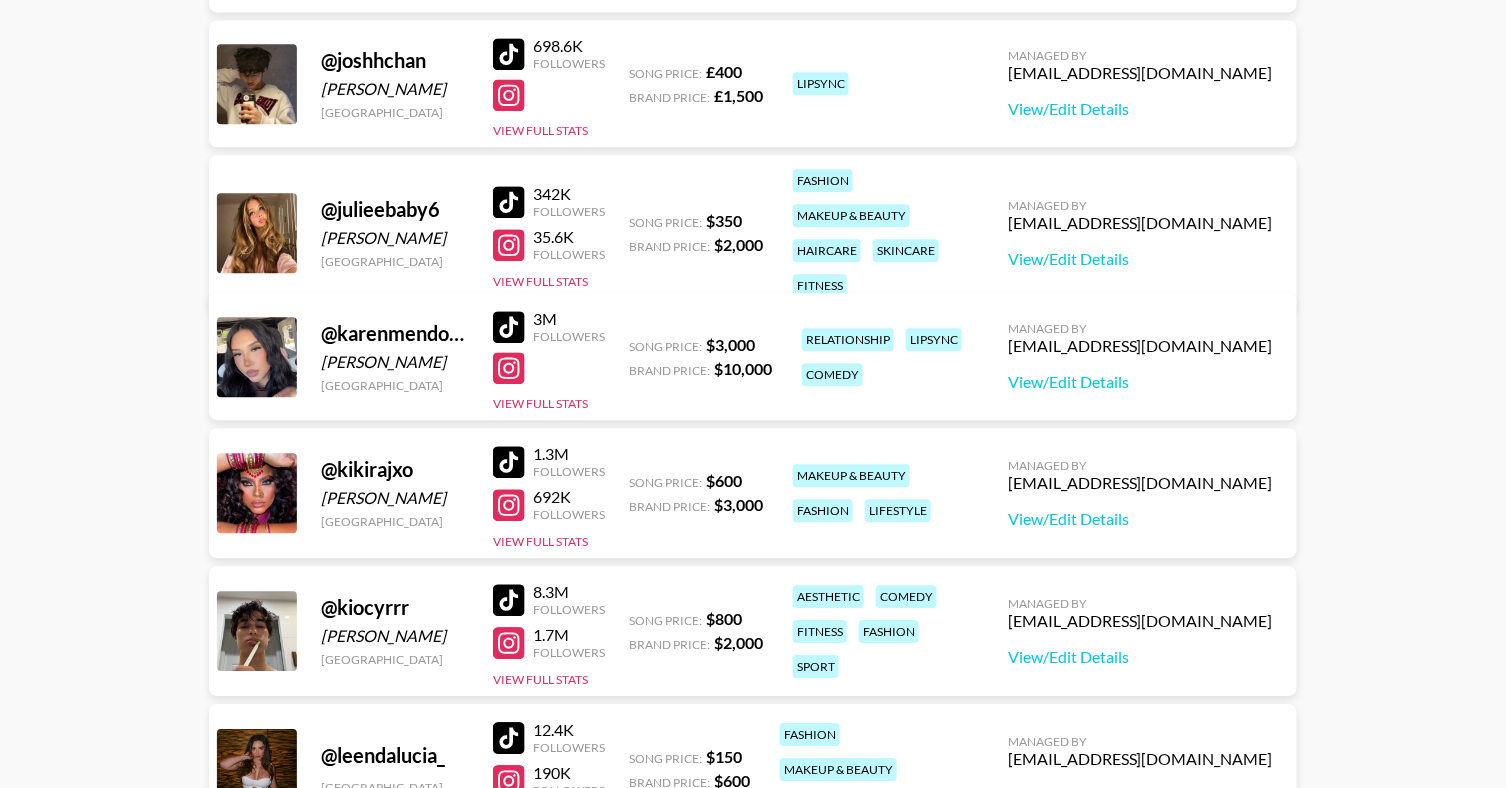 scroll, scrollTop: 5903, scrollLeft: 0, axis: vertical 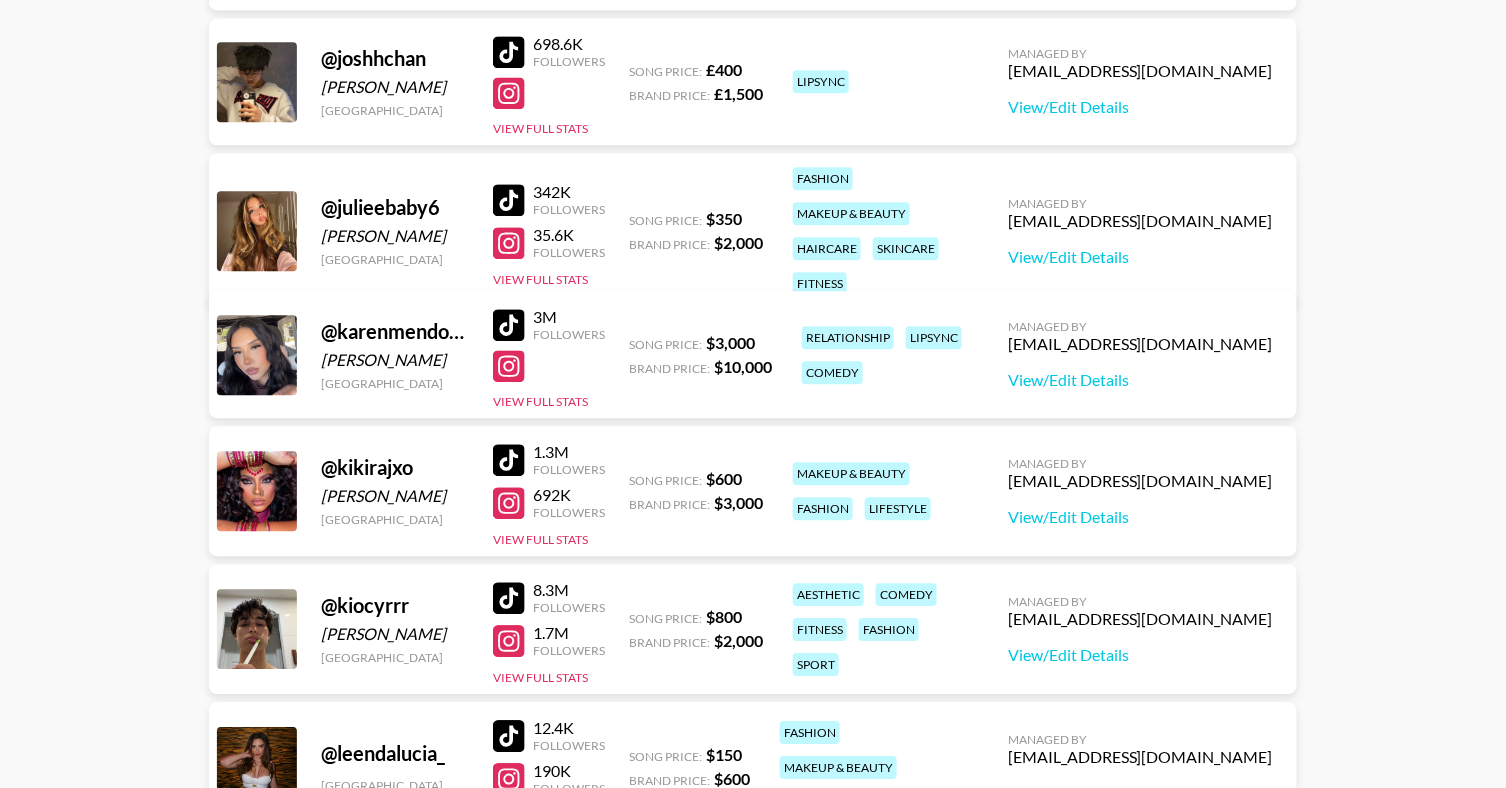 click at bounding box center (509, 460) 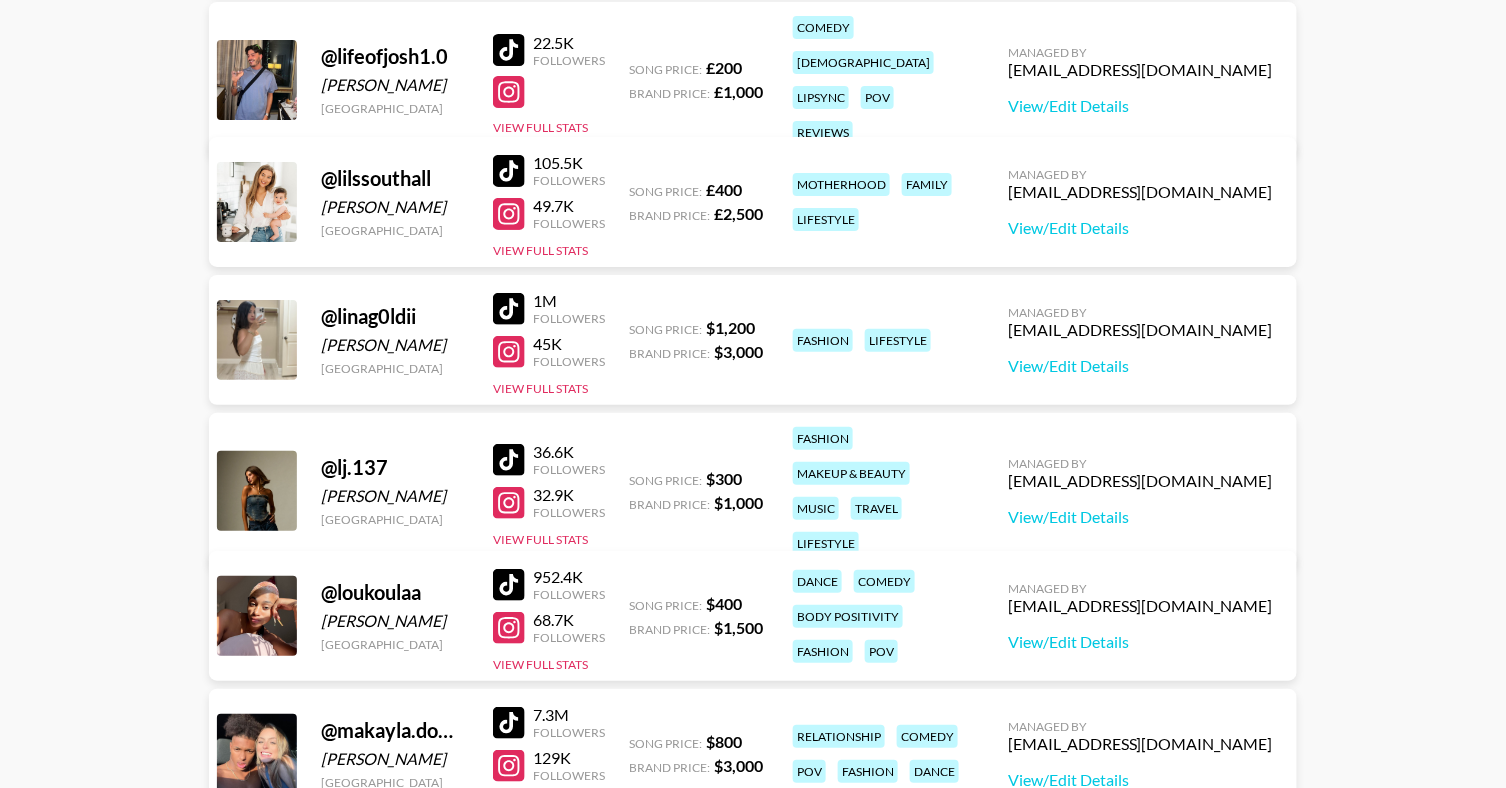 scroll, scrollTop: 6738, scrollLeft: 0, axis: vertical 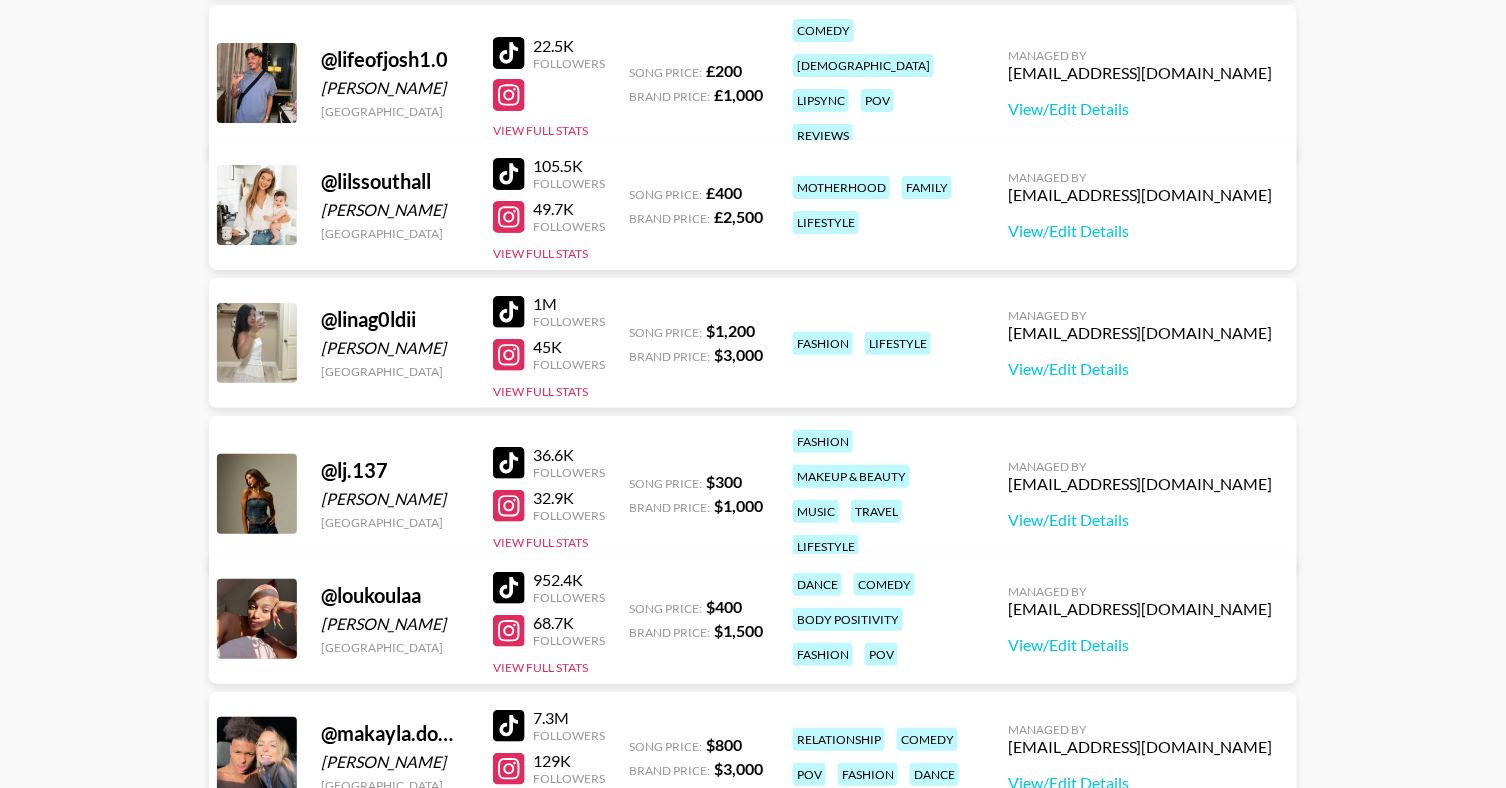 click at bounding box center (509, 463) 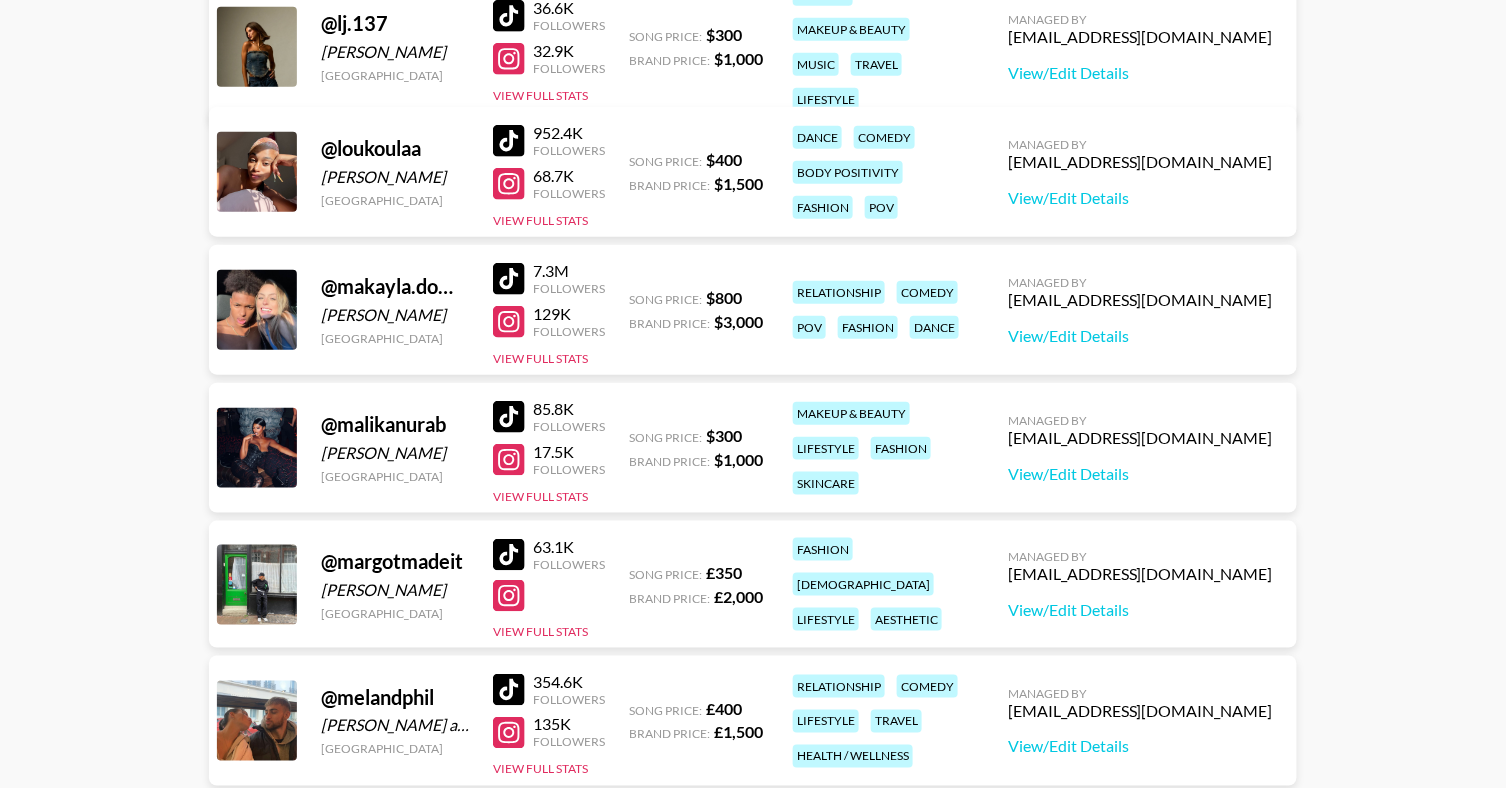 scroll, scrollTop: 7182, scrollLeft: 0, axis: vertical 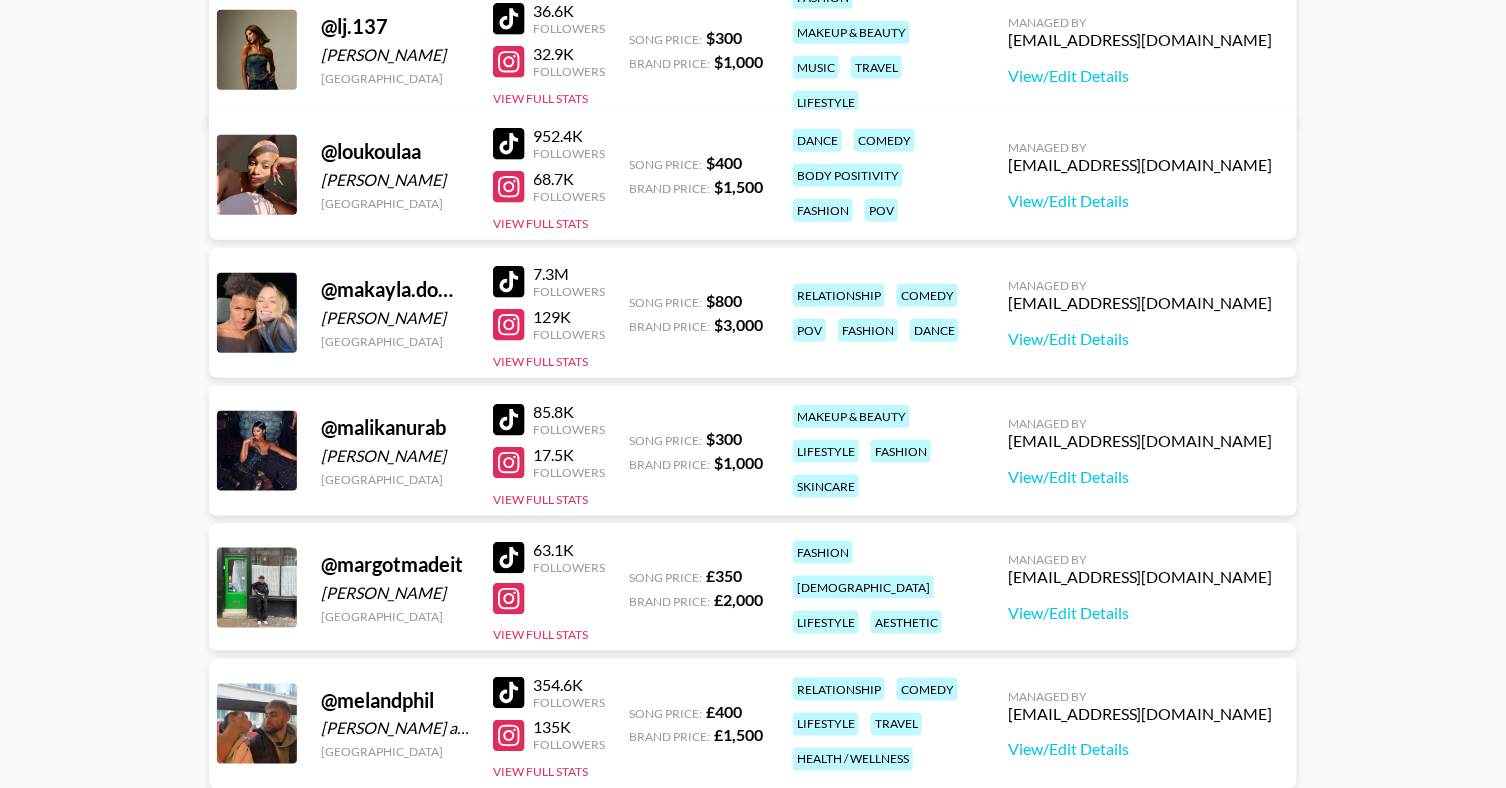 click at bounding box center (509, 282) 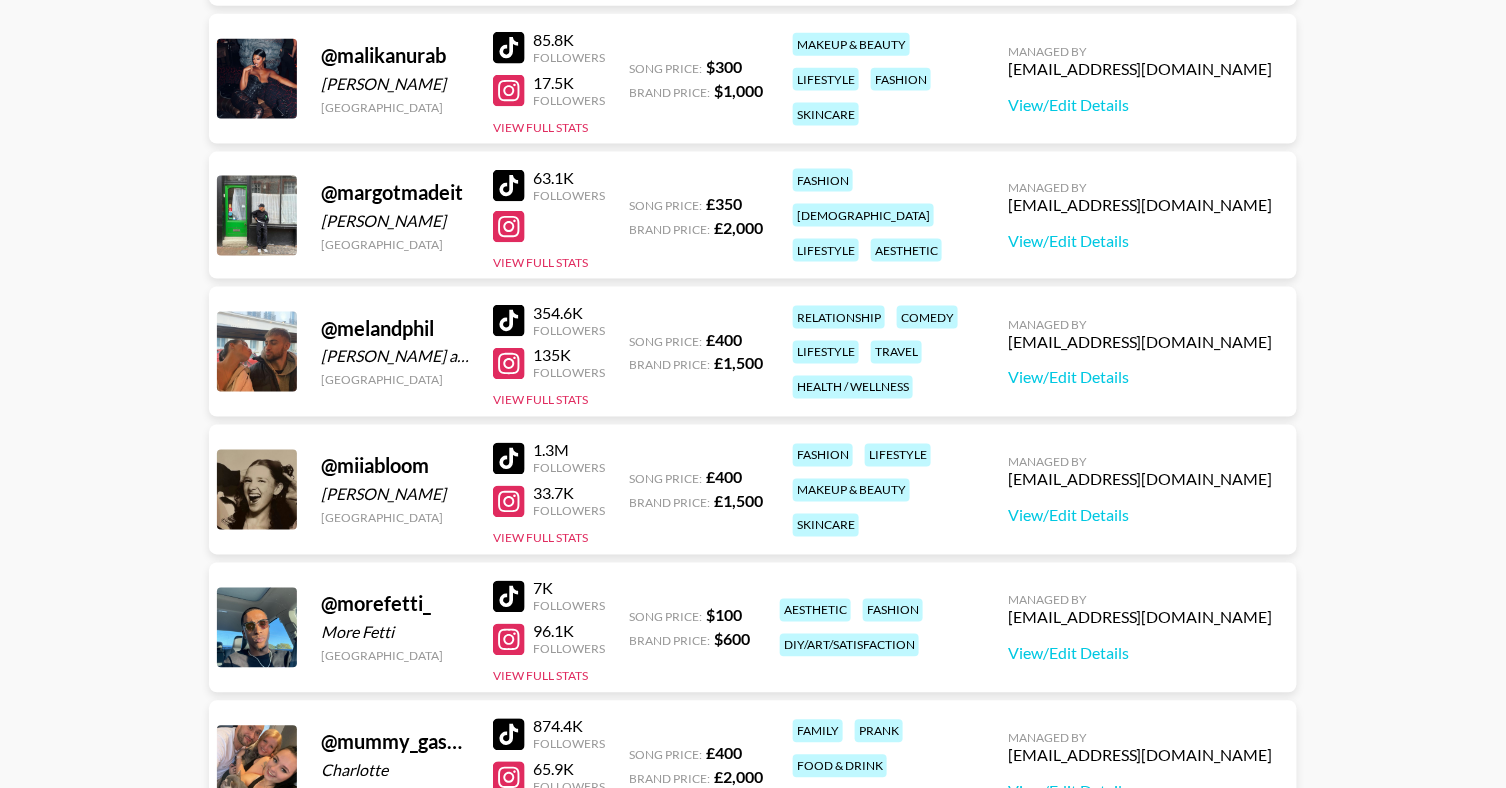 scroll, scrollTop: 7552, scrollLeft: 0, axis: vertical 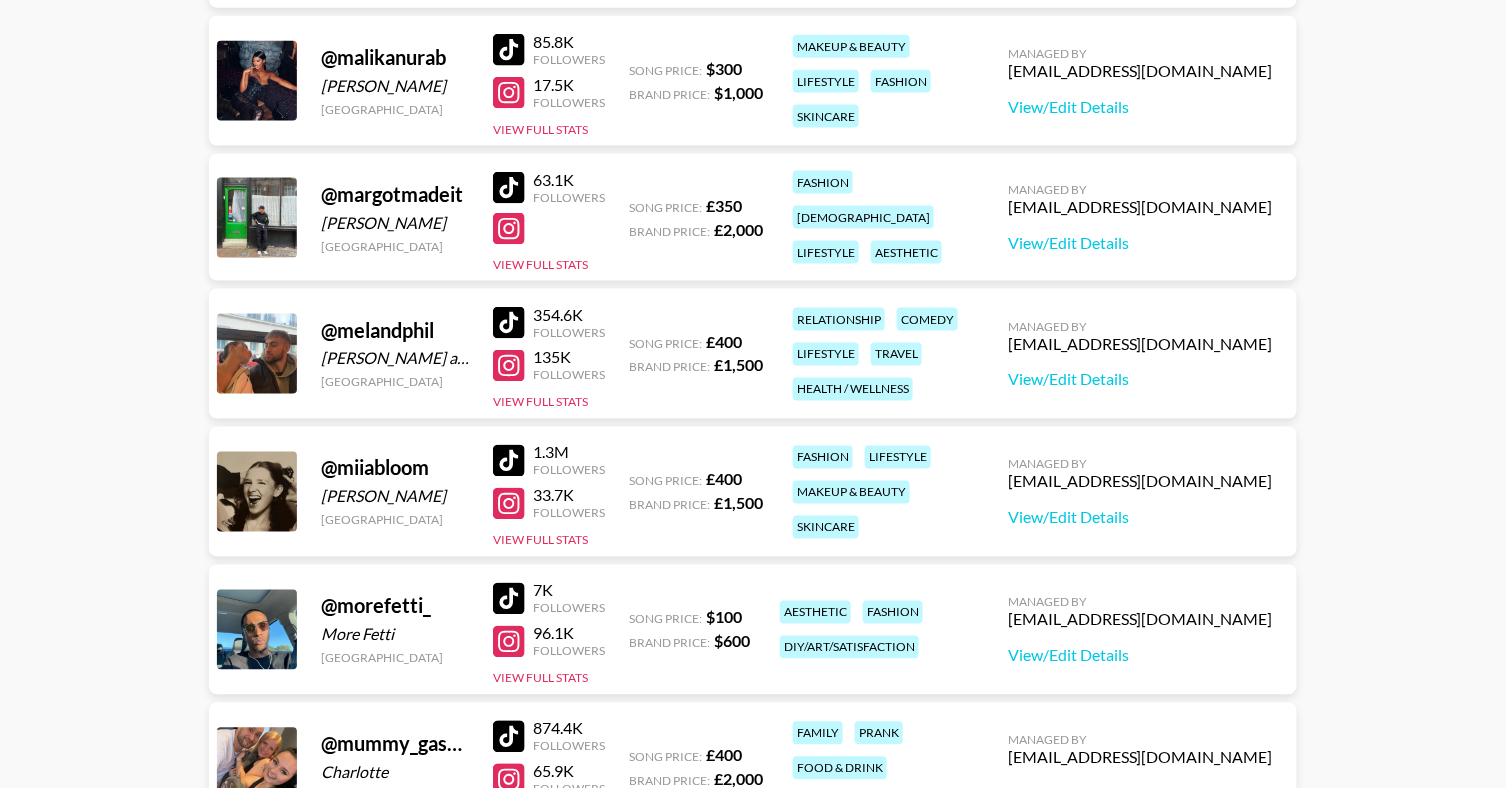 click at bounding box center (509, 50) 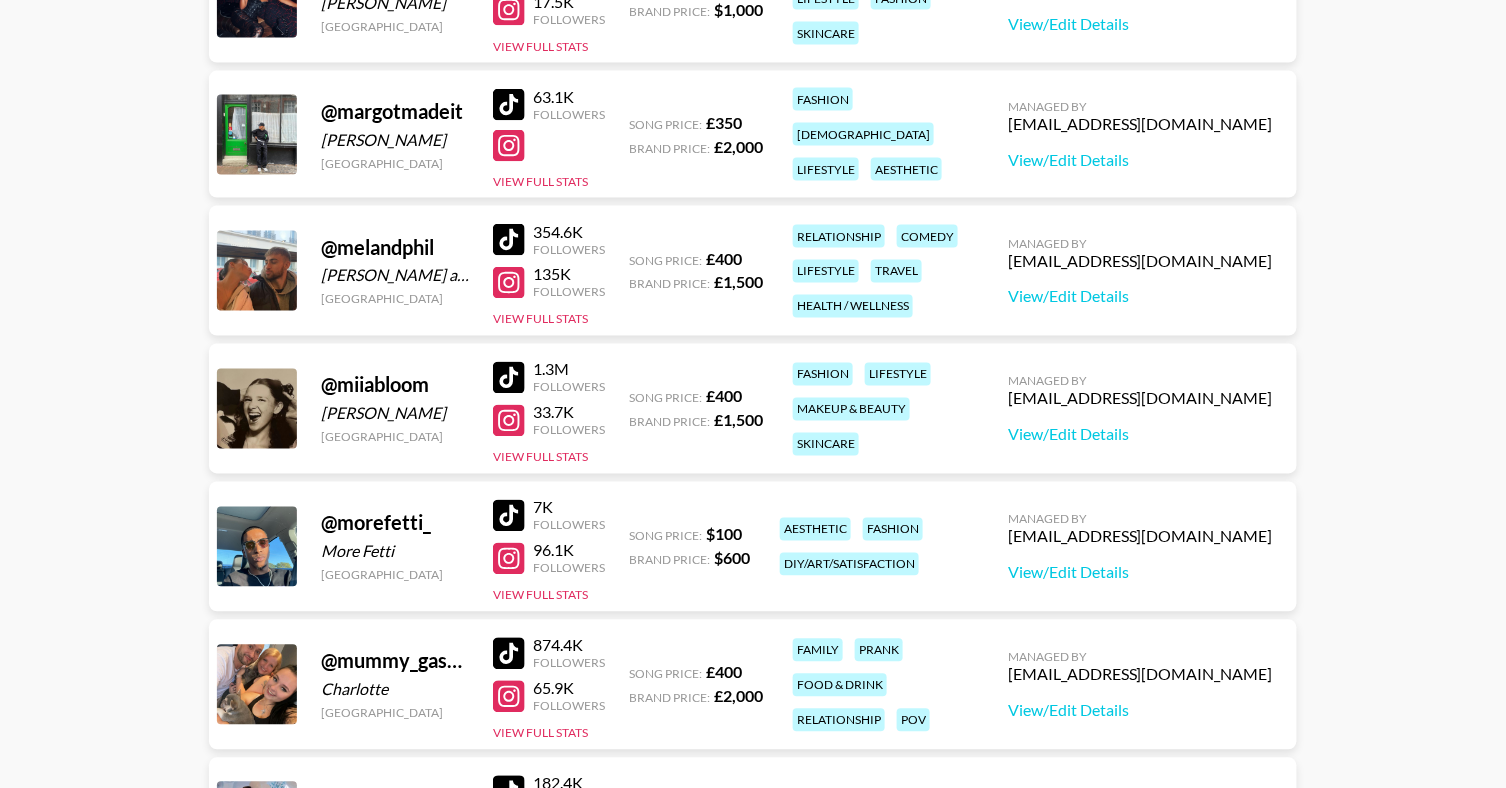 scroll, scrollTop: 7632, scrollLeft: 0, axis: vertical 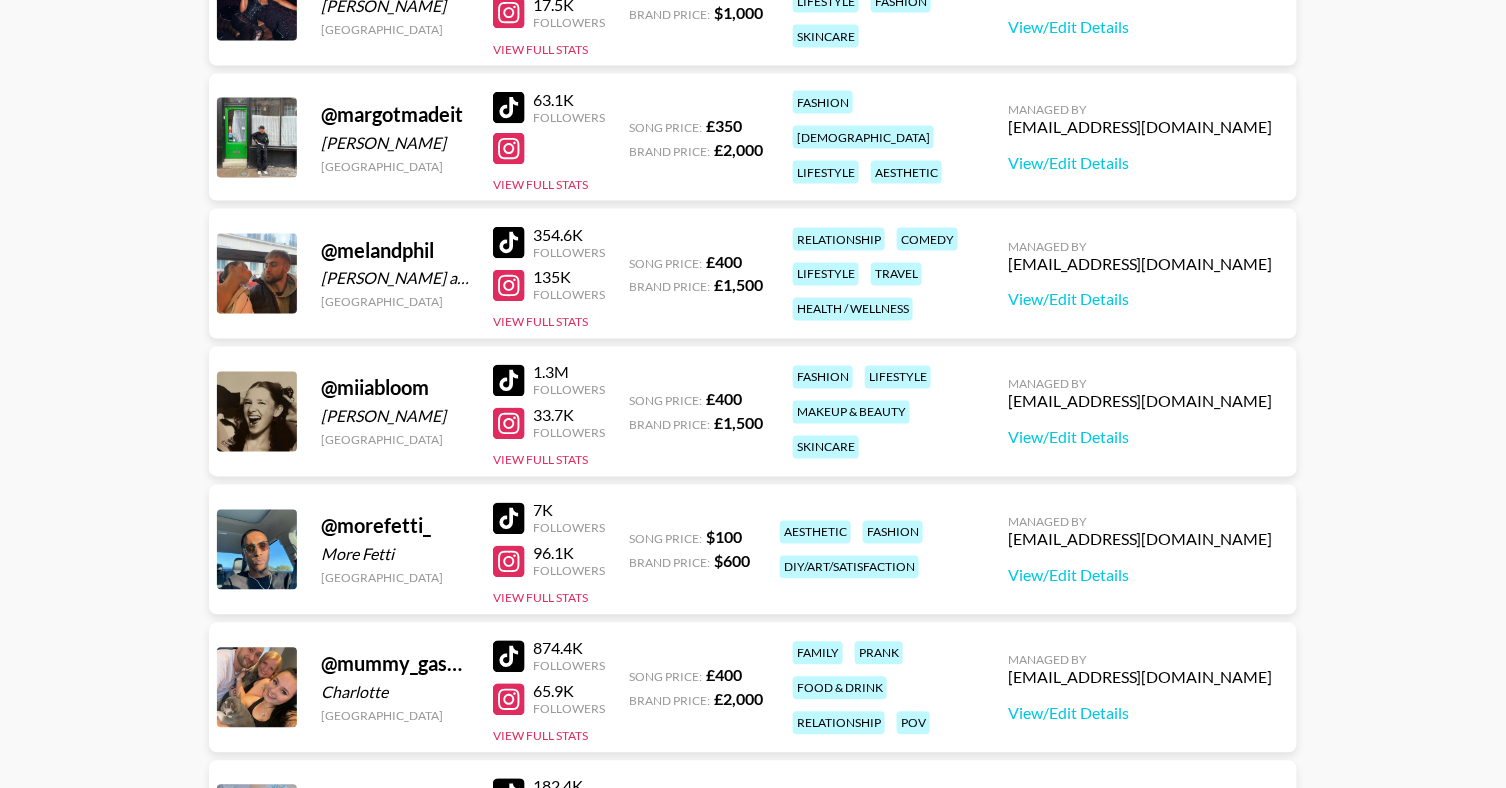 click at bounding box center [509, 381] 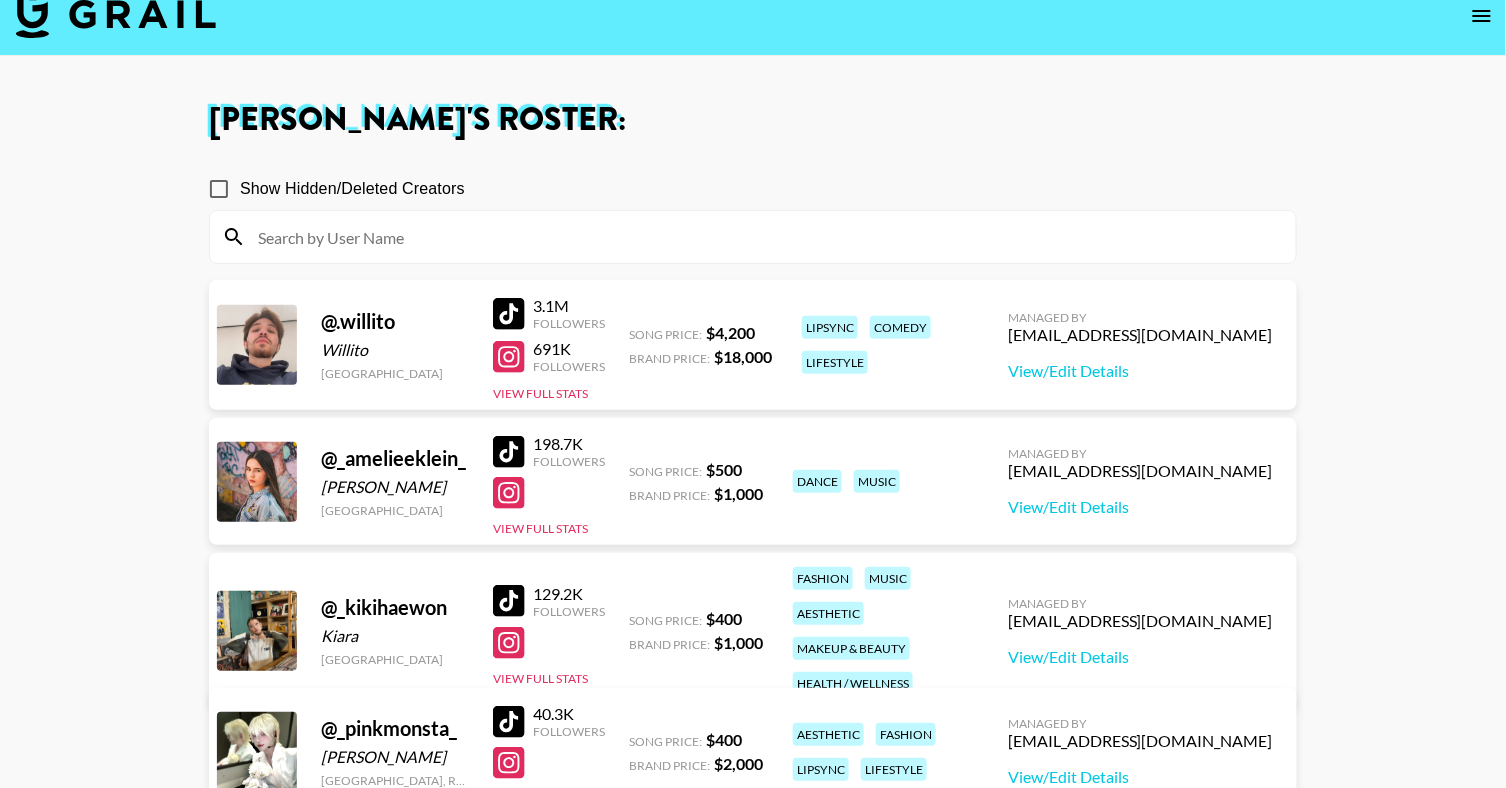 scroll, scrollTop: 0, scrollLeft: 0, axis: both 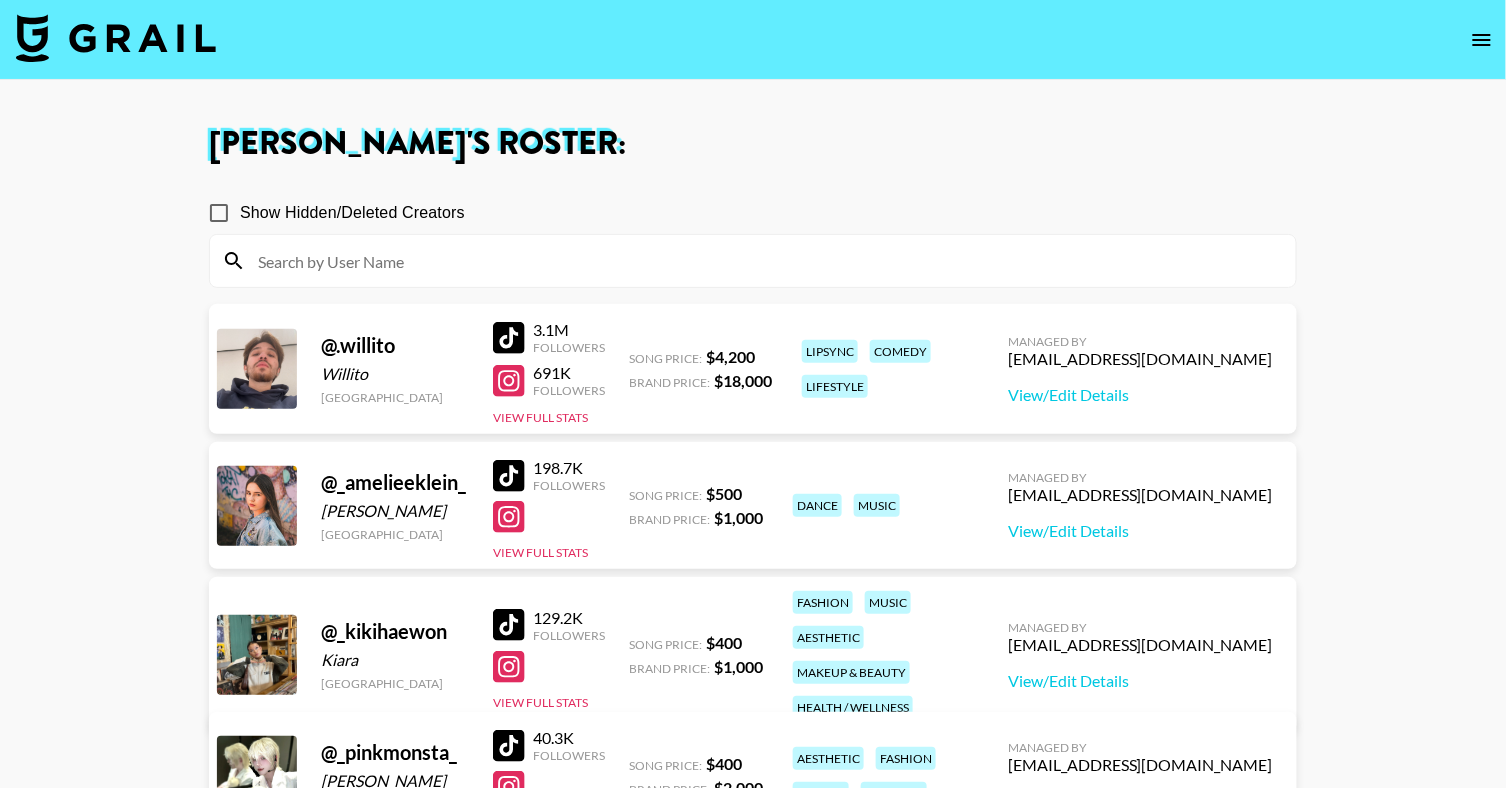 click at bounding box center [116, 38] 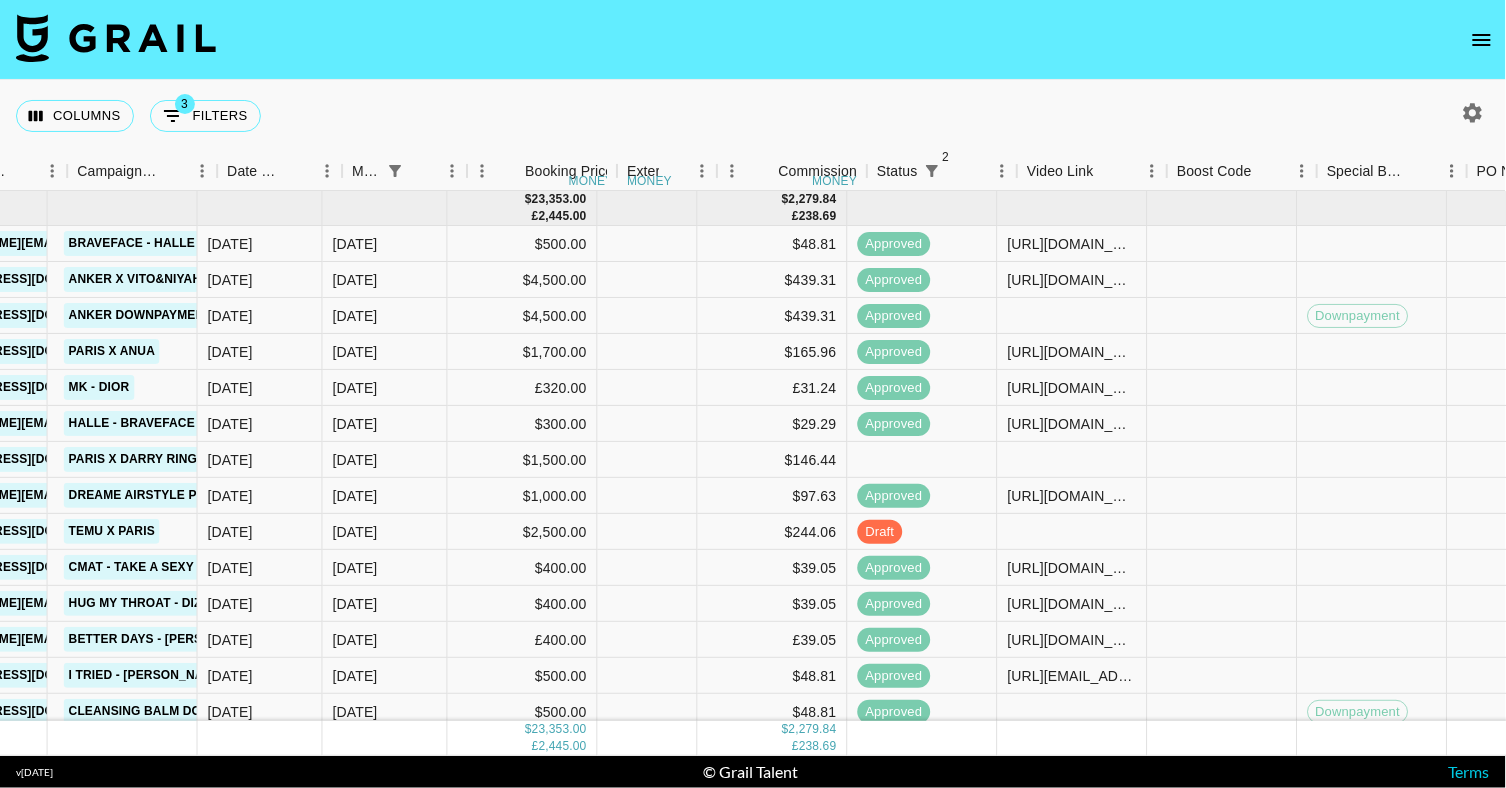 scroll, scrollTop: 0, scrollLeft: 892, axis: horizontal 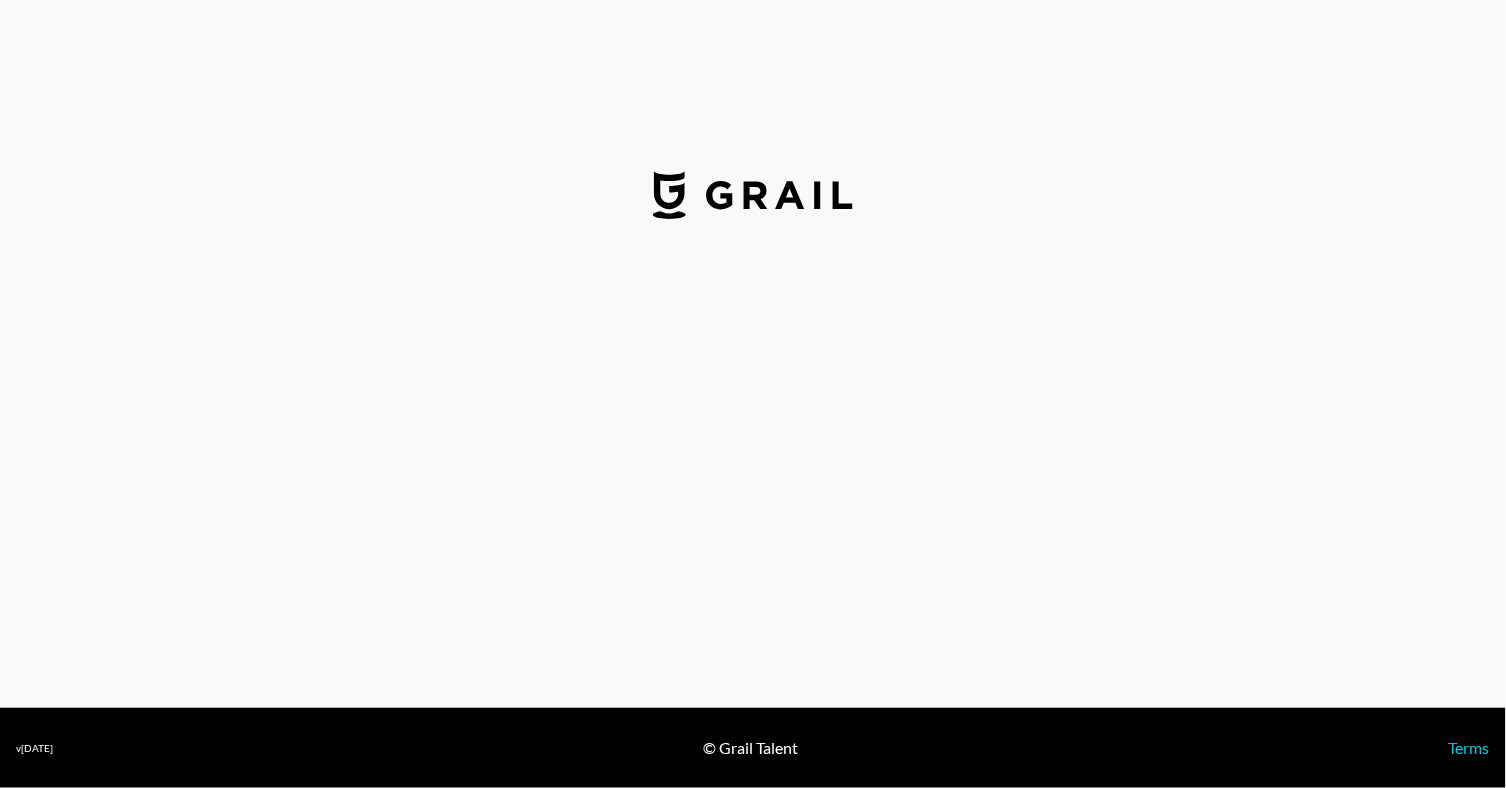 select on "USD" 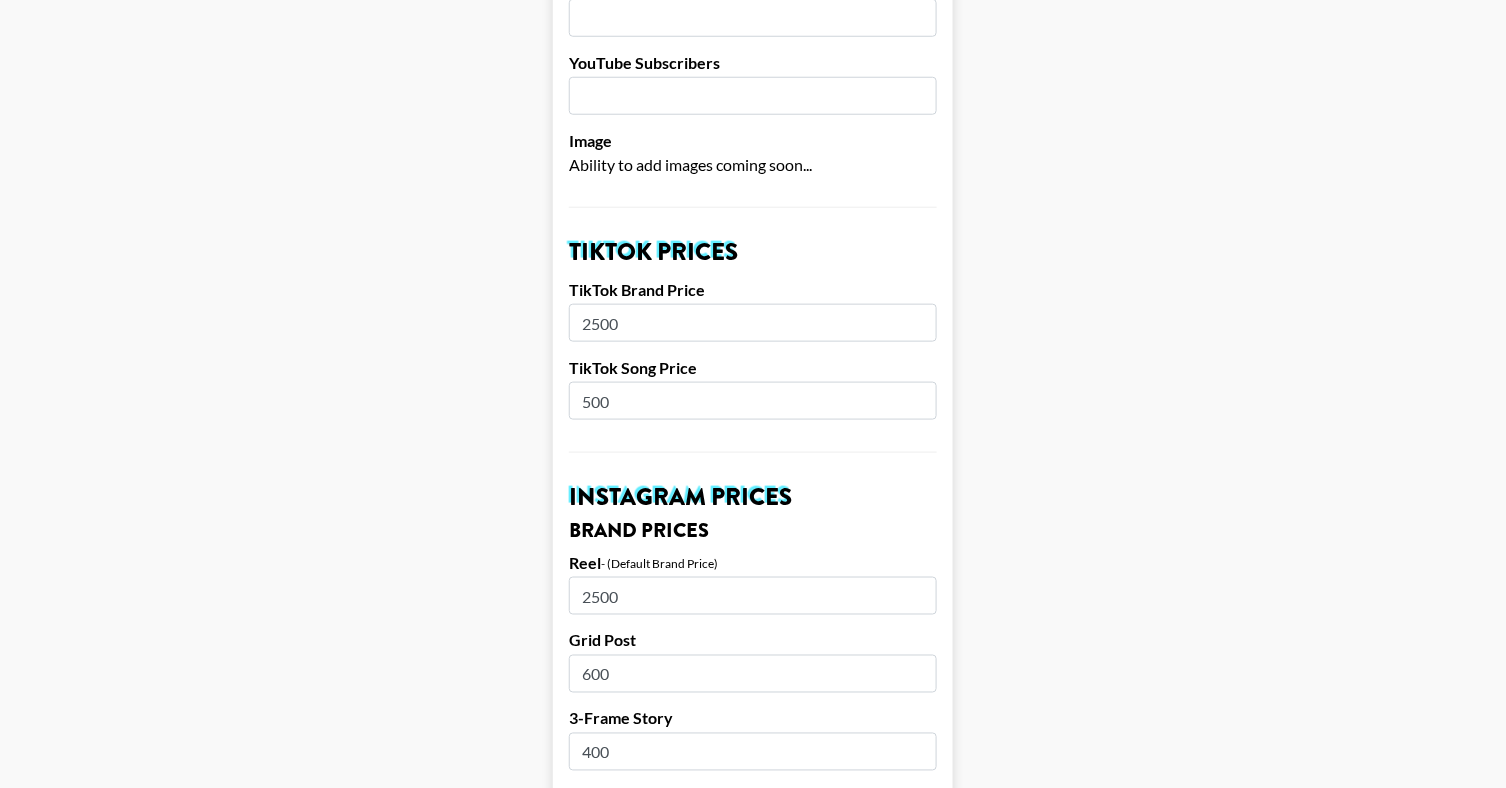 scroll, scrollTop: 510, scrollLeft: 0, axis: vertical 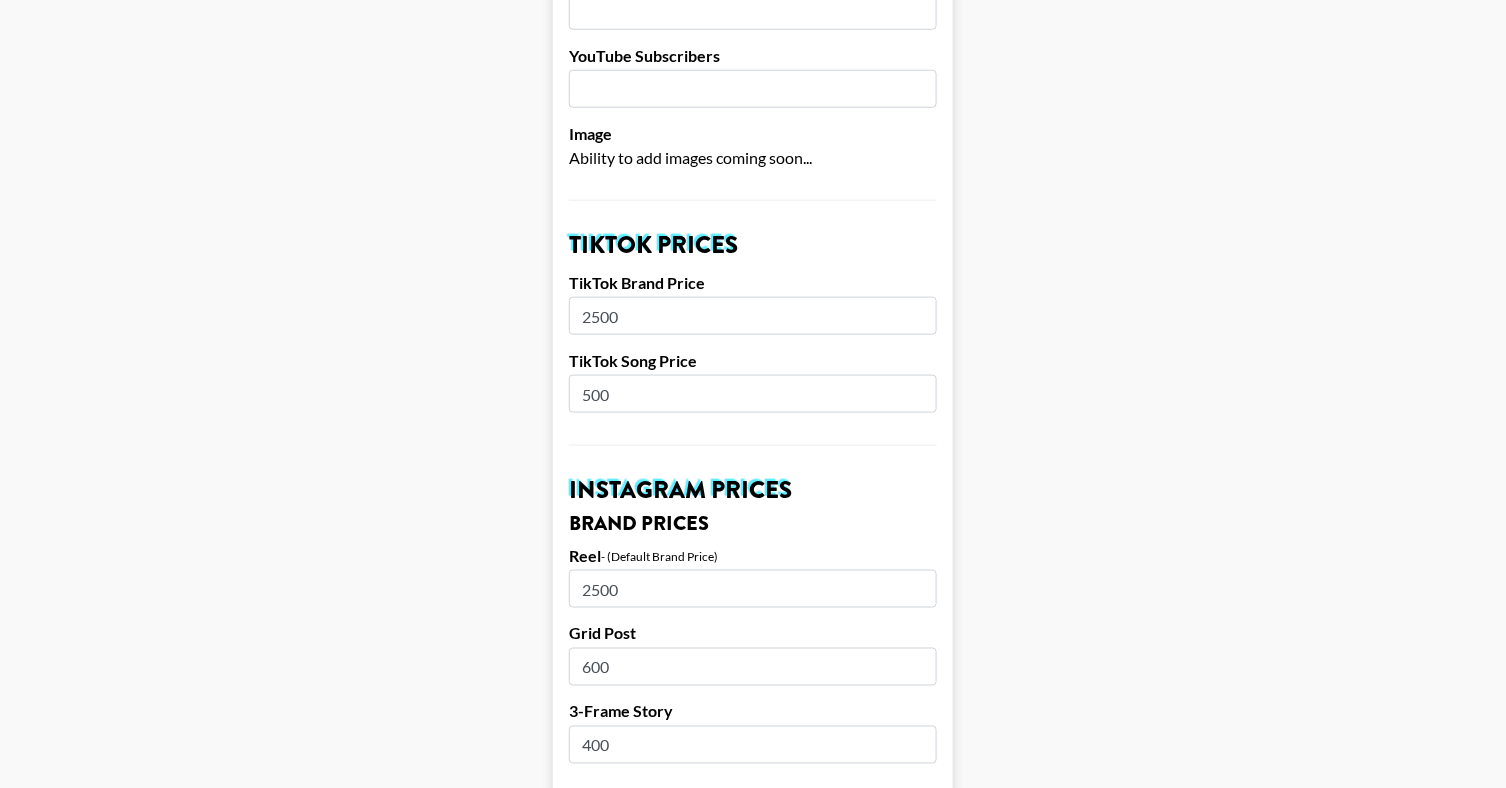 drag, startPoint x: 621, startPoint y: 314, endPoint x: 545, endPoint y: 314, distance: 76 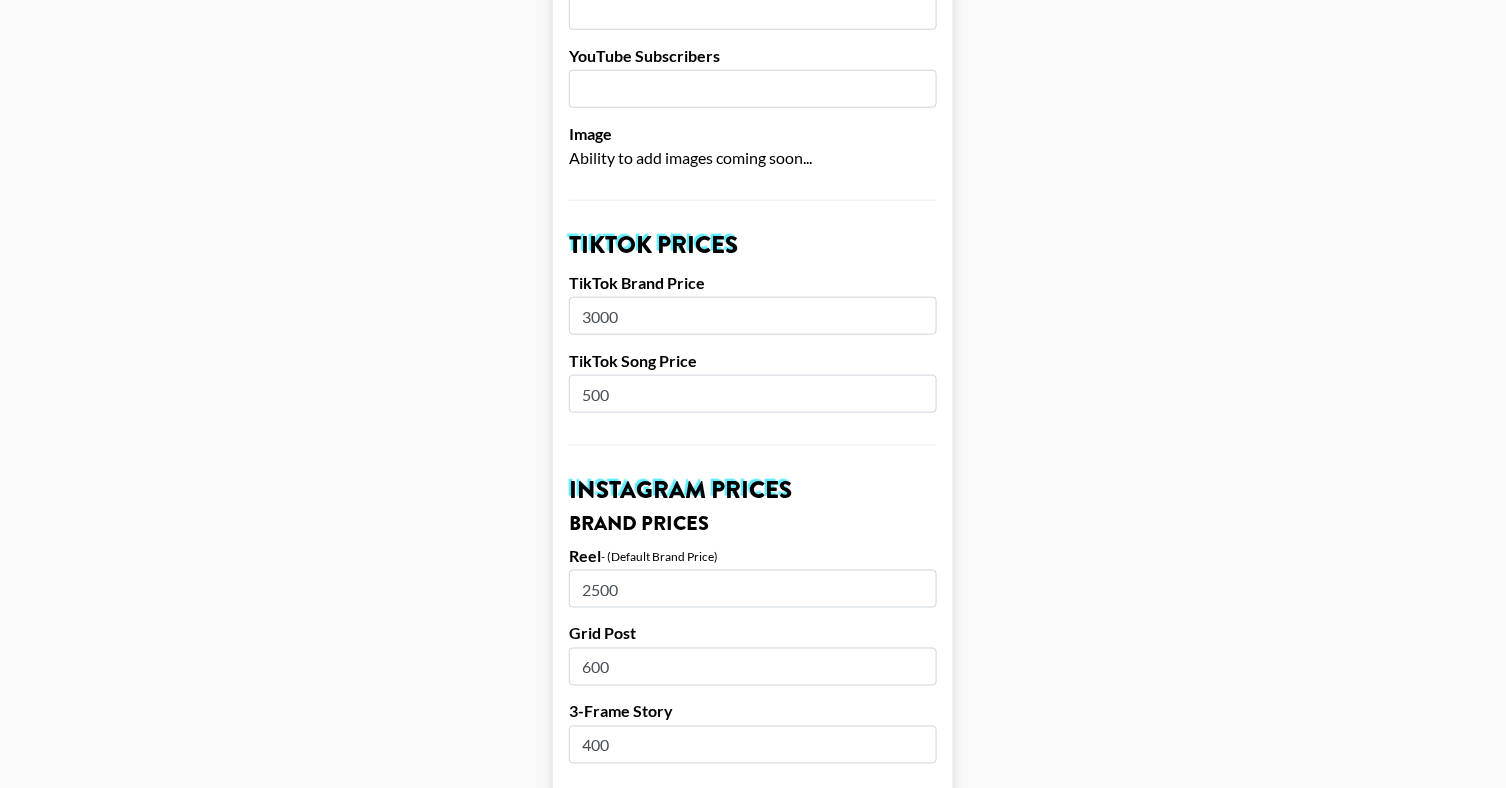 type on "3000" 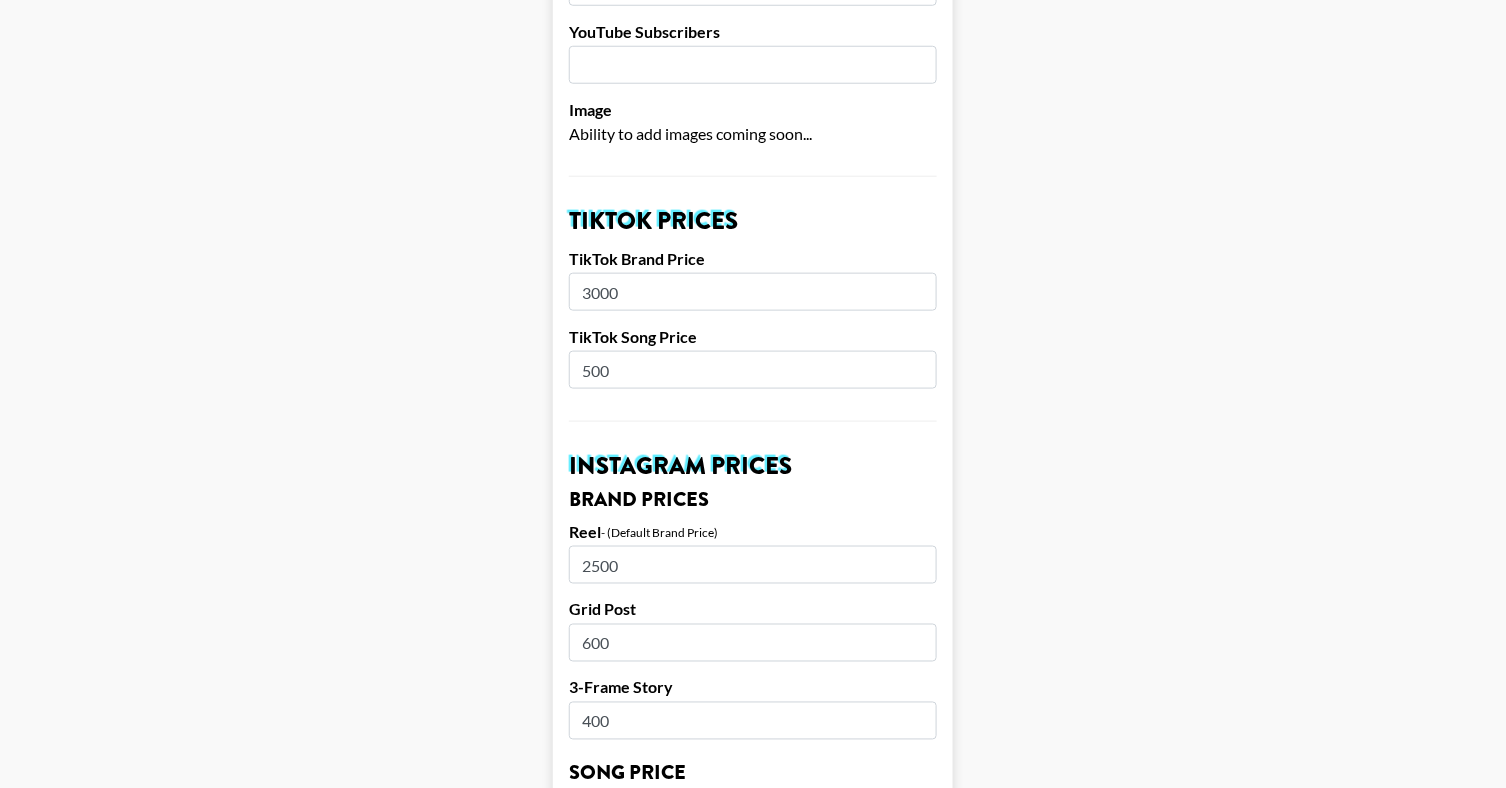 scroll, scrollTop: 535, scrollLeft: 0, axis: vertical 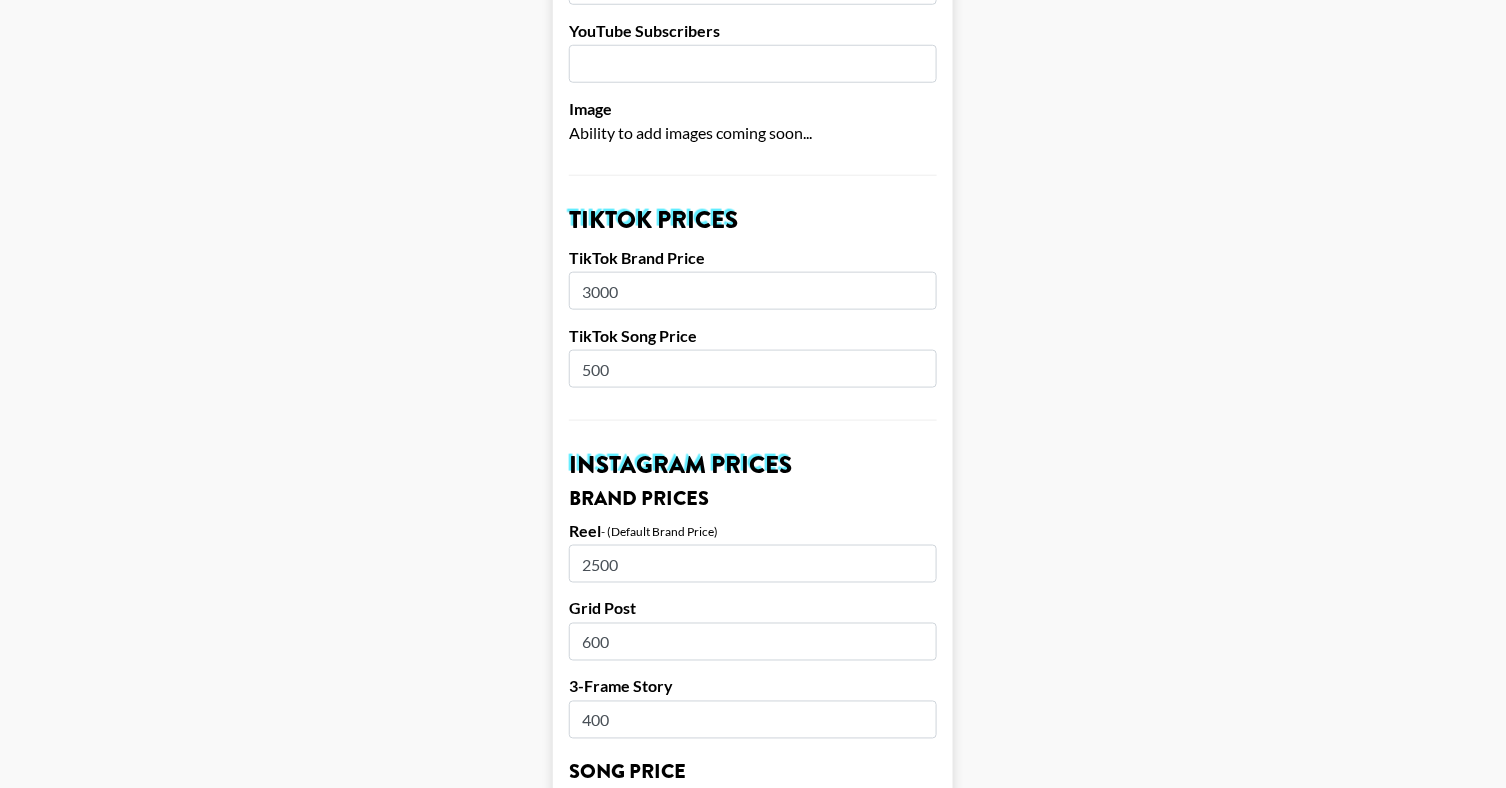 drag, startPoint x: 643, startPoint y: 557, endPoint x: 435, endPoint y: 557, distance: 208 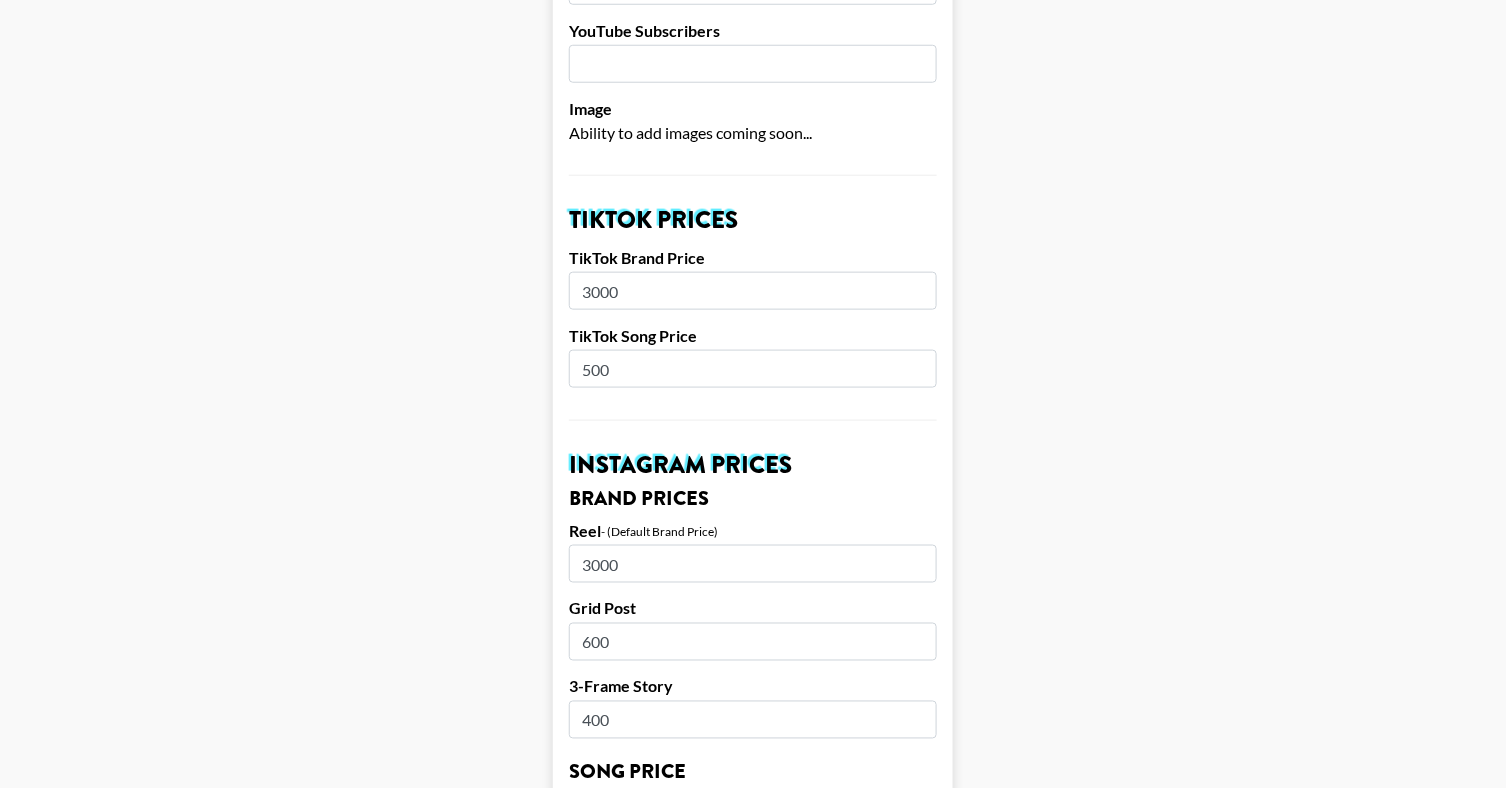 type on "3000" 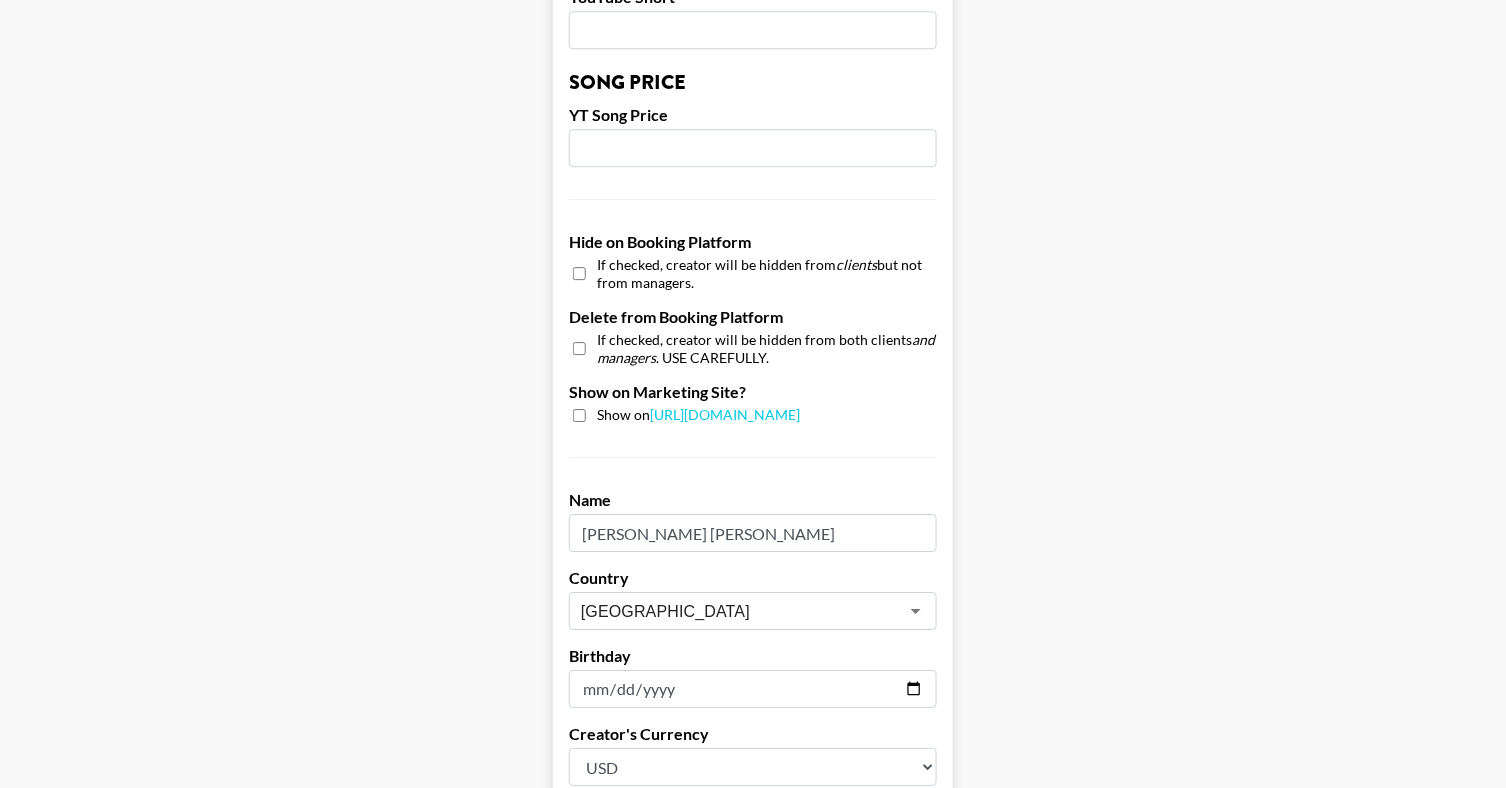 scroll, scrollTop: 1921, scrollLeft: 0, axis: vertical 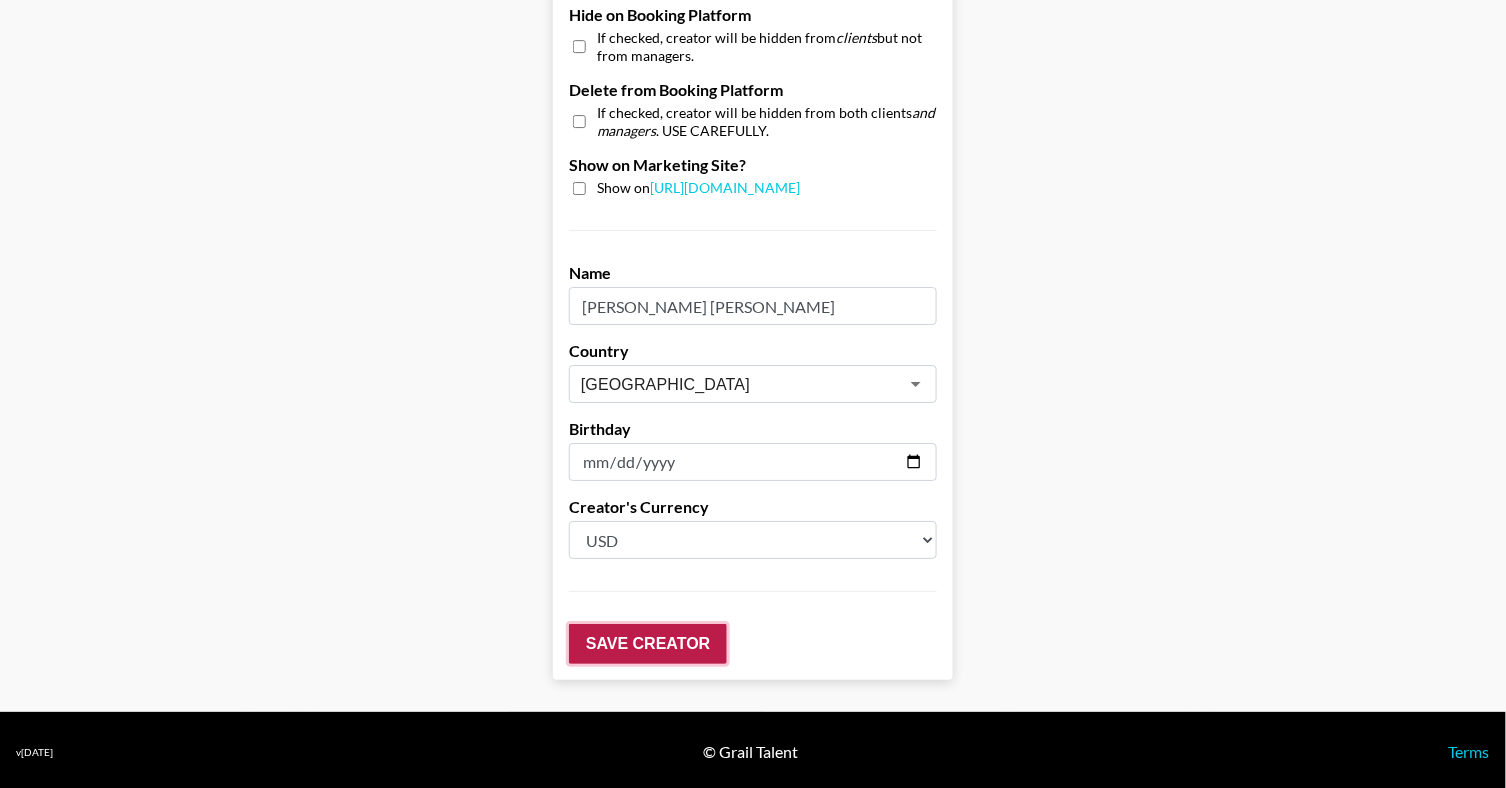 click on "Save Creator" at bounding box center (648, 644) 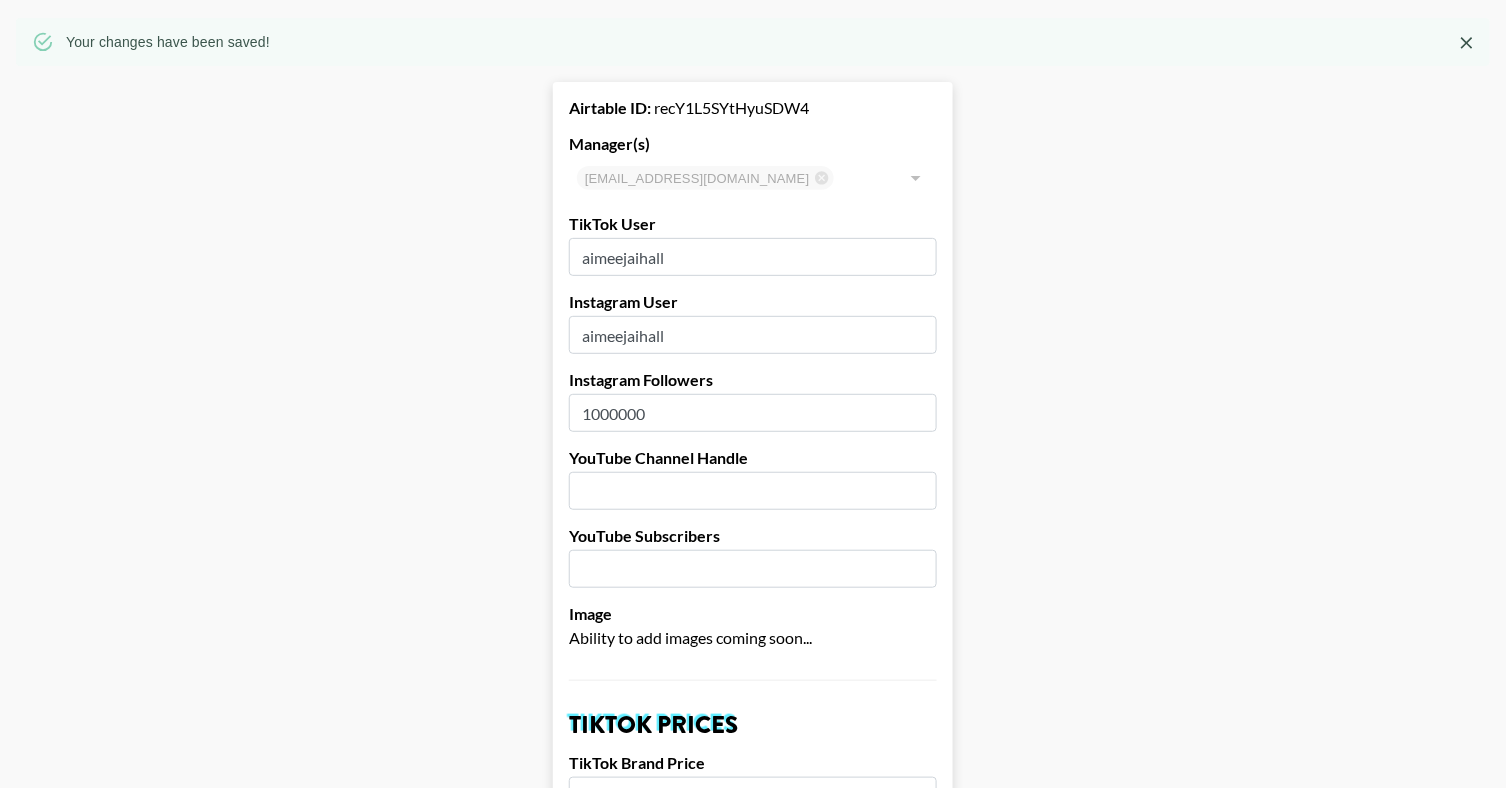 scroll, scrollTop: 0, scrollLeft: 0, axis: both 